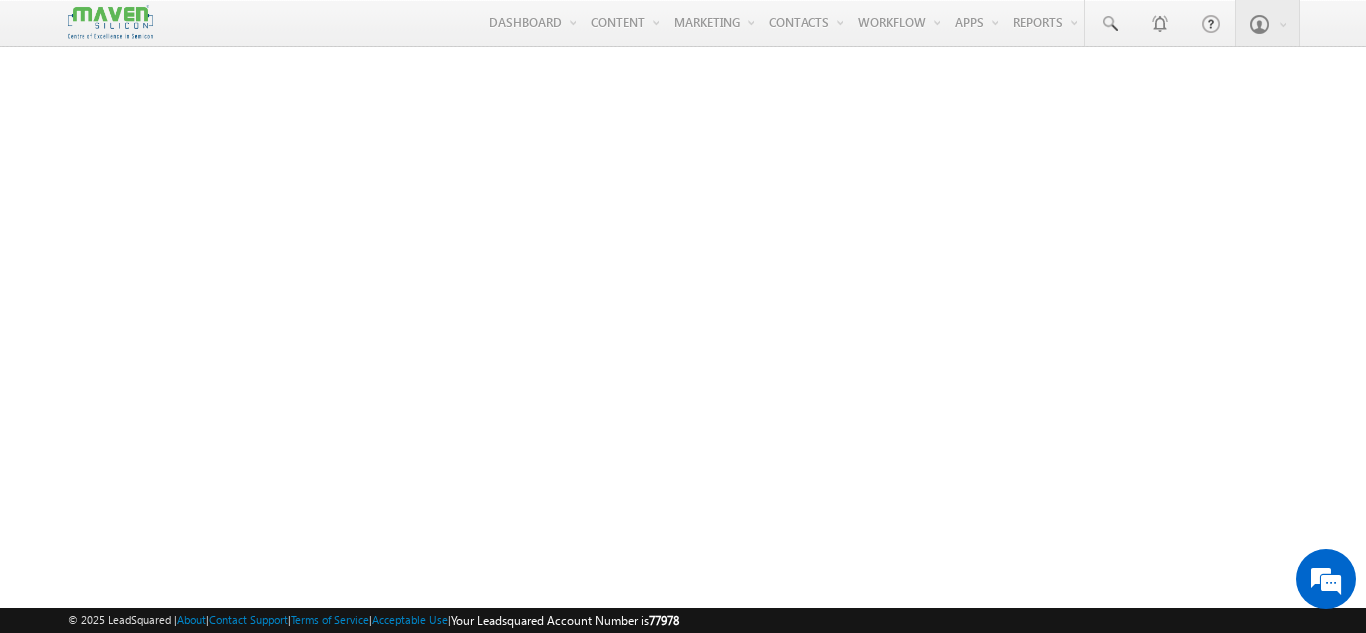 scroll, scrollTop: 0, scrollLeft: 0, axis: both 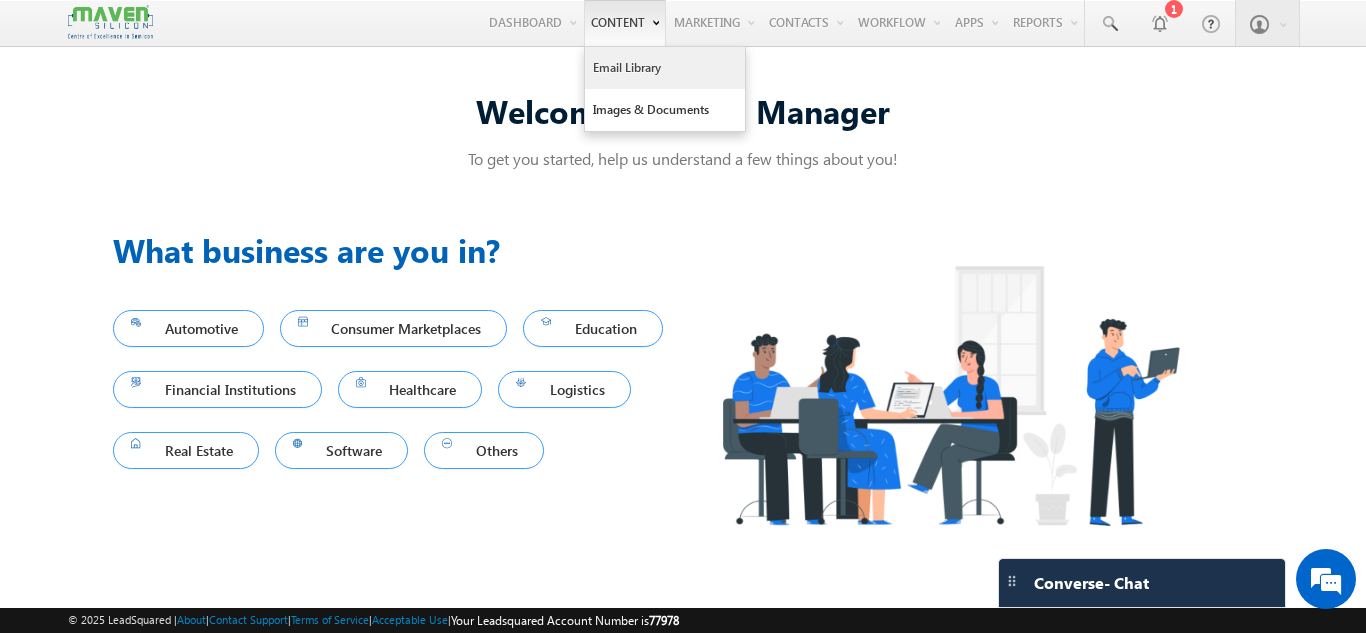 click on "Email Library" at bounding box center (665, 68) 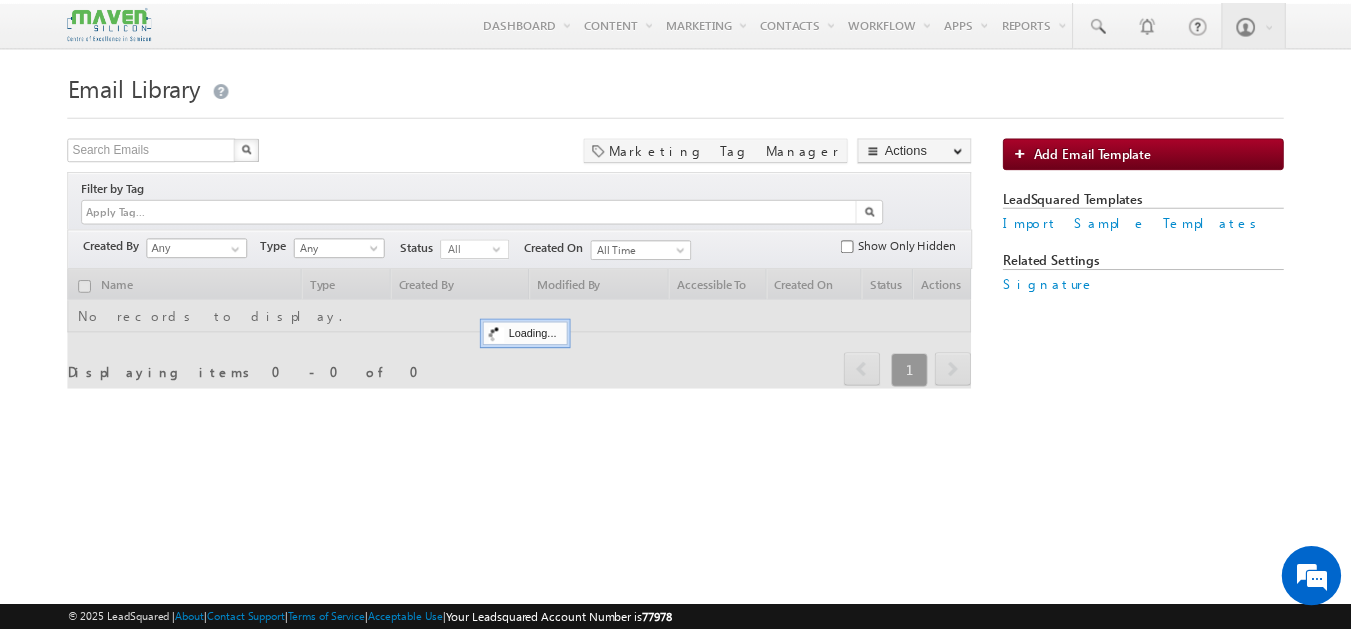 scroll, scrollTop: 0, scrollLeft: 0, axis: both 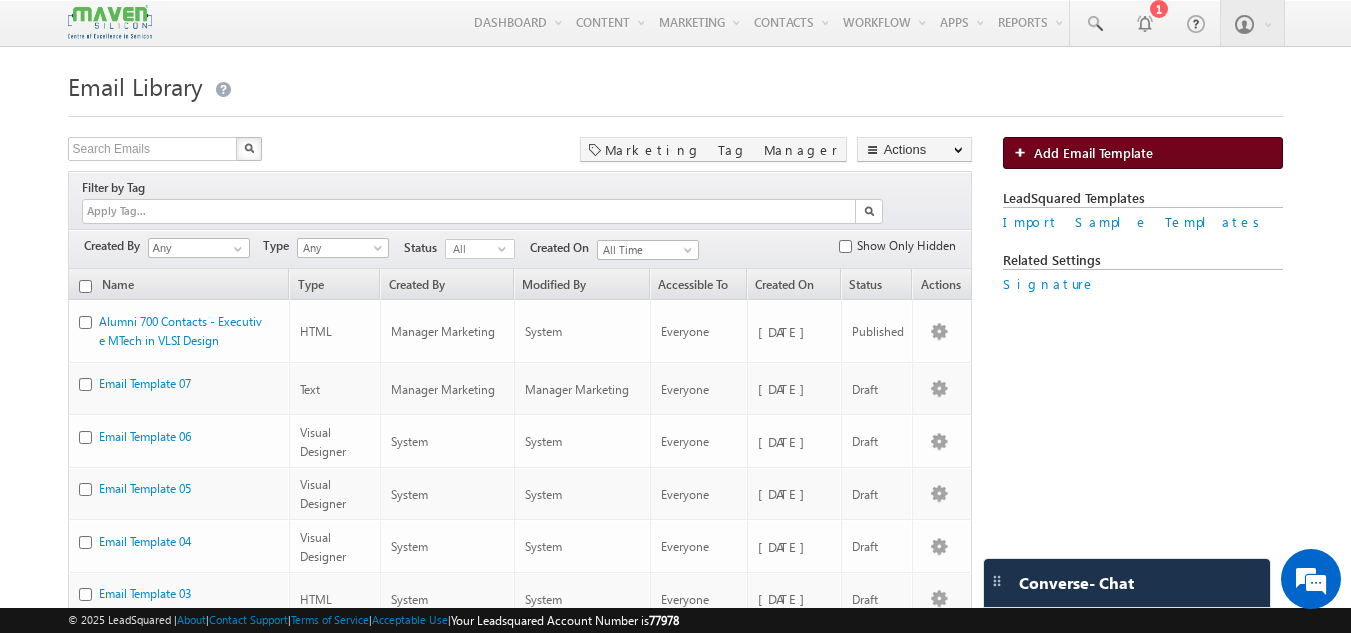 click on "Add Email Template" at bounding box center (1093, 152) 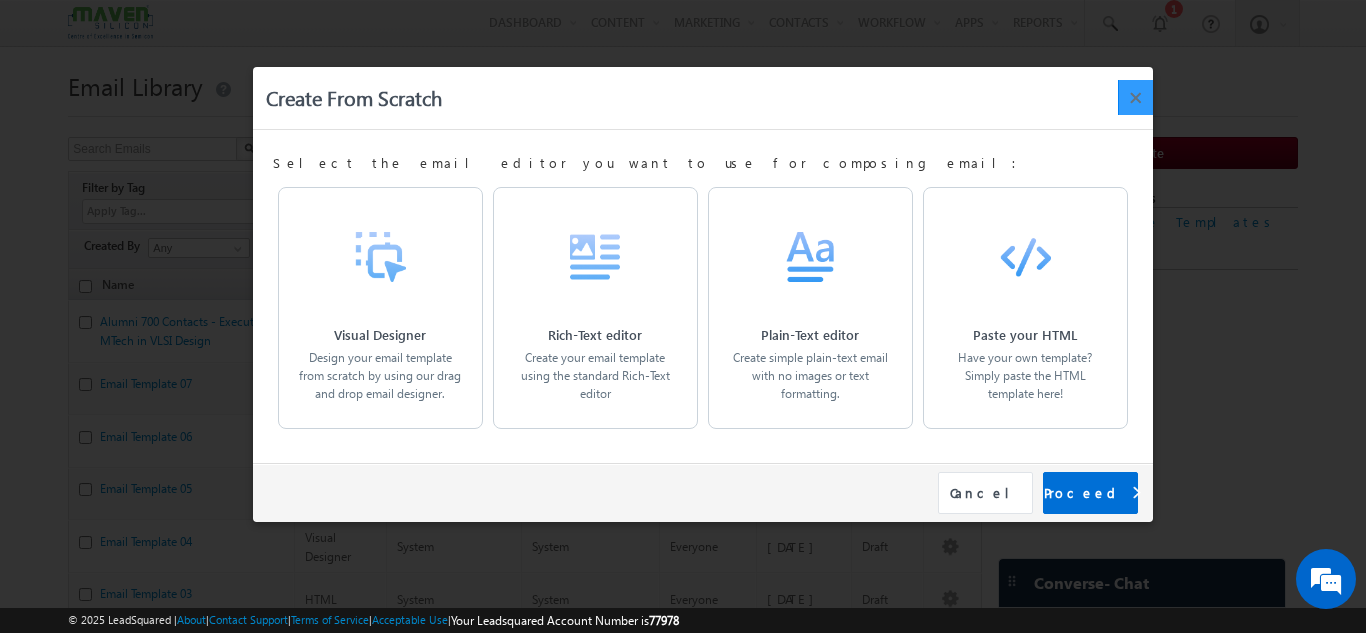 click on "×" at bounding box center [1135, 97] 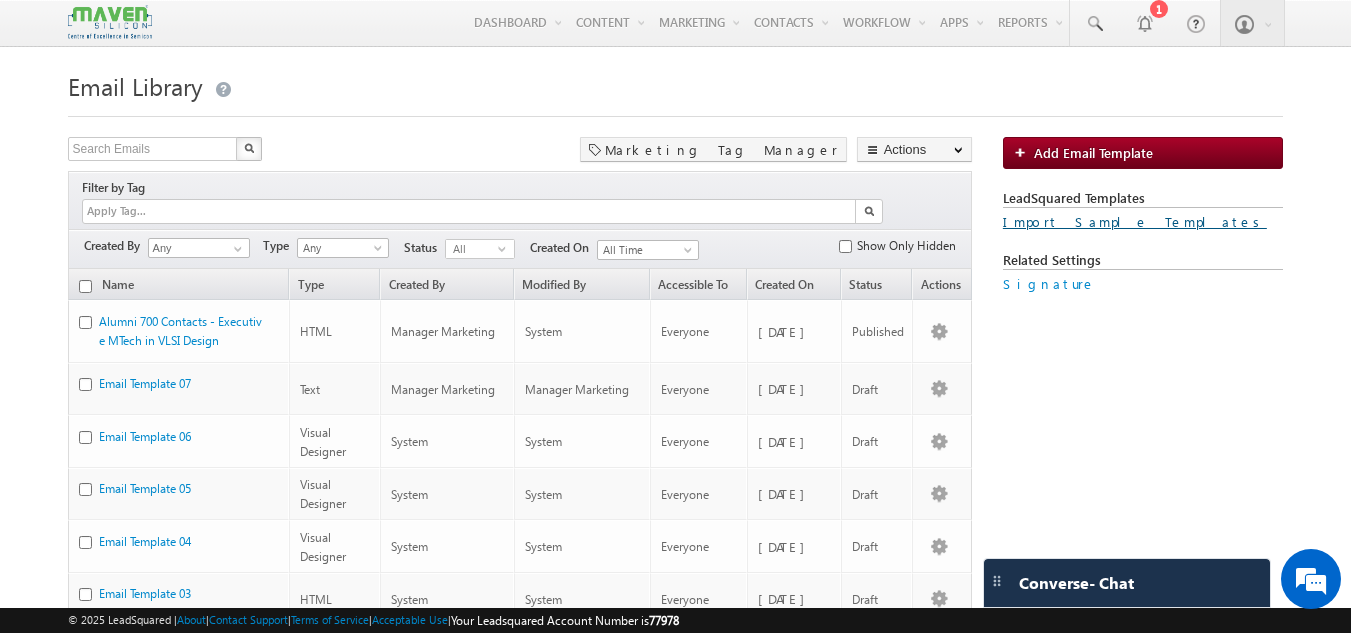 click on "Import Sample Templates" at bounding box center (1135, 221) 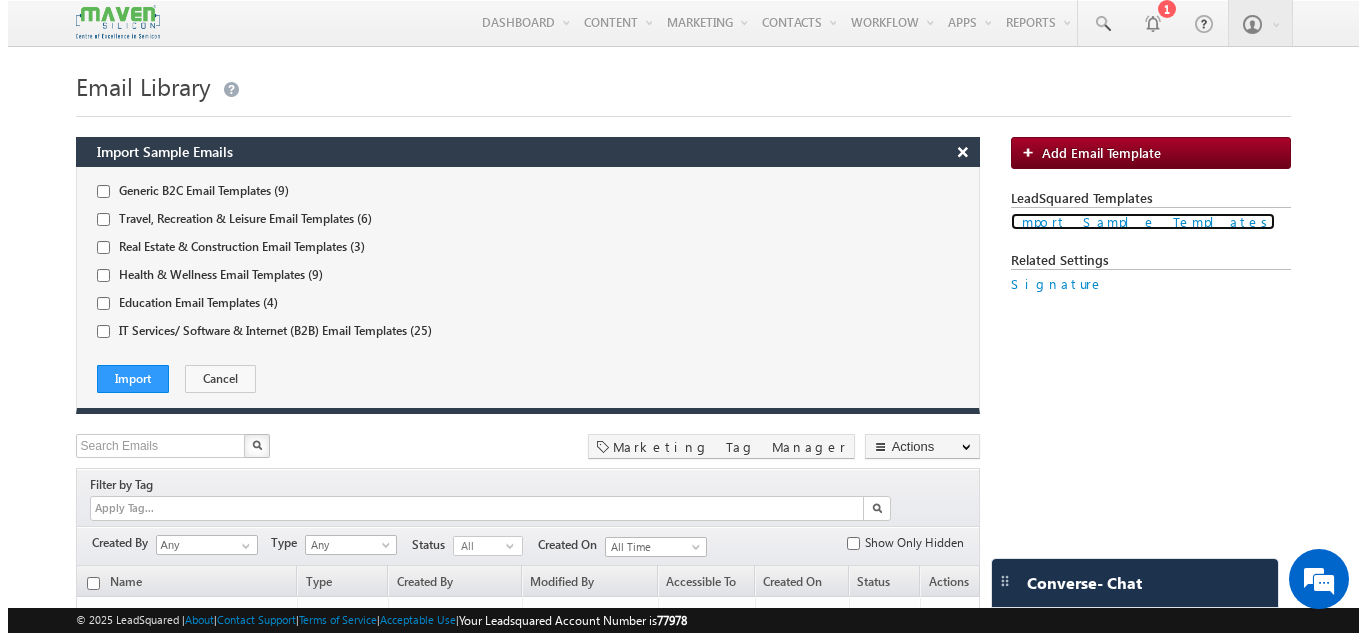 scroll, scrollTop: 0, scrollLeft: 0, axis: both 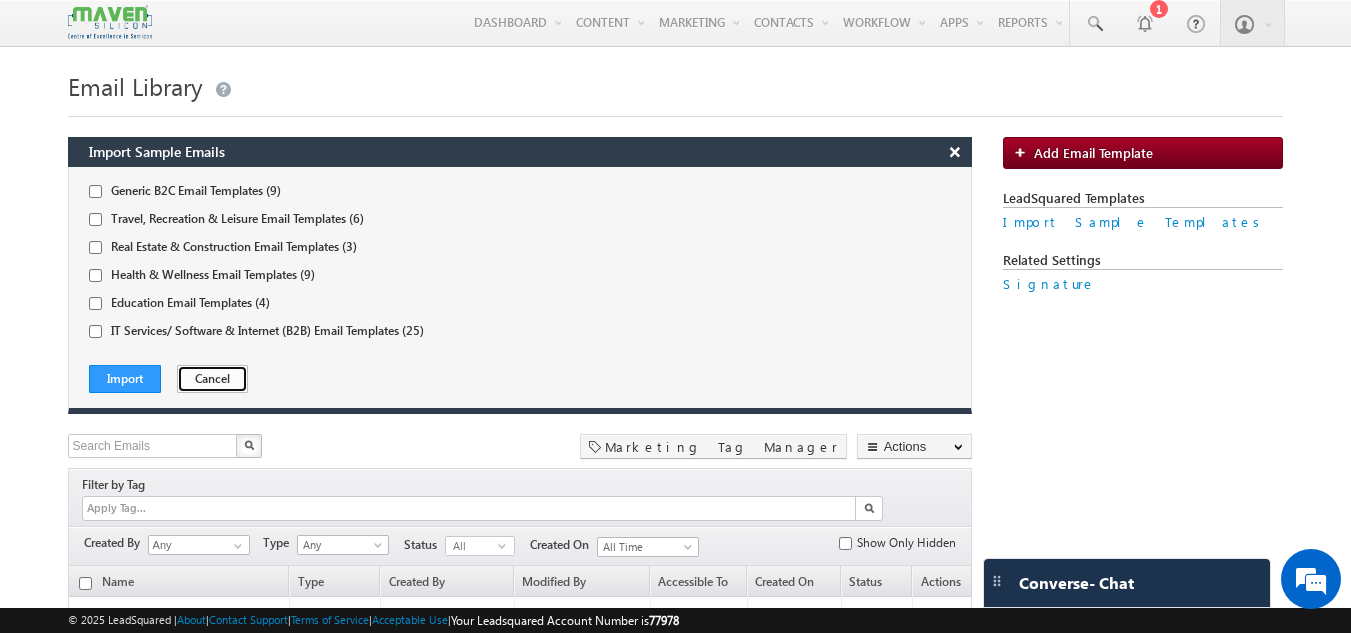 click on "Cancel" at bounding box center (212, 379) 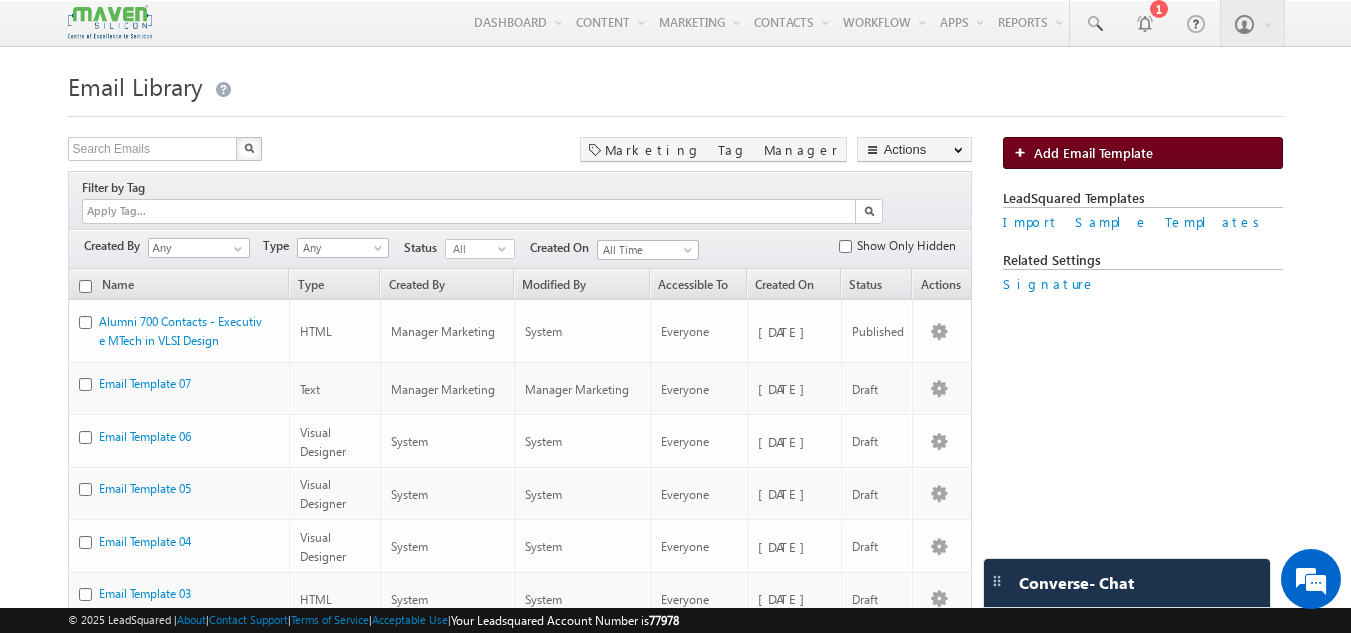 click on "Add Email Template" at bounding box center [1093, 152] 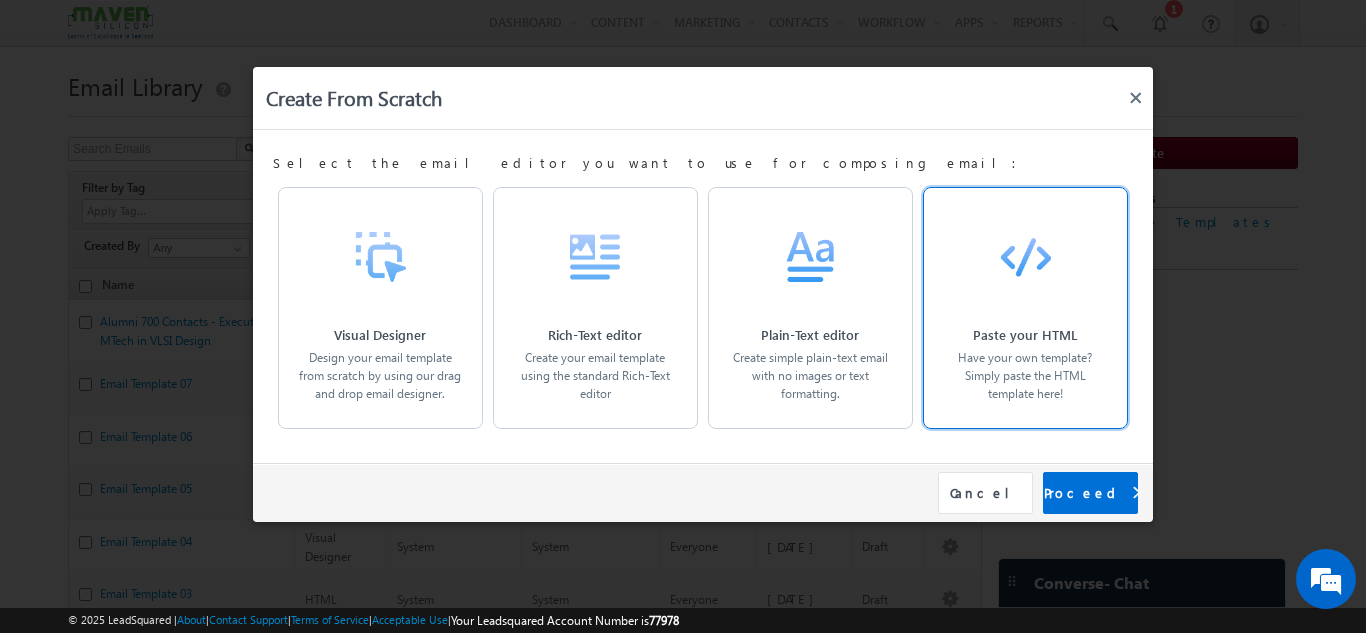 click on "Paste your HTML
Have your own template? Simply paste the HTML template here!" at bounding box center [1025, 356] 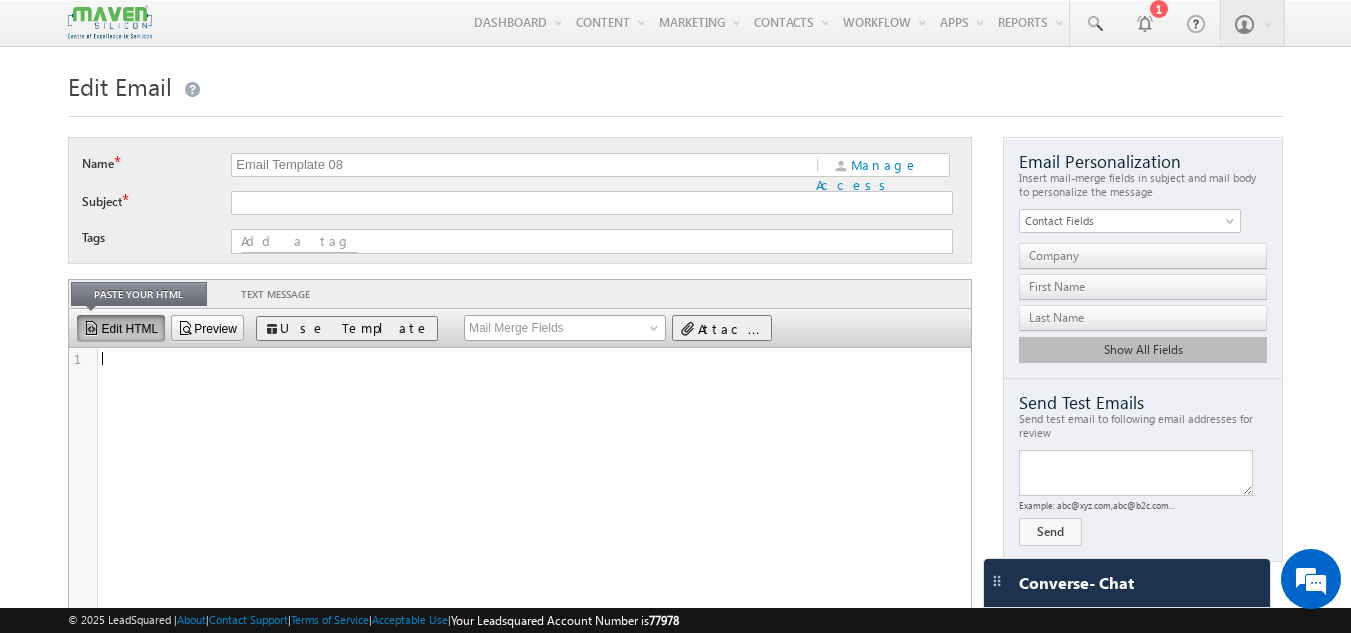 scroll, scrollTop: 0, scrollLeft: 0, axis: both 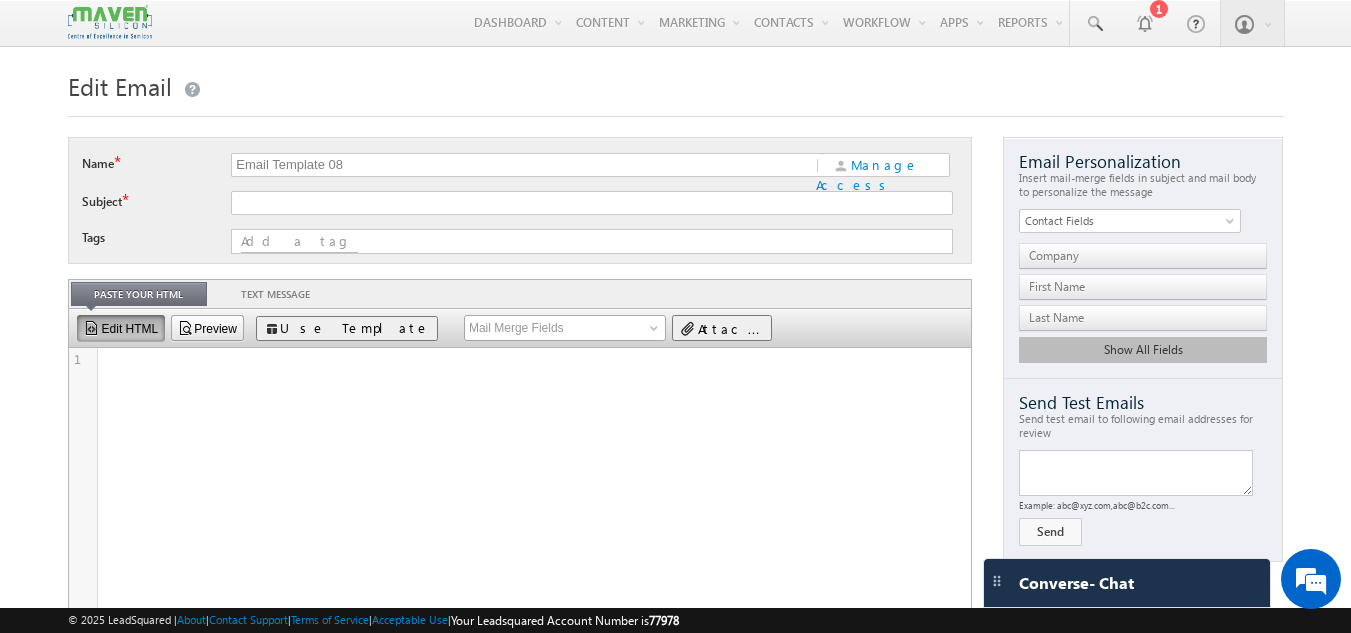 paste on "Welcome Email - Executive MTech in VLSI Design - Maven Silicon - PES.png" 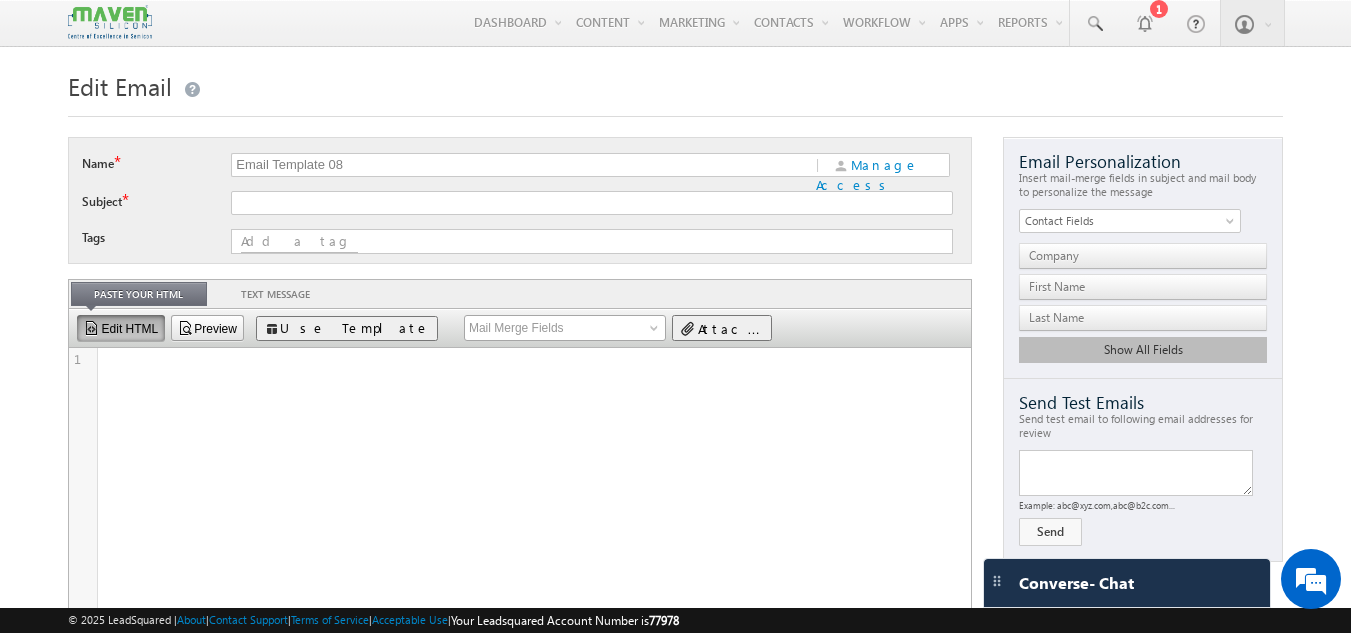 type on "Welcome Email - Executive MTech in VLSI Design - Maven Silicon - PES.png" 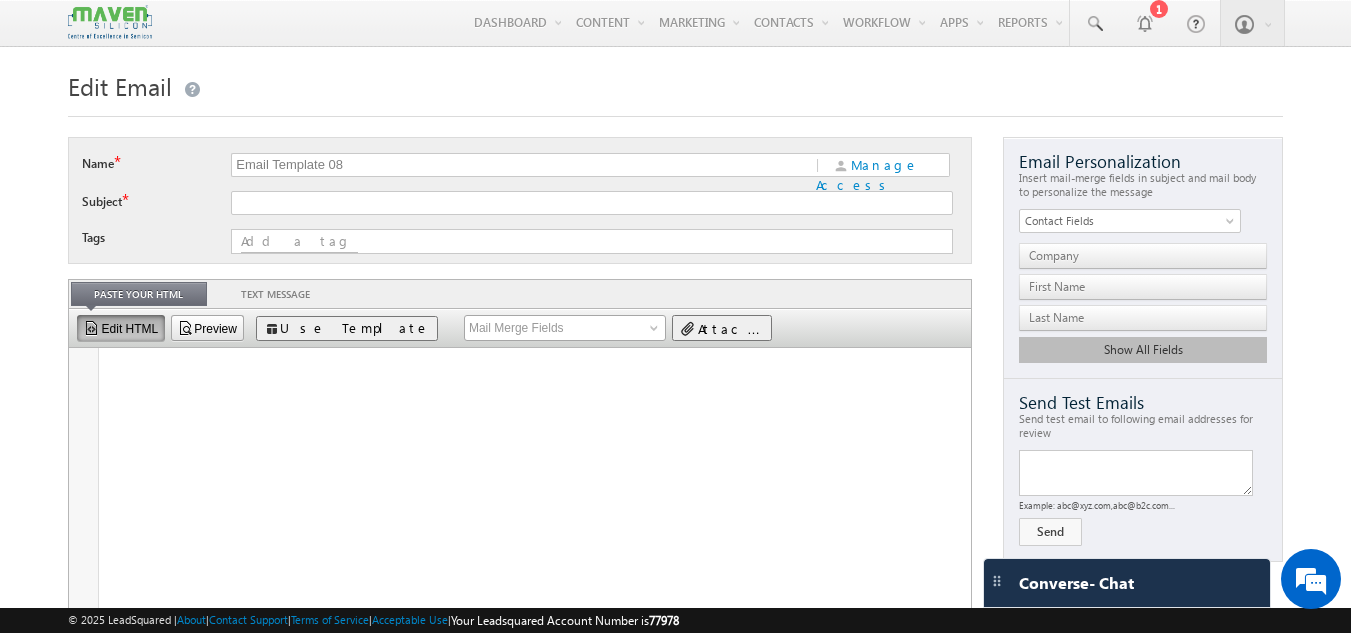 scroll, scrollTop: 120, scrollLeft: 0, axis: vertical 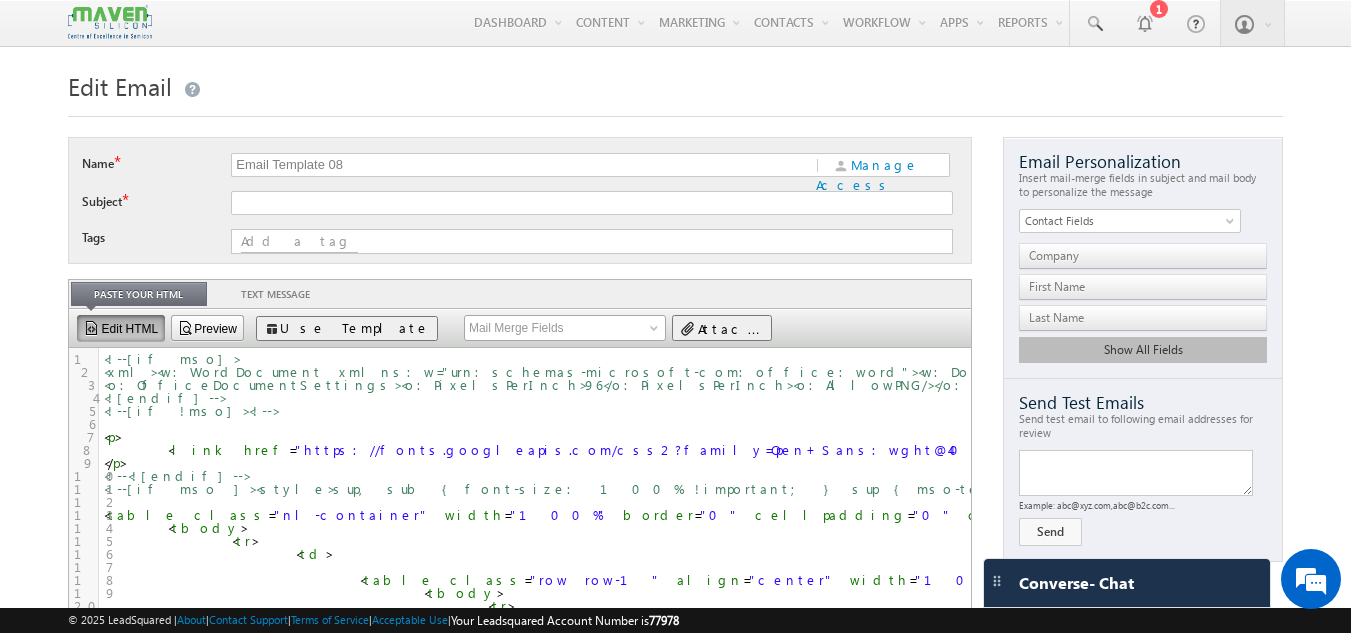 type 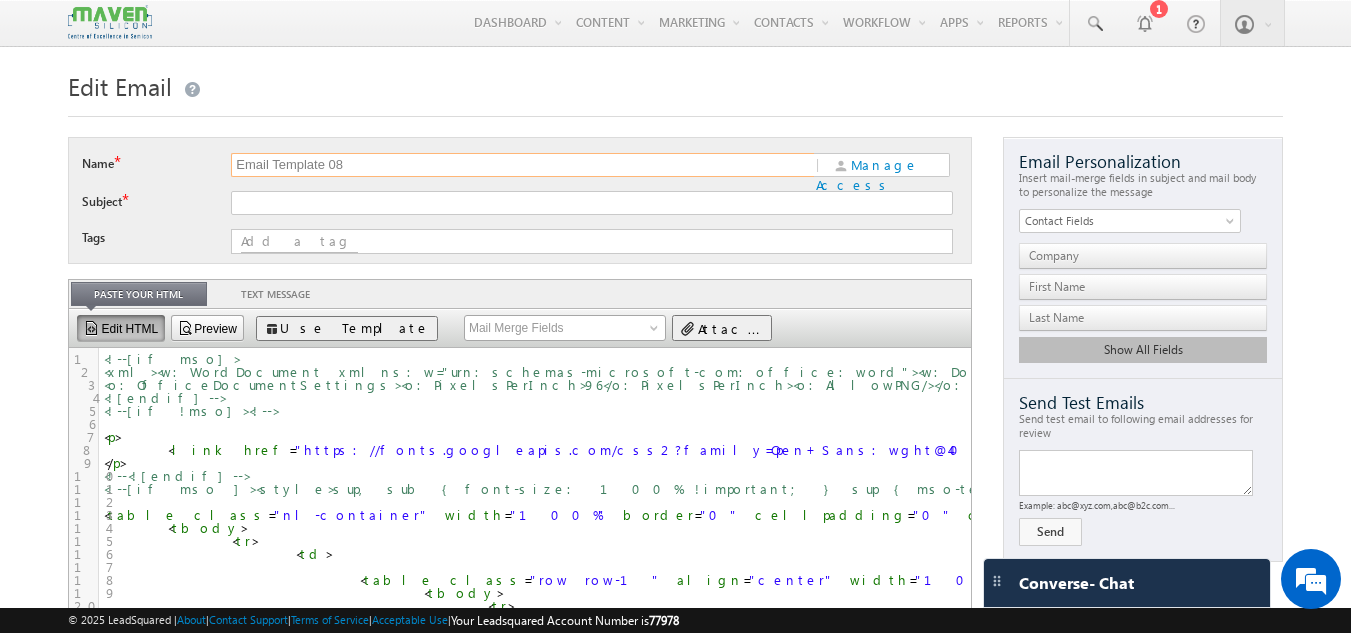 drag, startPoint x: 370, startPoint y: 162, endPoint x: 192, endPoint y: 174, distance: 178.40404 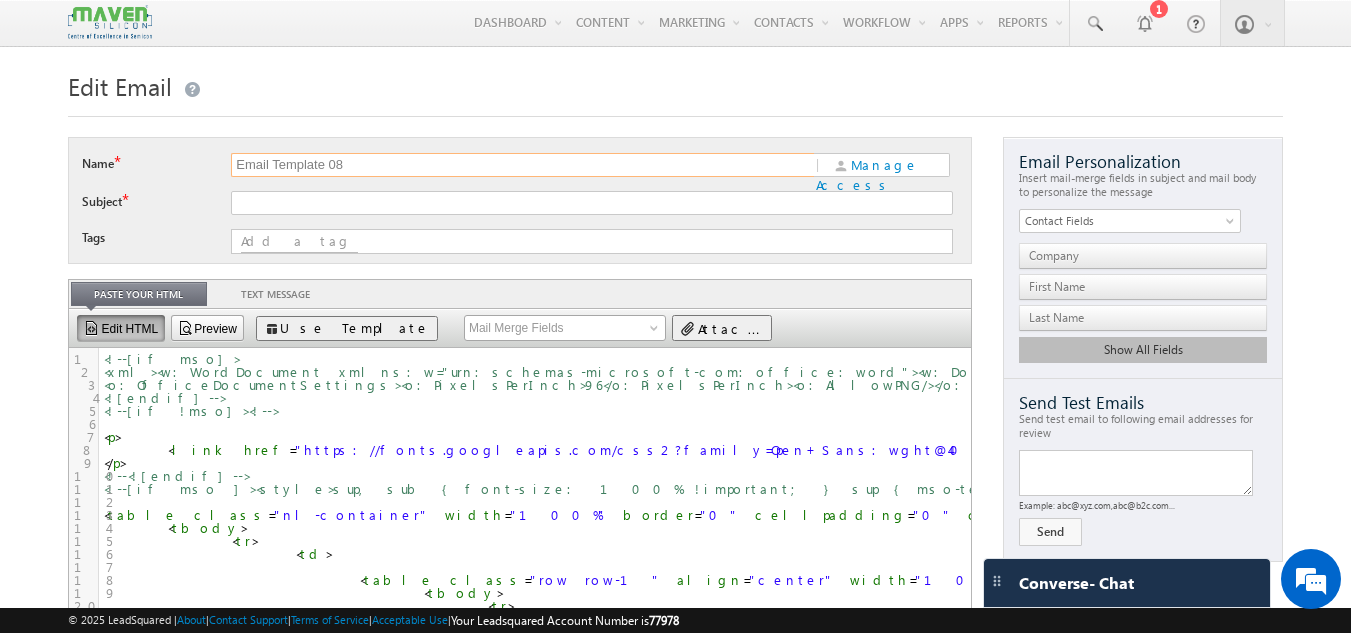 click on "Name  *
Email Template 08
|  Manage Access" at bounding box center [520, 169] 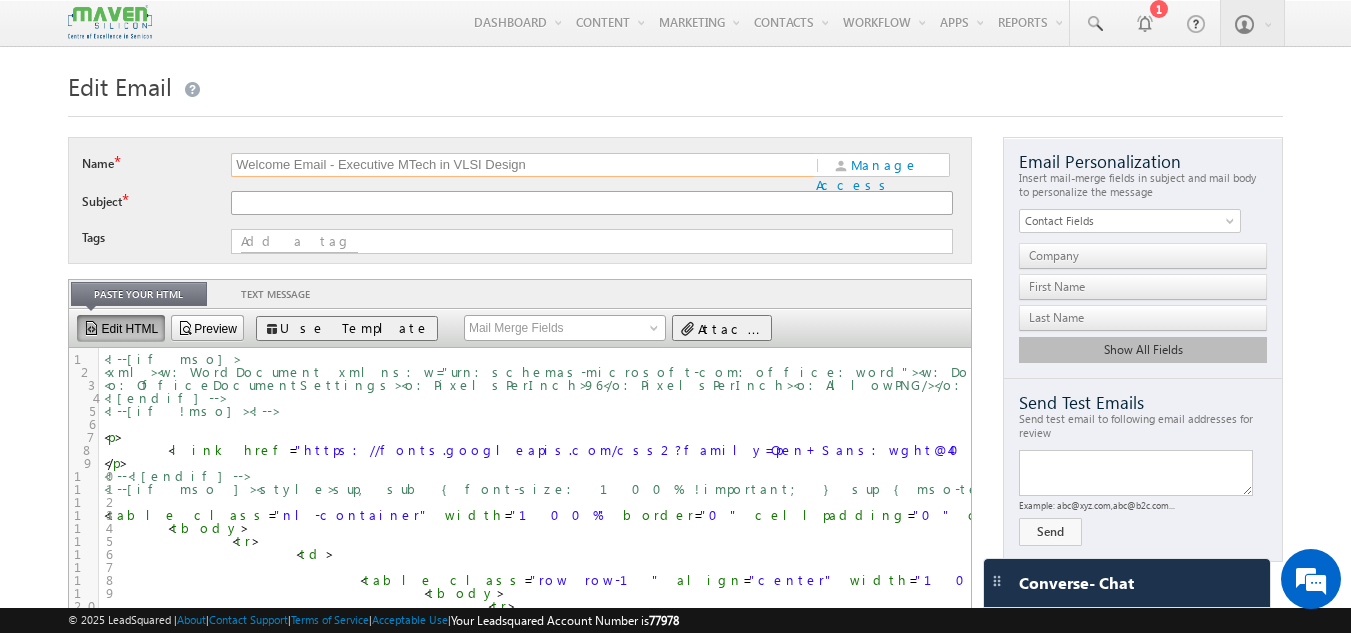type on "Welcome Email - Executive MTech in VLSI Design" 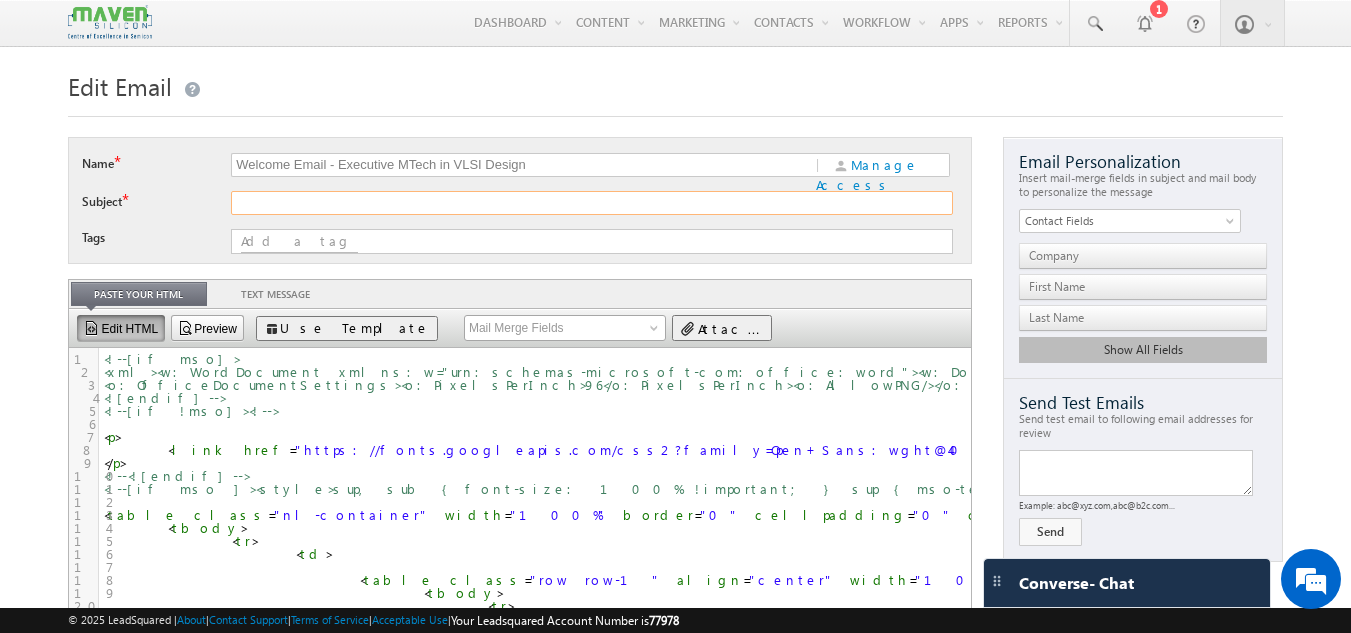 click at bounding box center (592, 203) 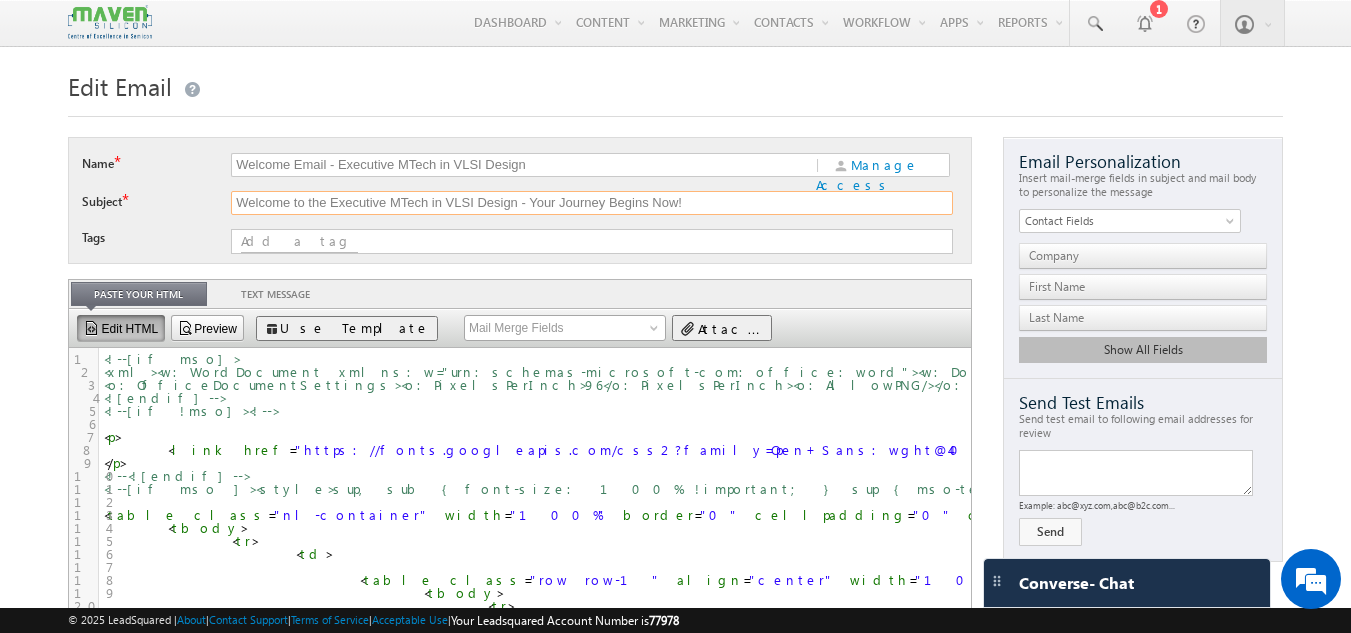 scroll, scrollTop: 414, scrollLeft: 0, axis: vertical 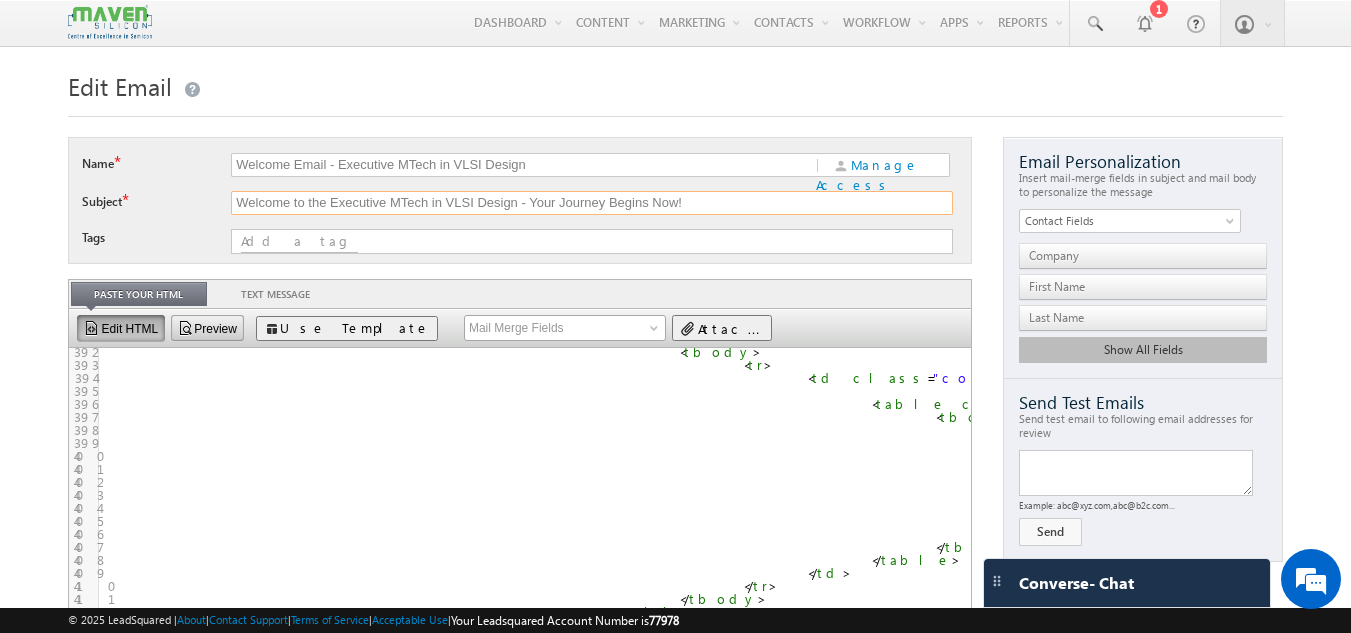 type on "Welcome to the Executive MTech in VLSI Design - Your Journey Begins Now!" 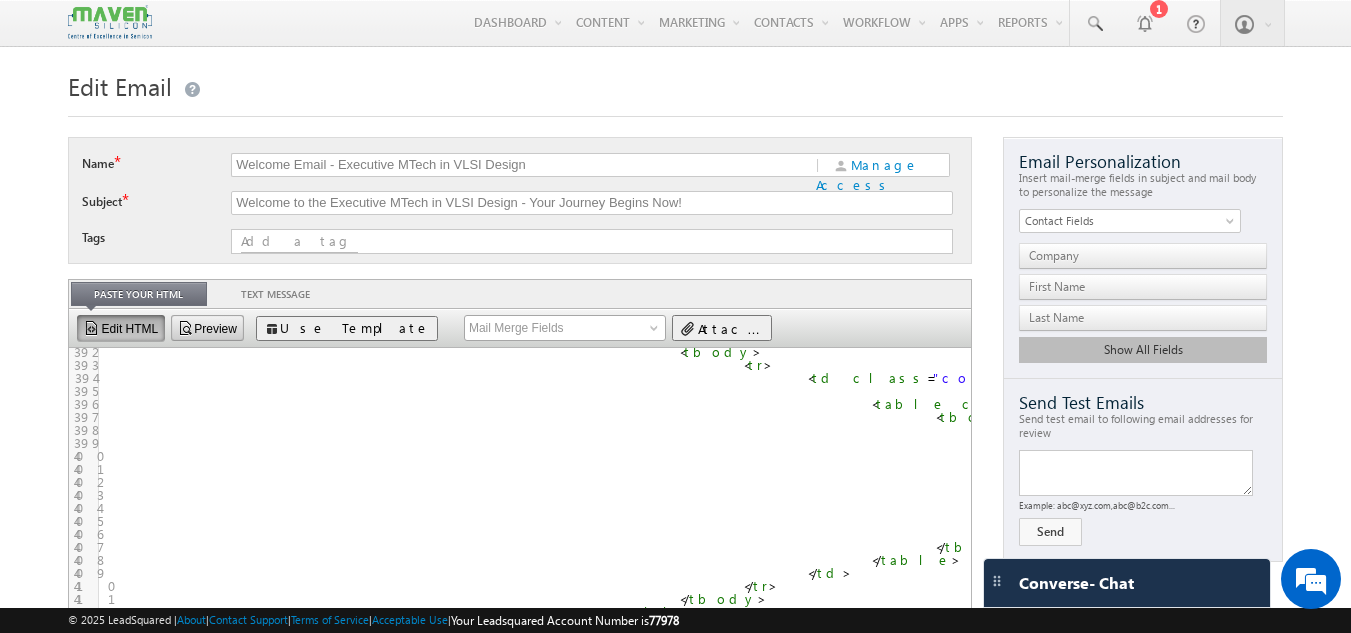 click on "Preview" at bounding box center (207, 328) 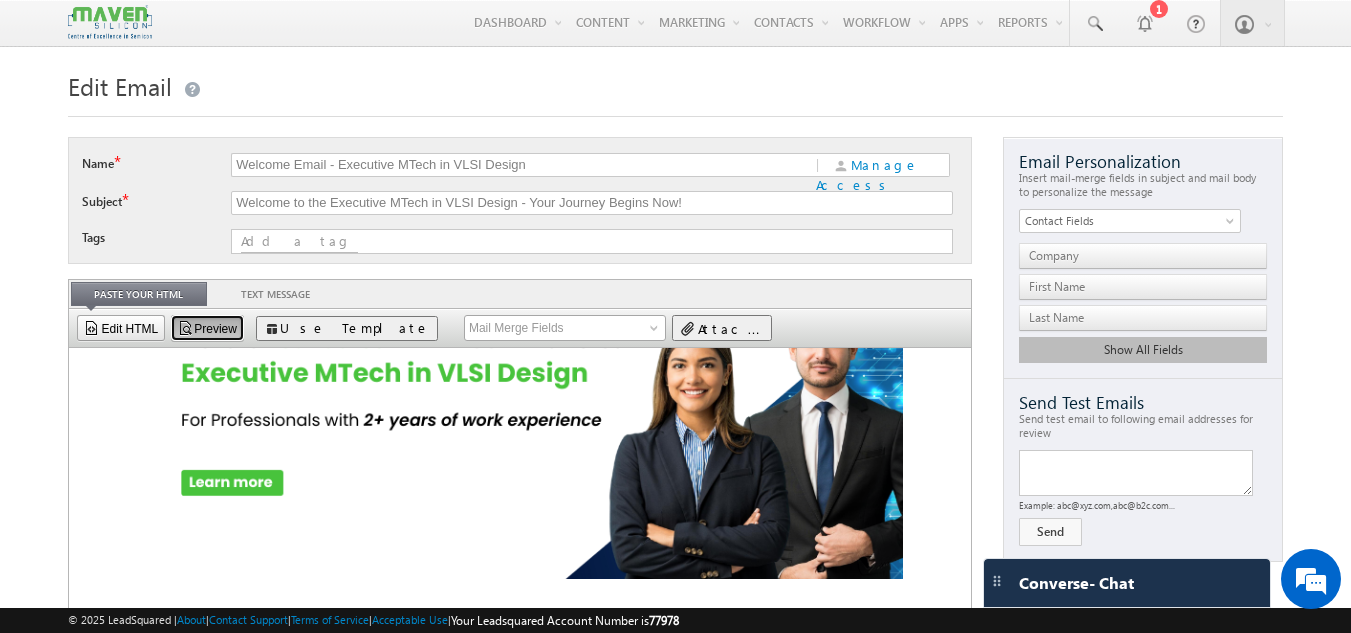 scroll, scrollTop: 200, scrollLeft: 0, axis: vertical 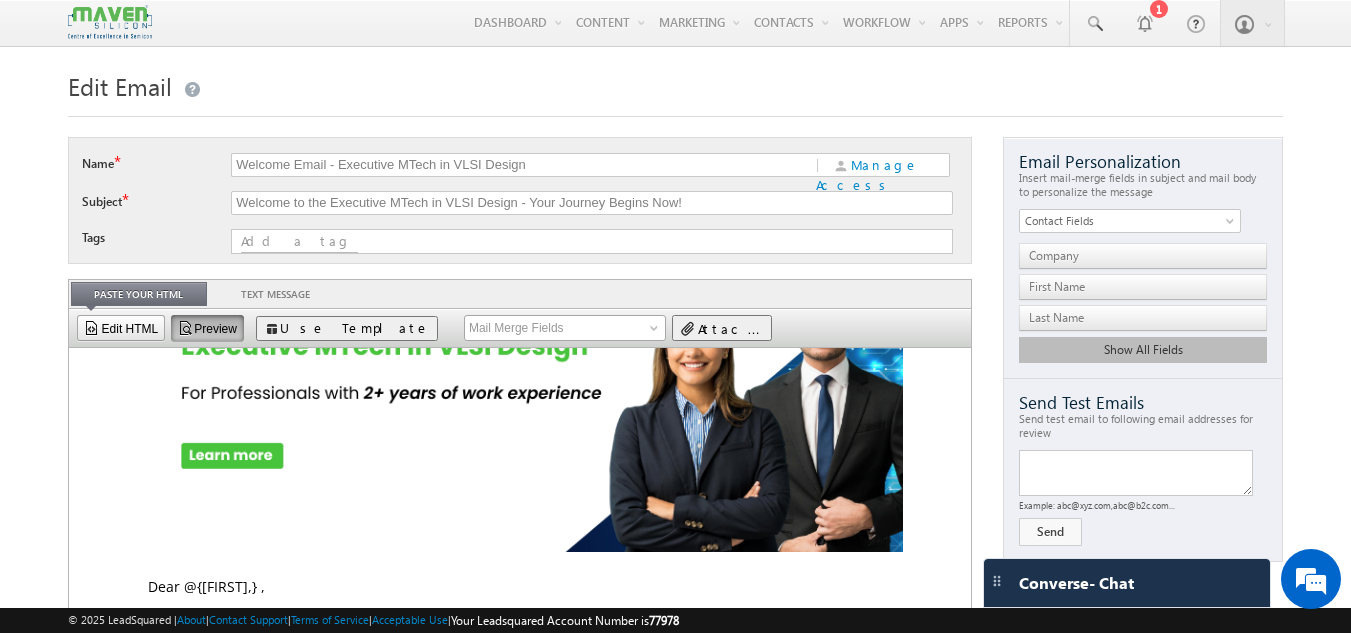 click at bounding box center (519, 360) 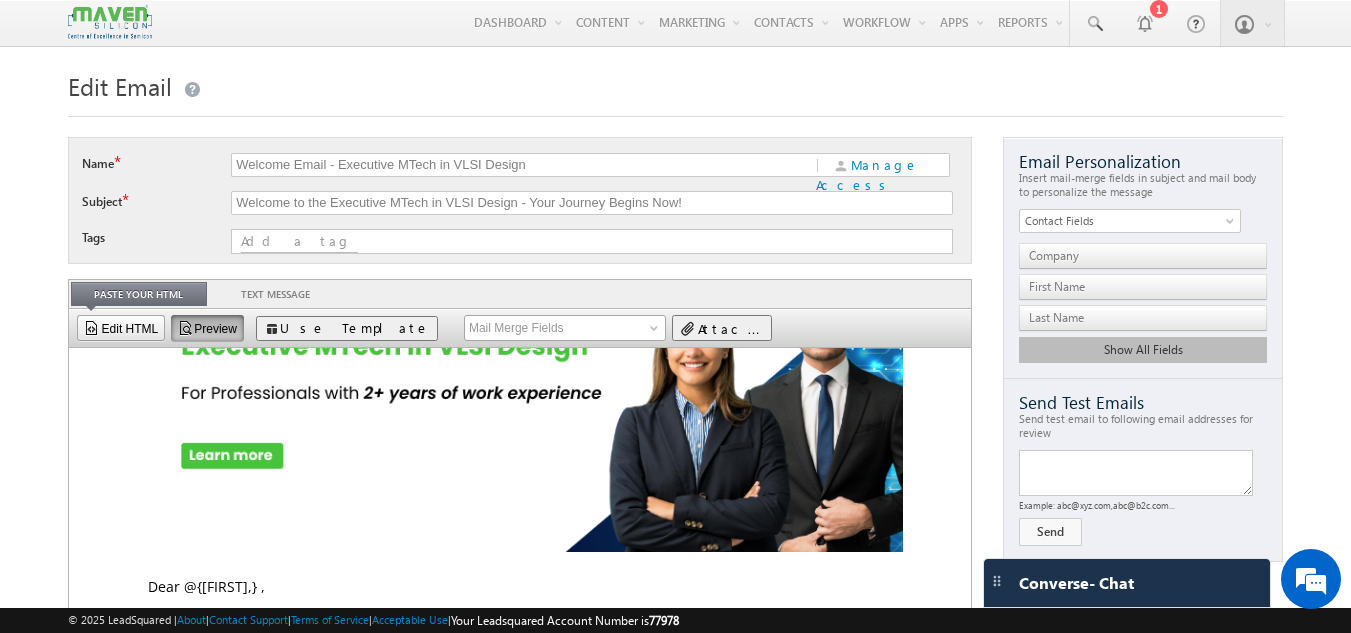 click at bounding box center [519, 360] 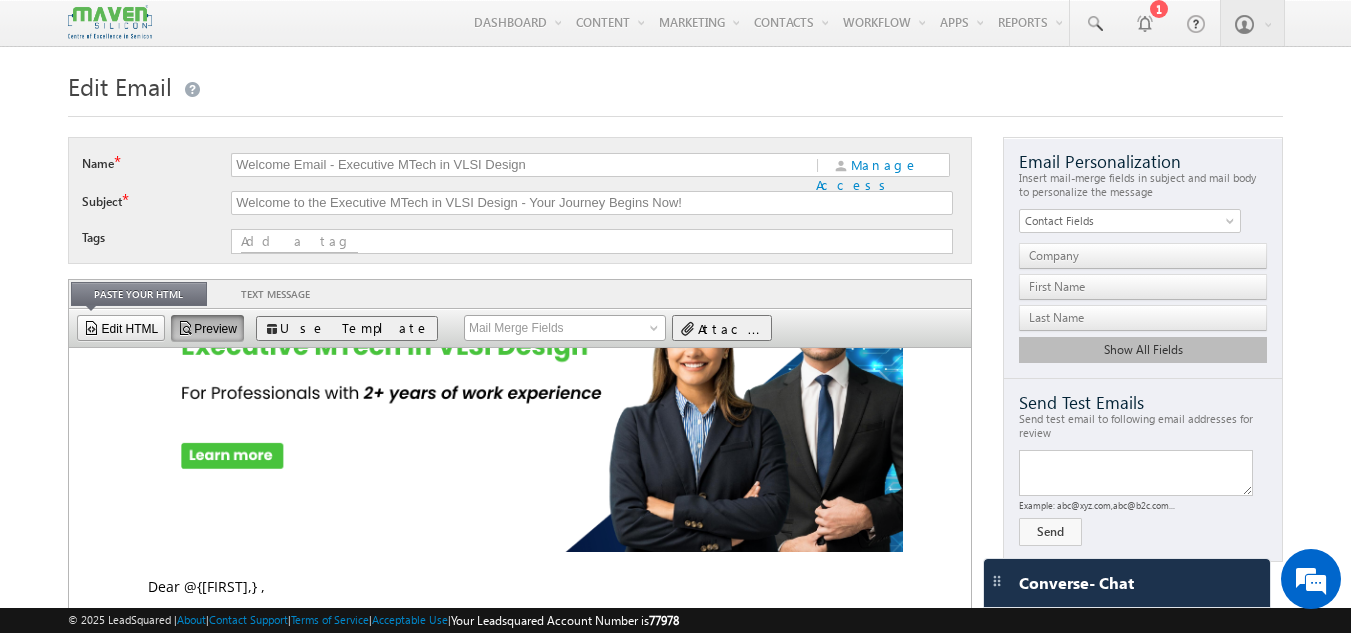 click at bounding box center [519, 360] 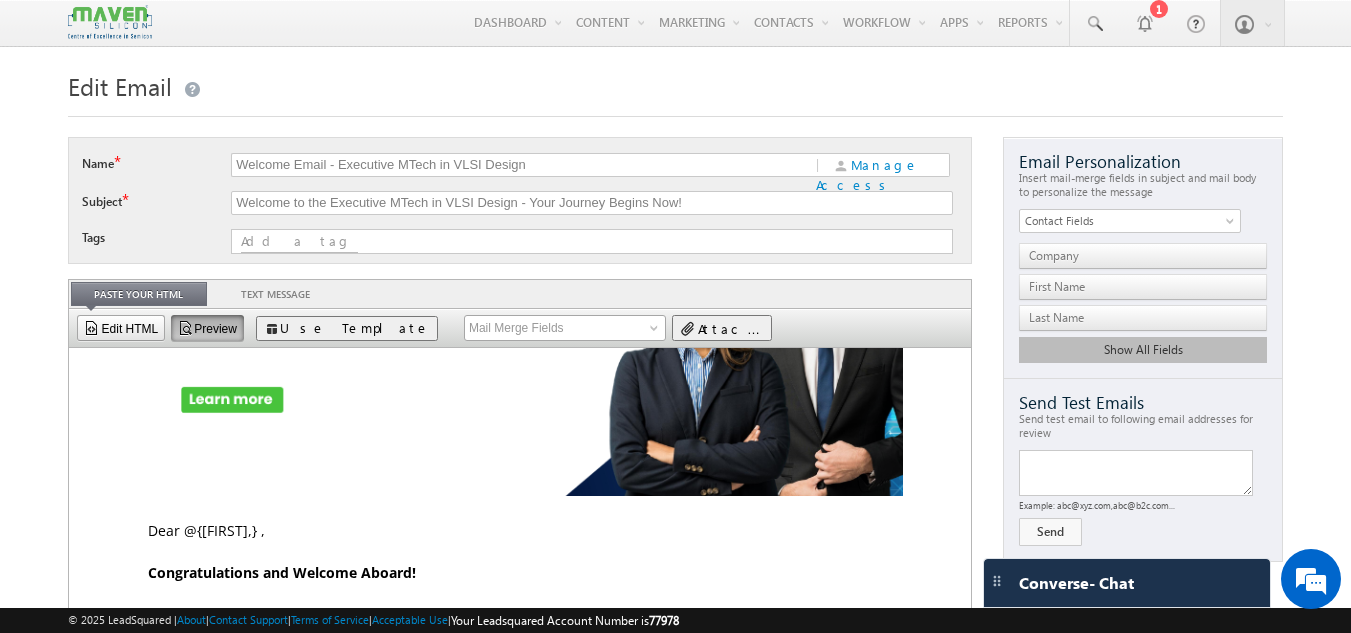 scroll, scrollTop: 257, scrollLeft: 0, axis: vertical 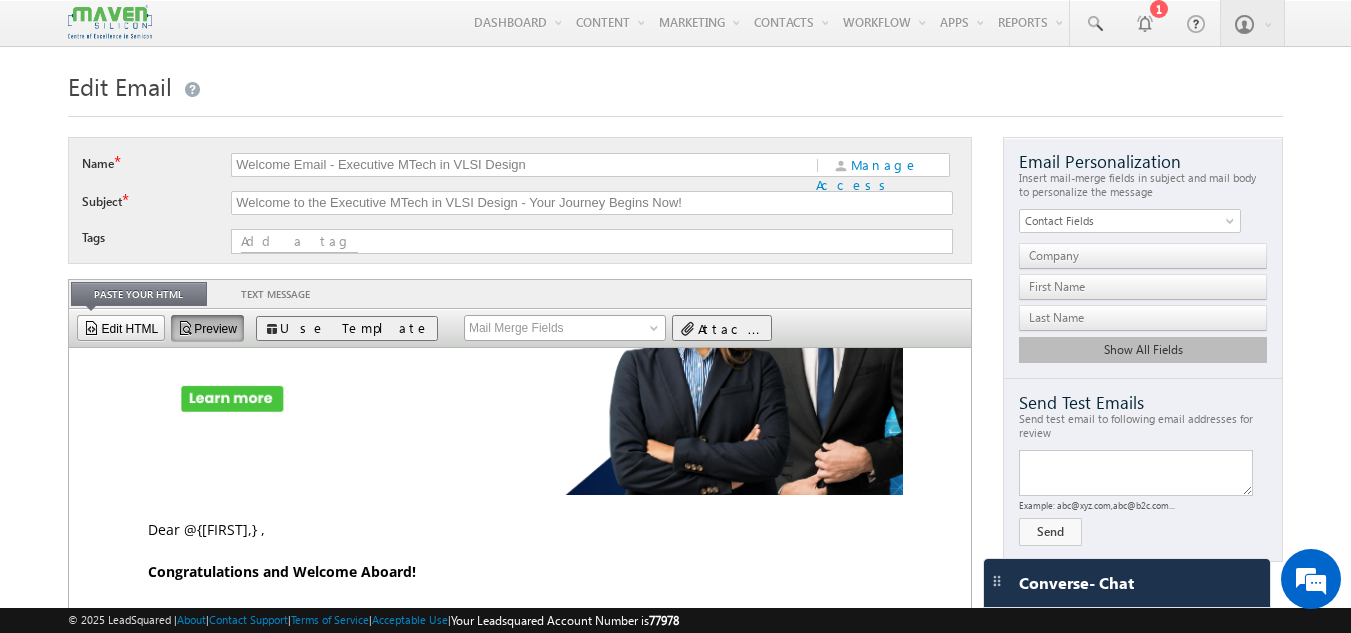 click at bounding box center (519, 303) 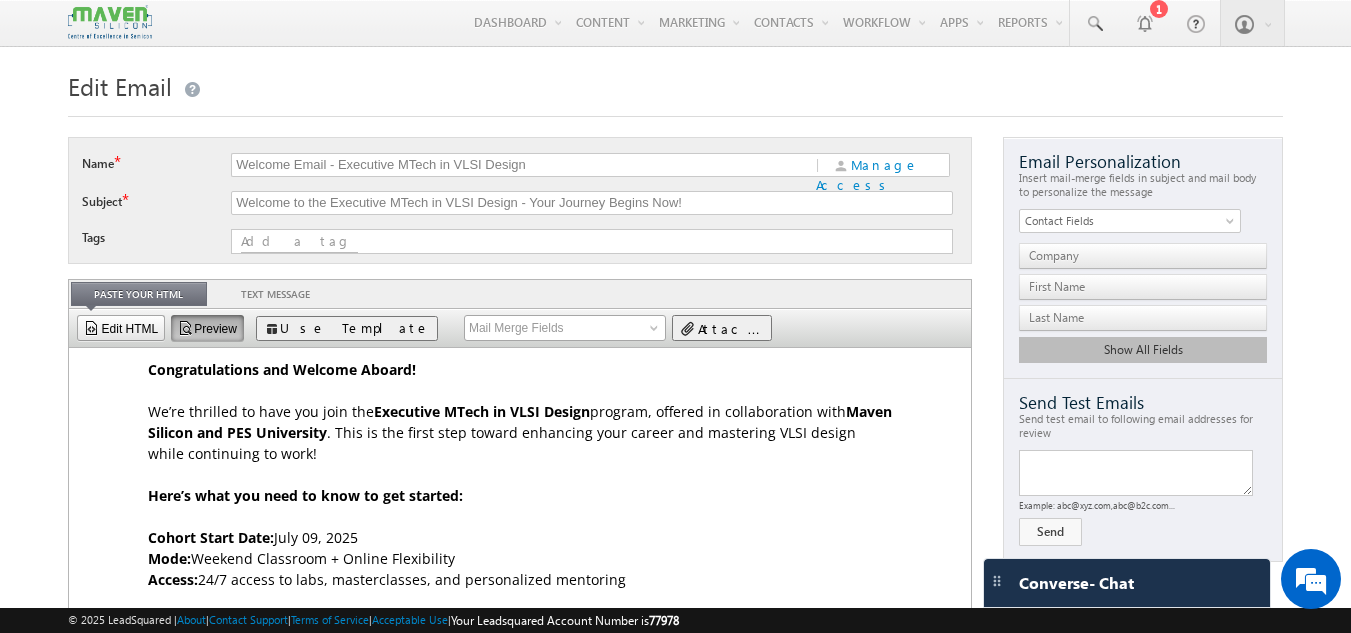 click on "We’re thrilled to have you join the  Executive MTech in VLSI Design  program, offered in collaboration with  Maven Silicon and PES University . This is the first step toward enhancing your career and mastering VLSI design while continuing to work!" at bounding box center [519, 432] 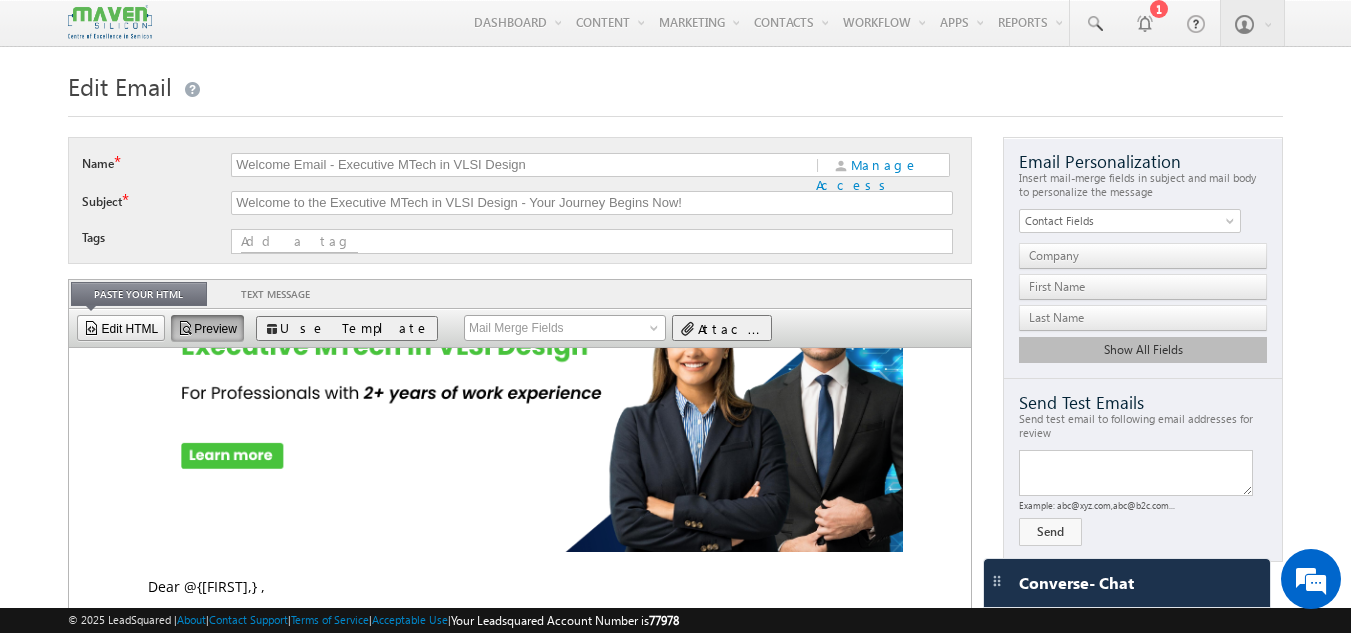 scroll, scrollTop: 193, scrollLeft: 0, axis: vertical 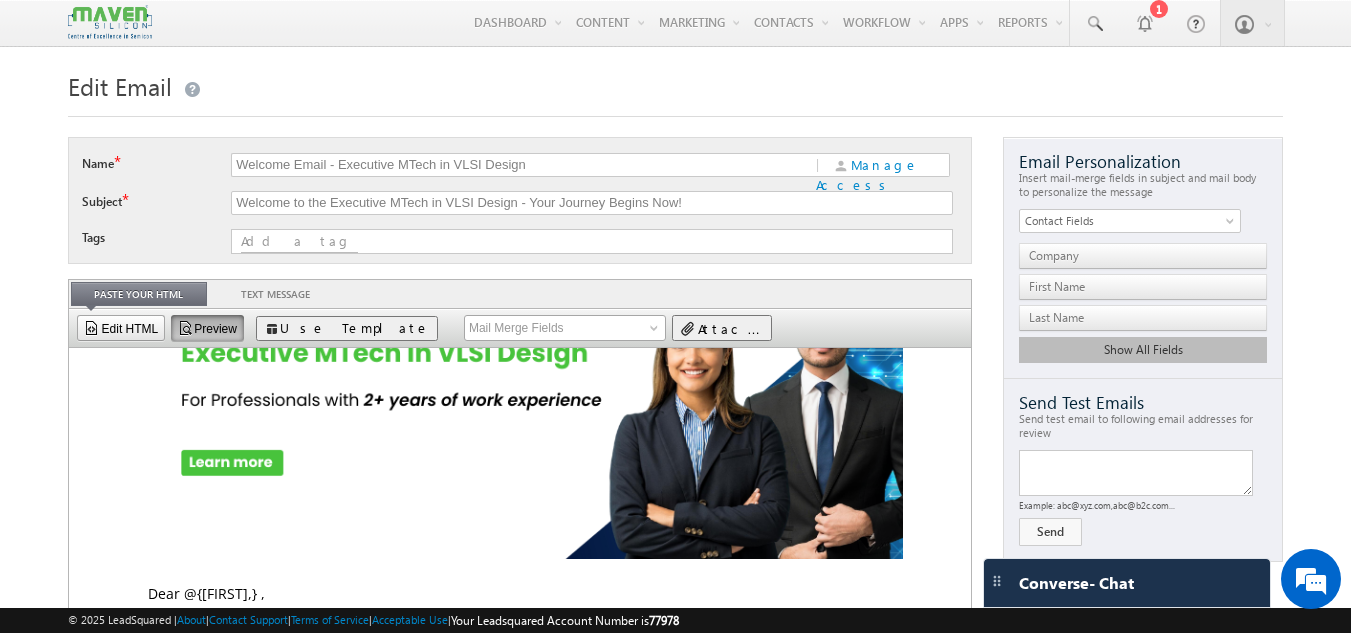 click at bounding box center (519, 367) 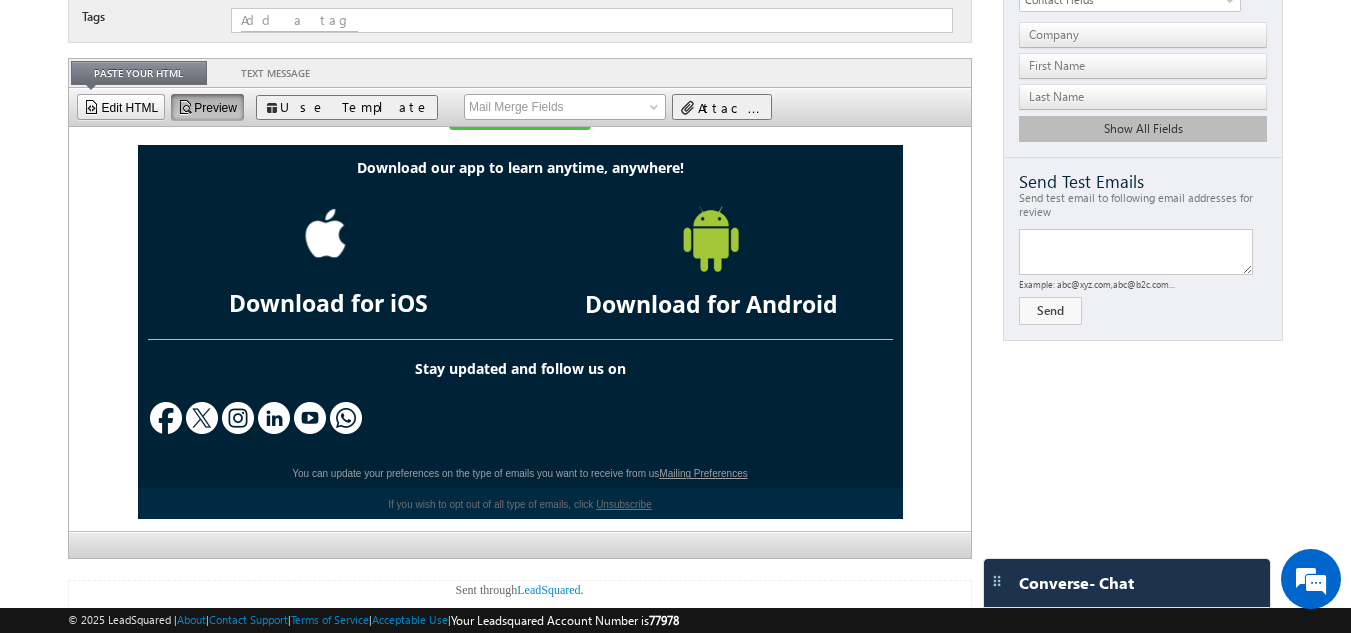 scroll, scrollTop: 222, scrollLeft: 0, axis: vertical 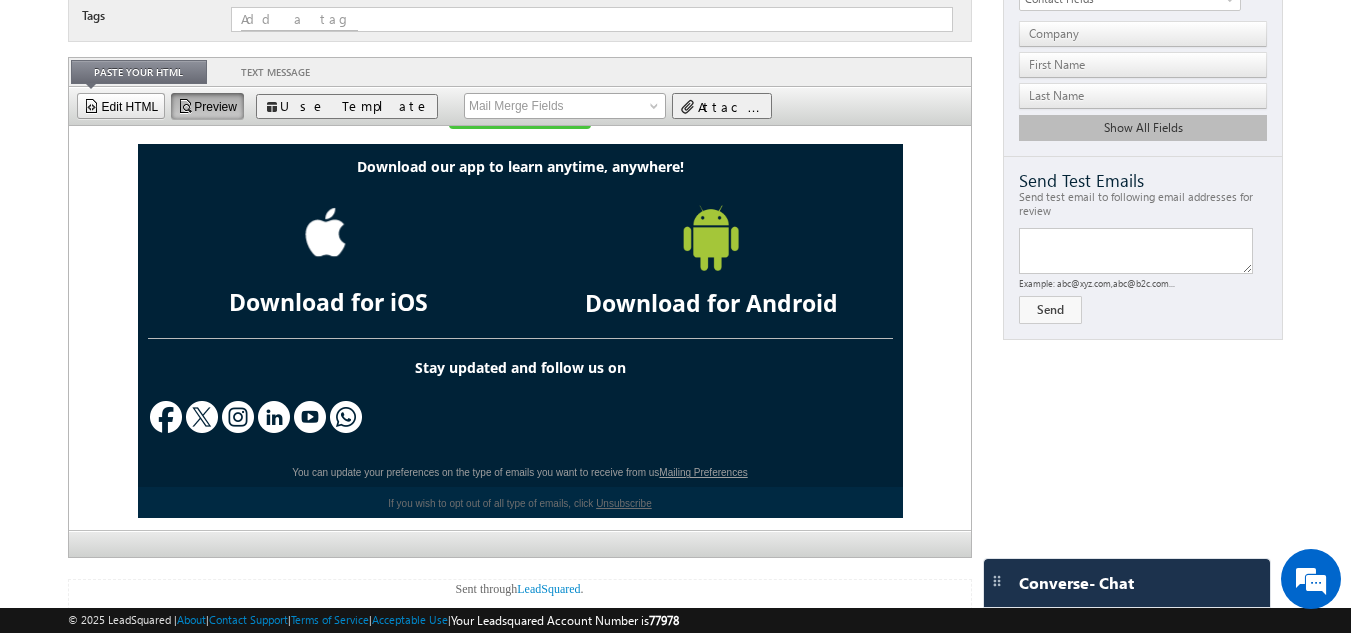 click at bounding box center [519, 419] 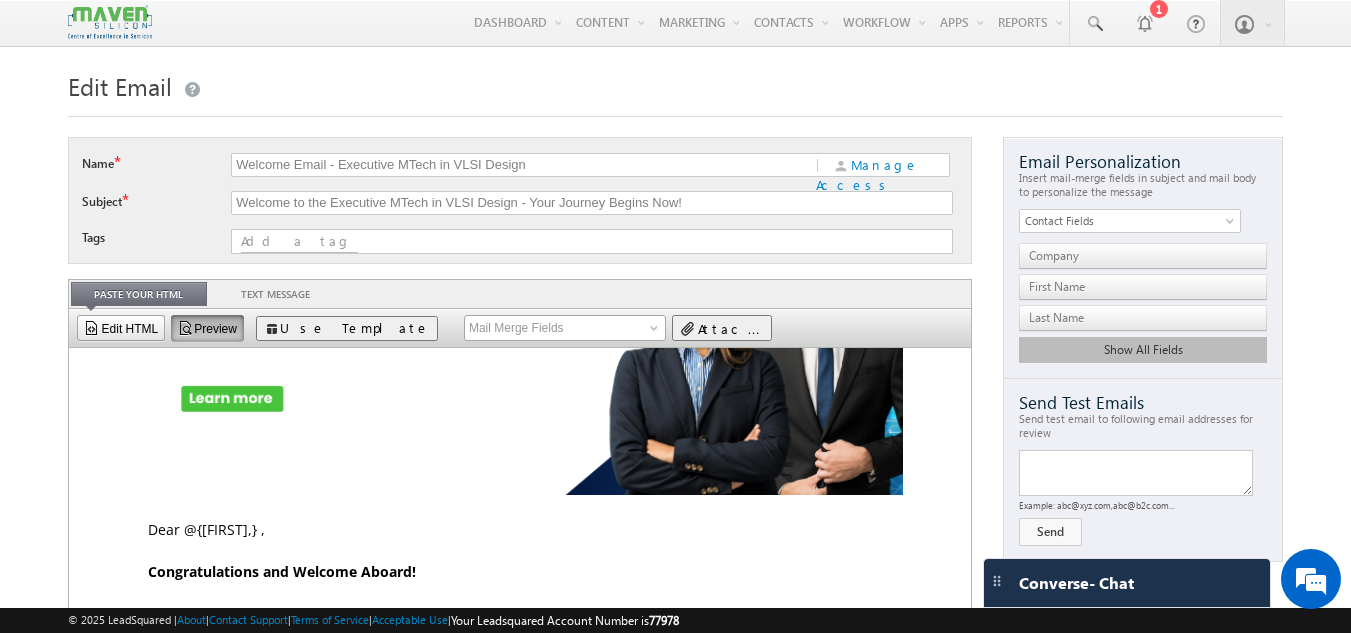 scroll, scrollTop: 0, scrollLeft: 0, axis: both 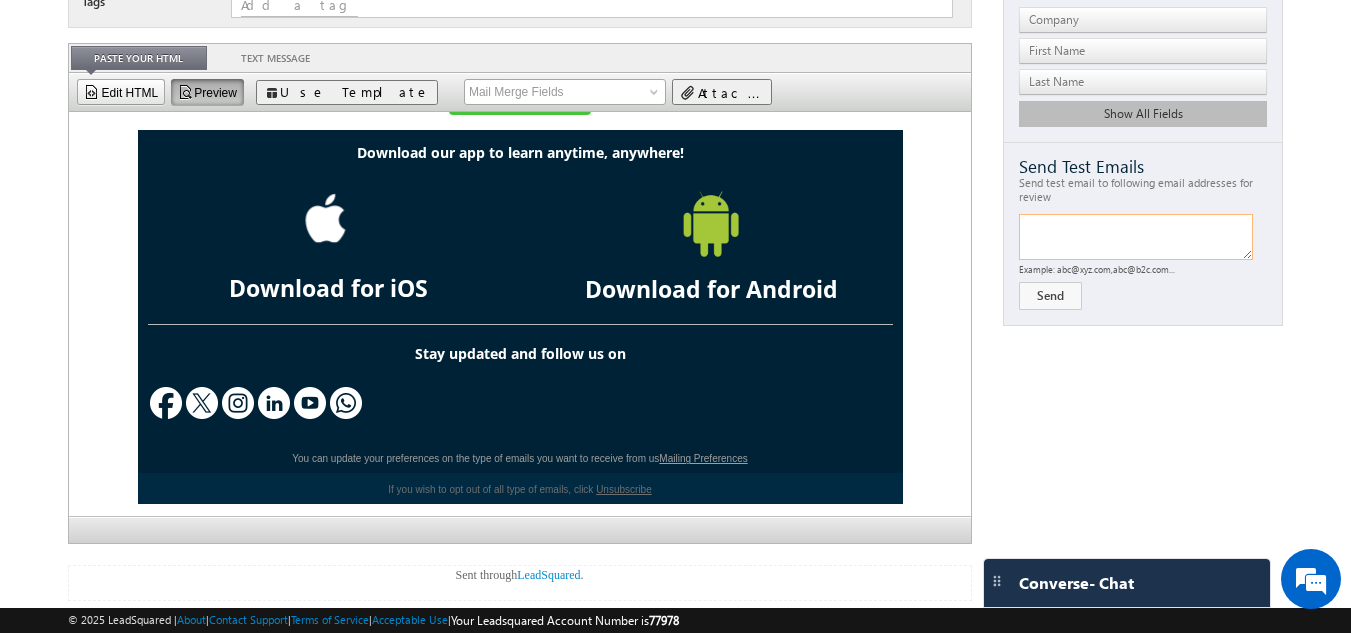 click at bounding box center (1136, 237) 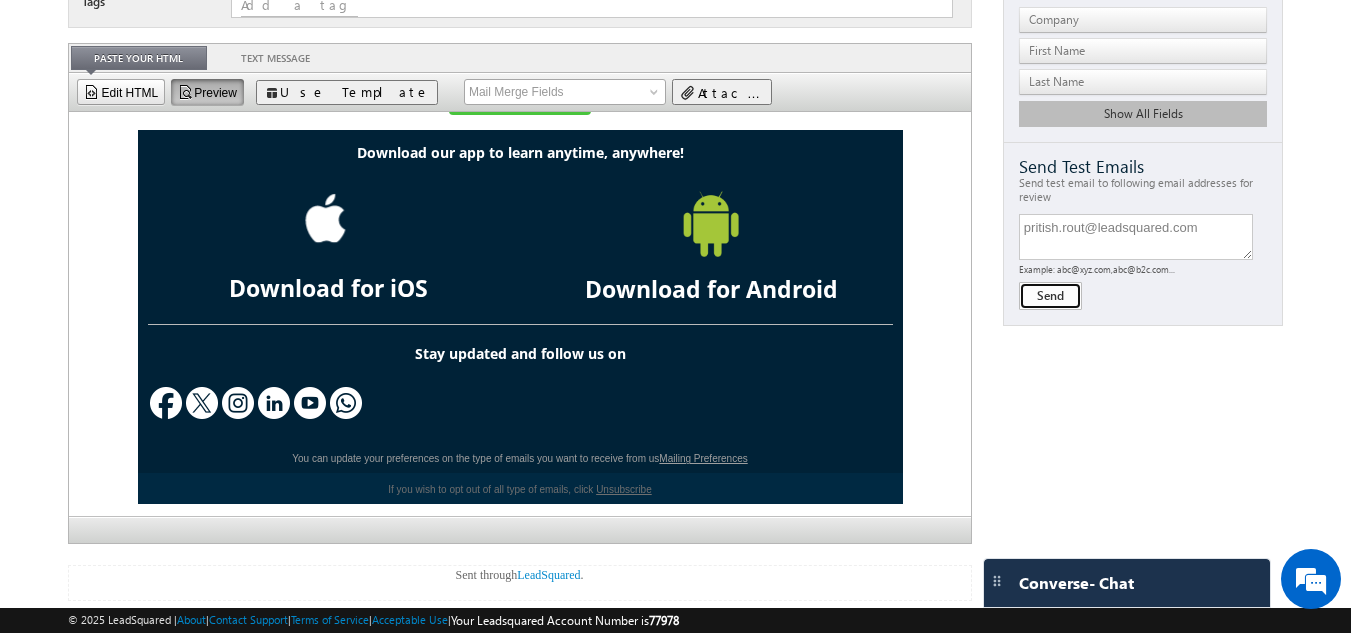 click on "Send" at bounding box center [1050, 296] 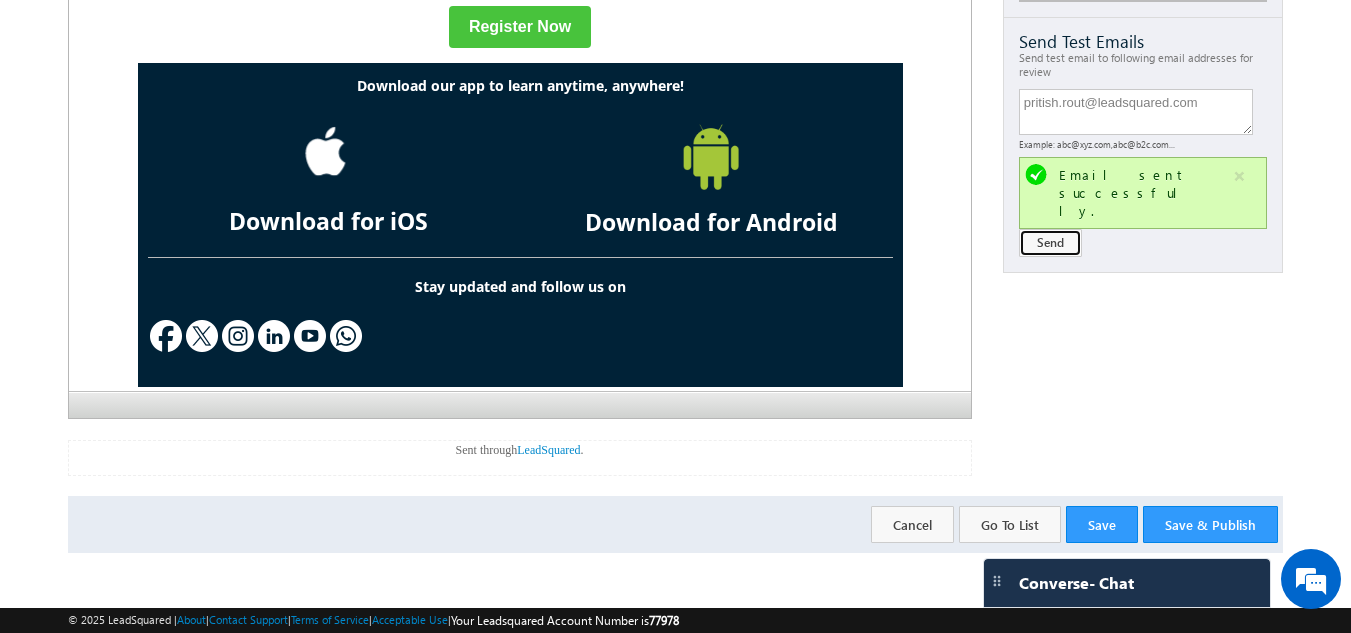 scroll, scrollTop: 1092, scrollLeft: 0, axis: vertical 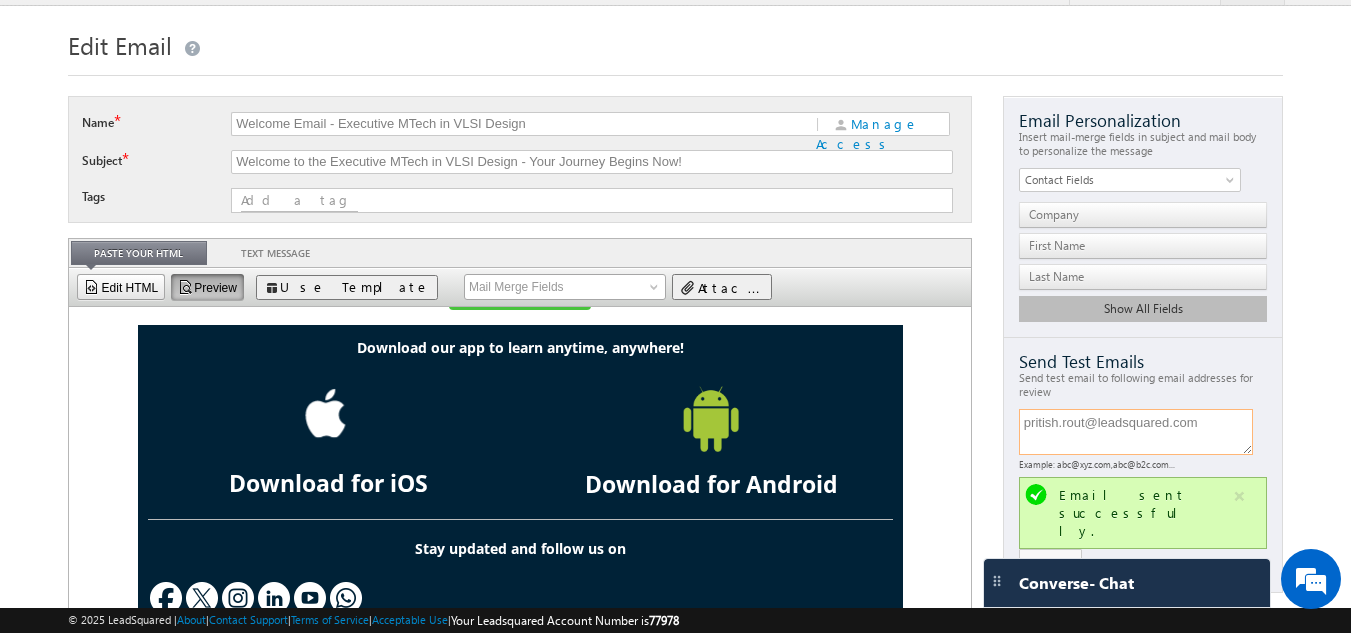 drag, startPoint x: 1284, startPoint y: 730, endPoint x: 818, endPoint y: 408, distance: 566.4274 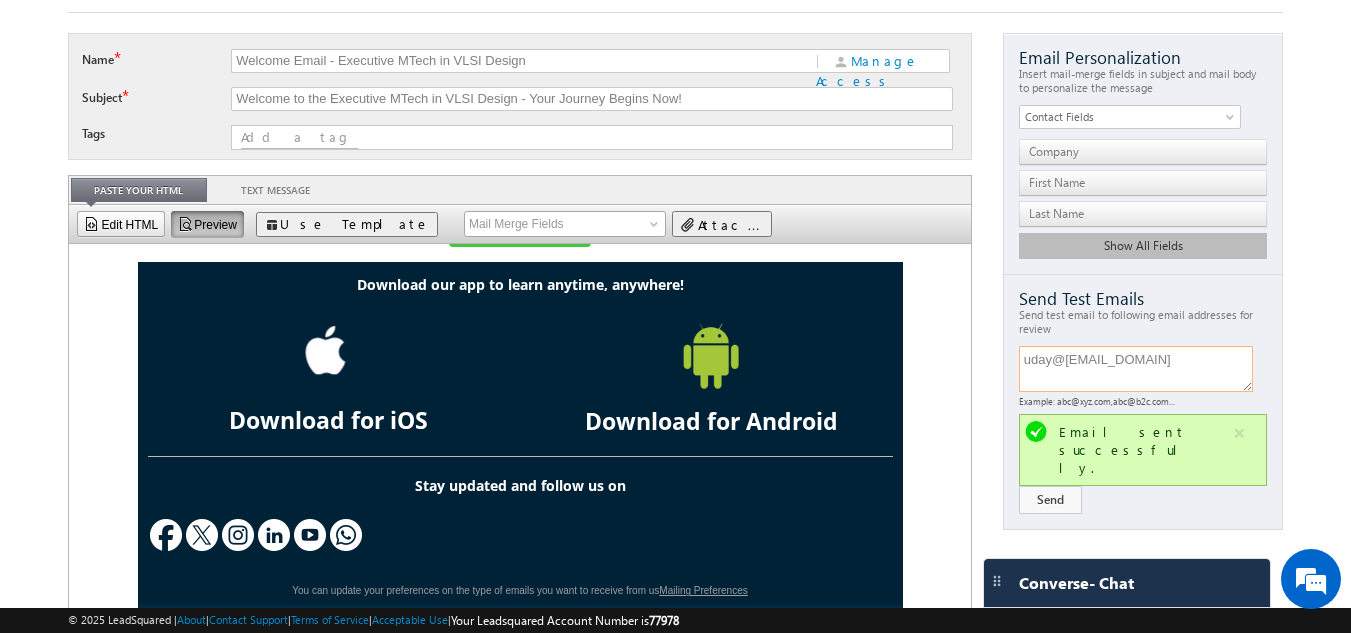 scroll, scrollTop: 106, scrollLeft: 0, axis: vertical 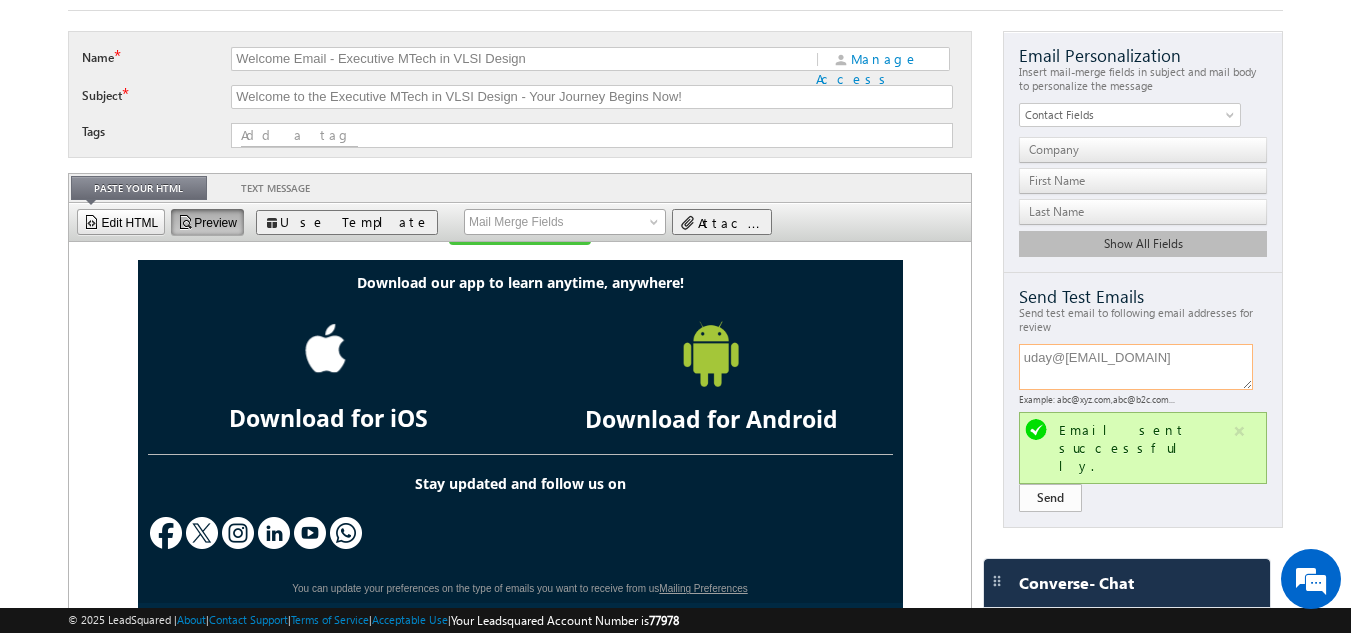 type on "uday@maven-silicon.com" 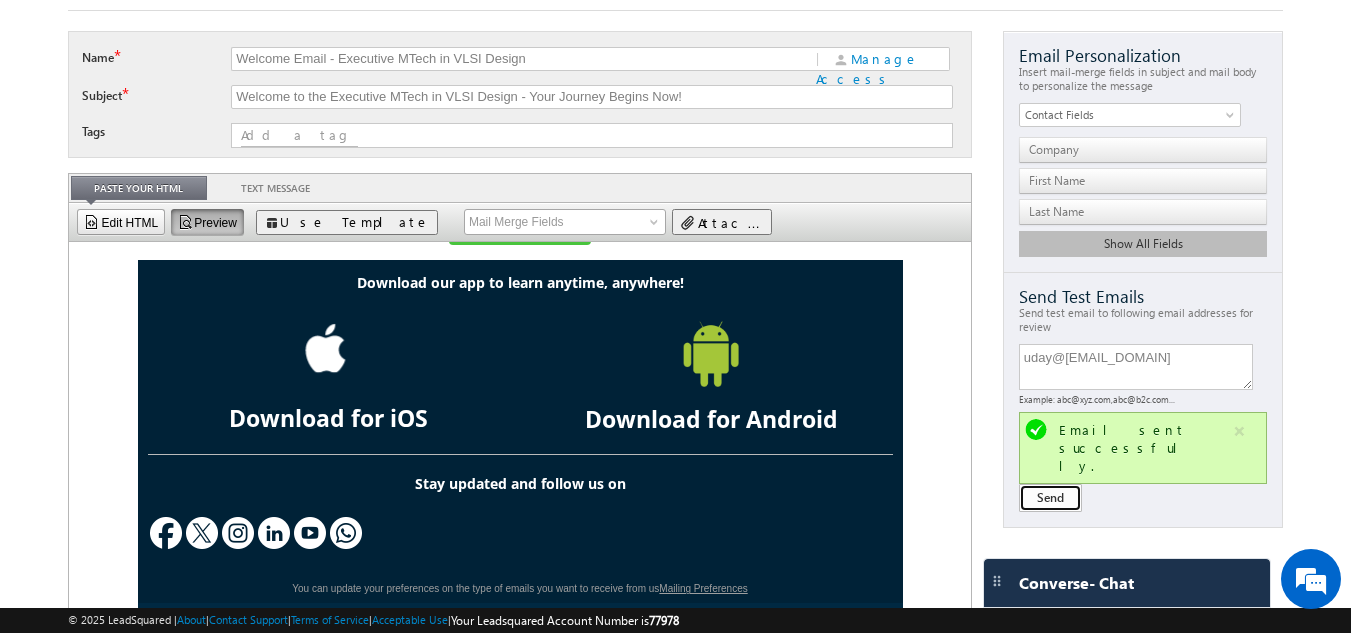 click on "Send" at bounding box center (1050, 498) 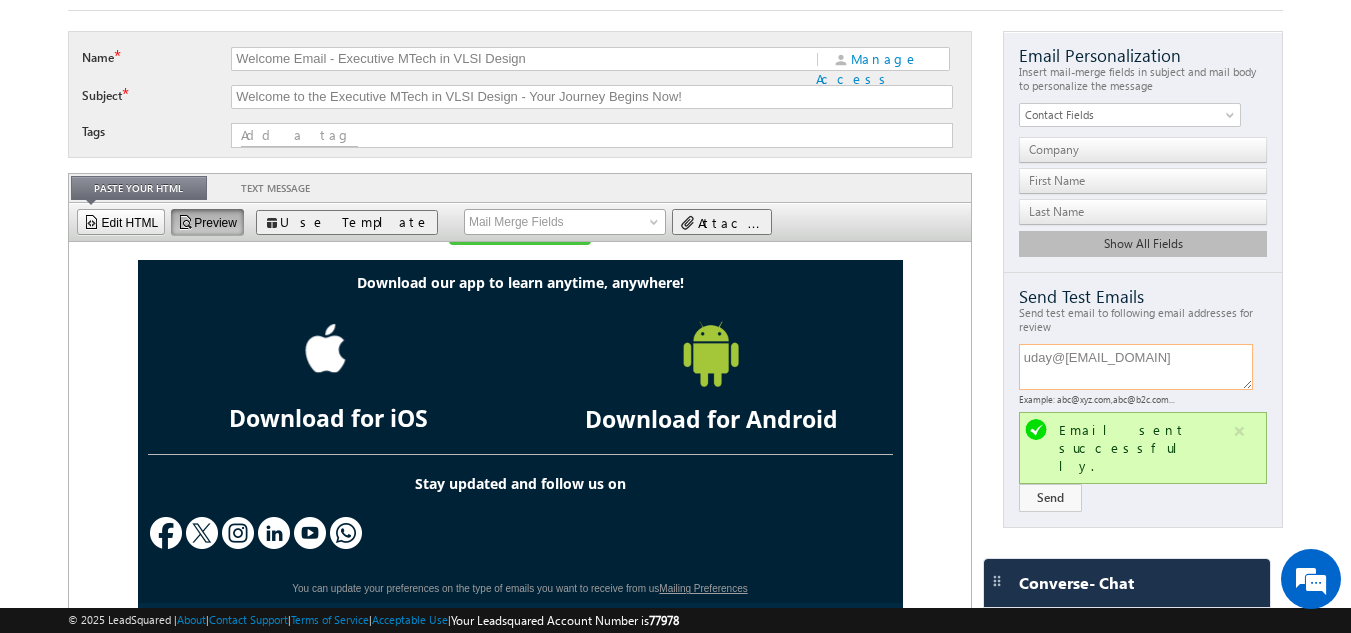 drag, startPoint x: 1052, startPoint y: 359, endPoint x: 1013, endPoint y: 353, distance: 39.45884 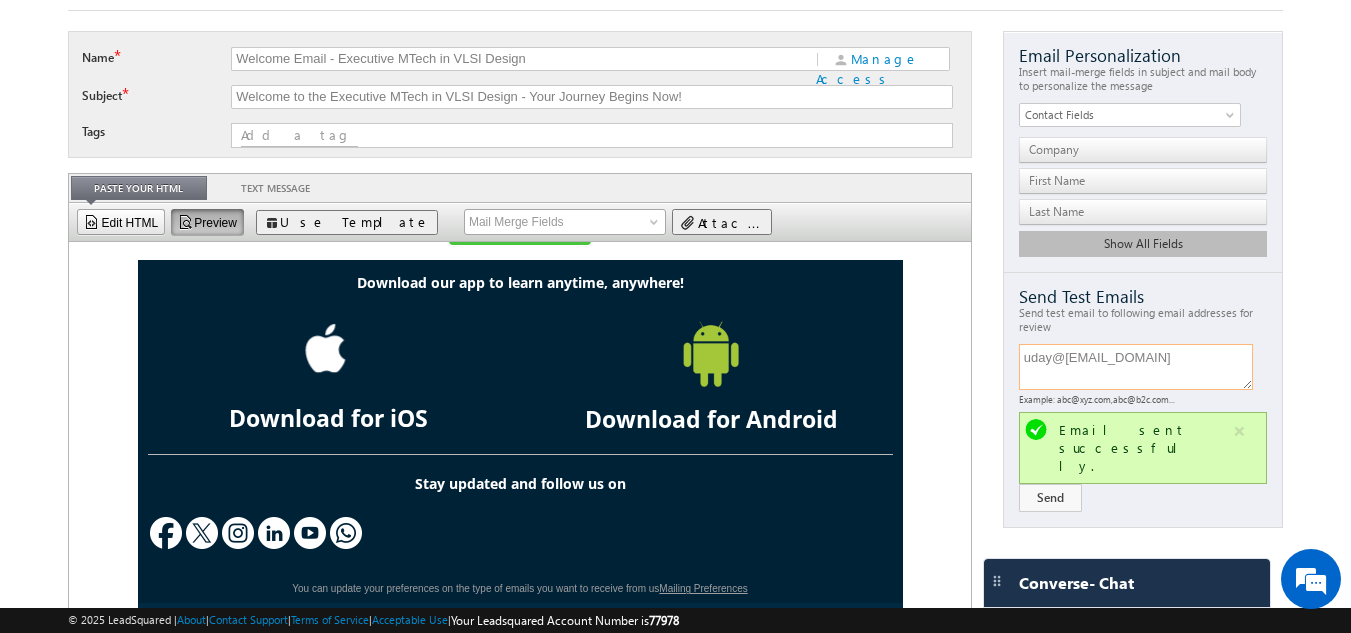 click on "Send Test Emails
Send test email to following email addresses for review
uday@maven-silicon.com
Example: abc@xyz.com,abc@b2c.com...
Email sent successfully.
Send" at bounding box center (1143, 399) 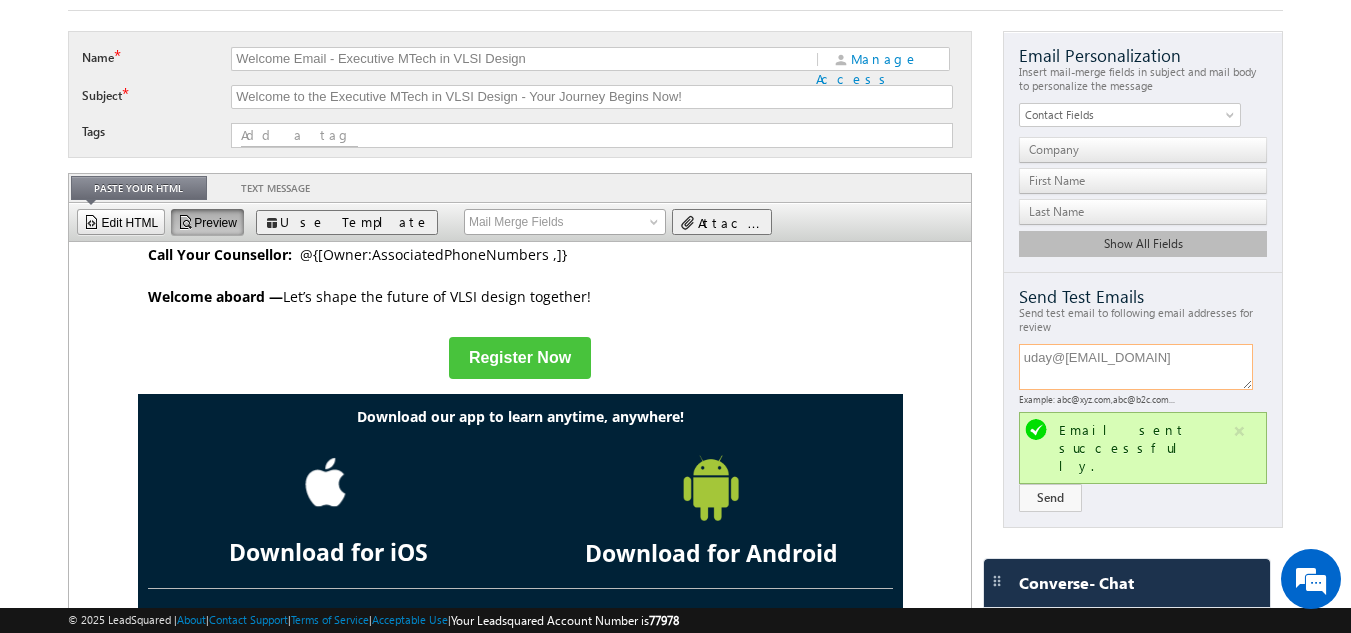 scroll, scrollTop: 956, scrollLeft: 0, axis: vertical 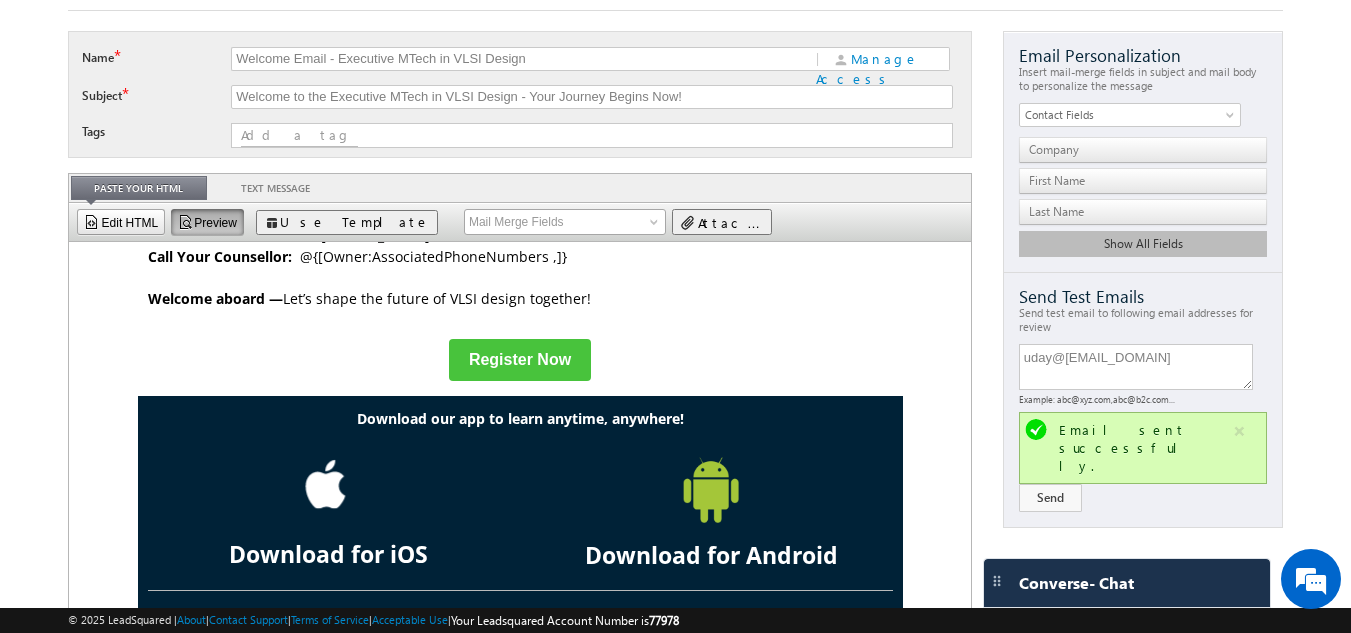 click on "Register Now" at bounding box center [519, 359] 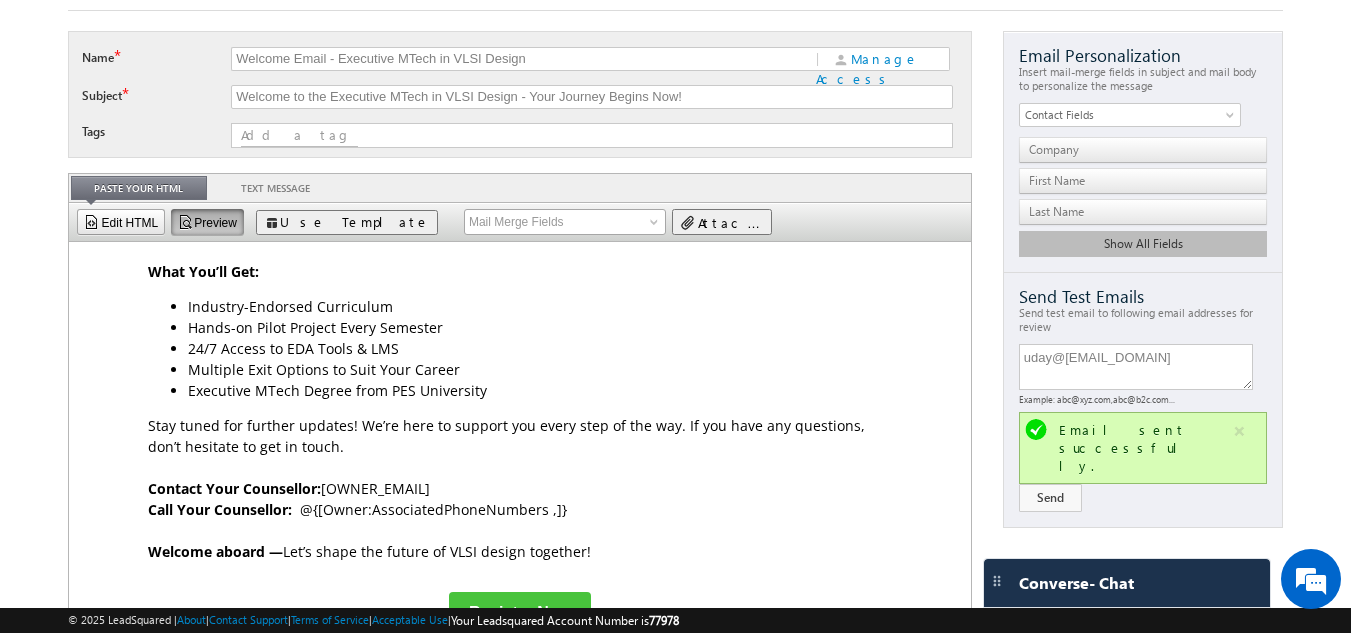 scroll, scrollTop: 838, scrollLeft: 0, axis: vertical 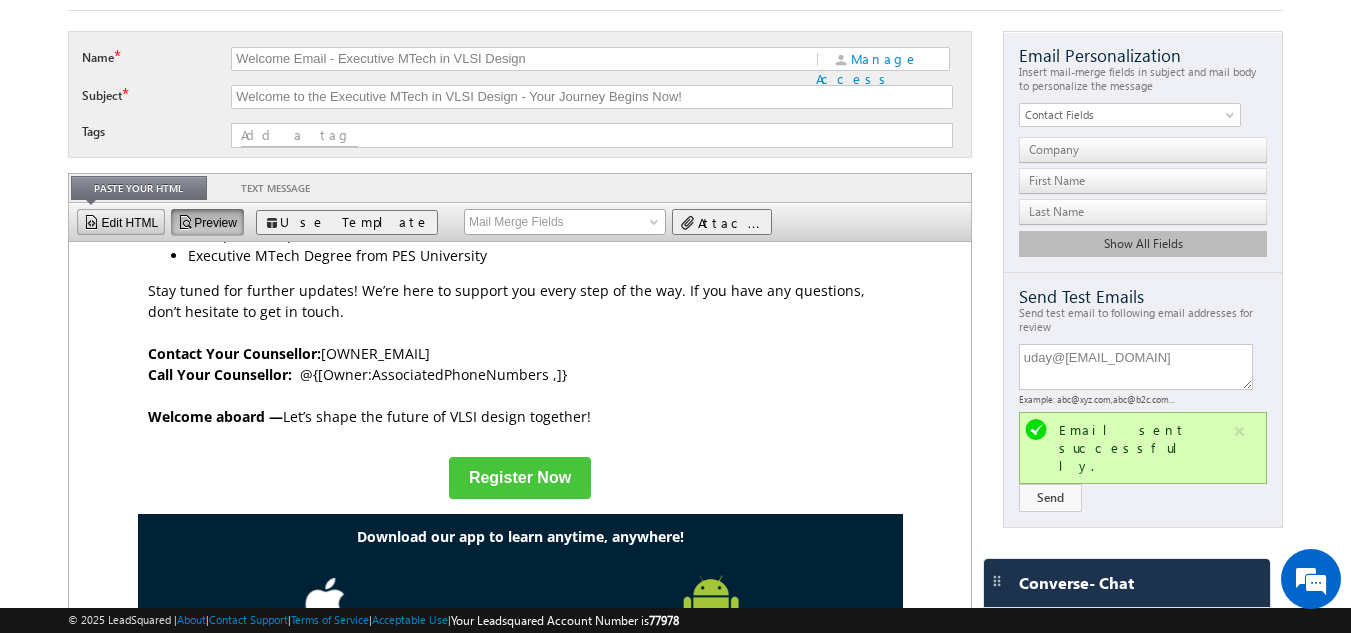 click on "Edit HTML" at bounding box center (121, 222) 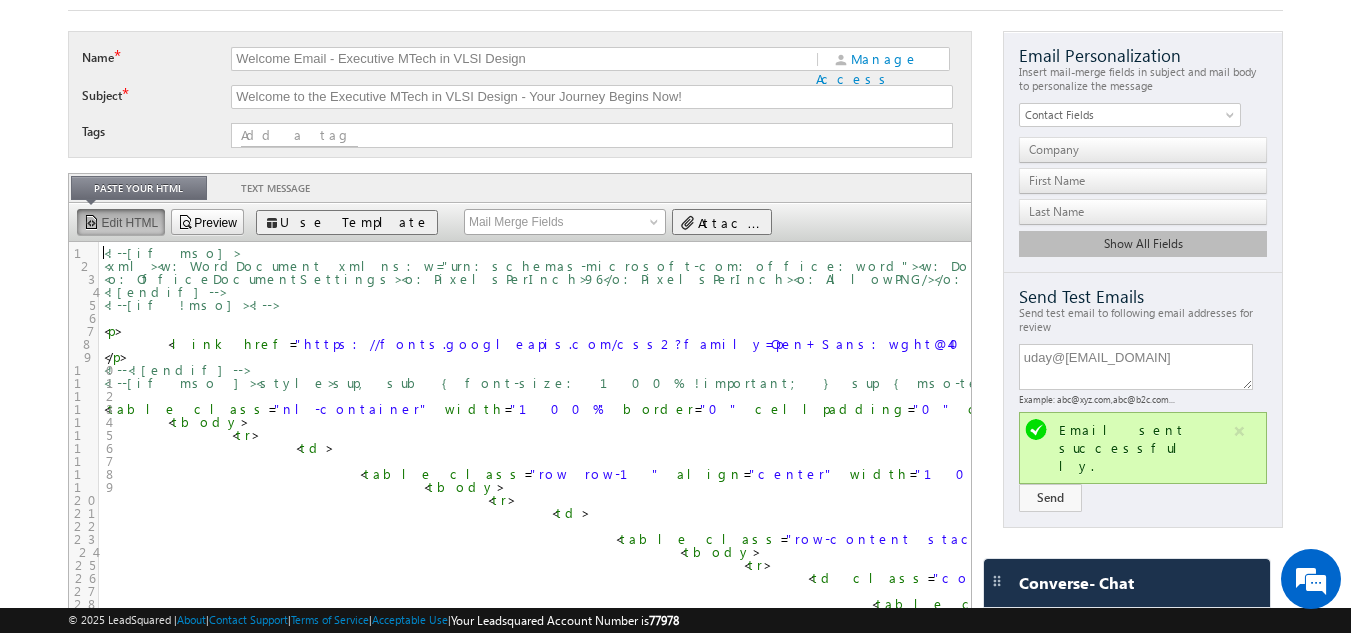 scroll, scrollTop: 7, scrollLeft: 0, axis: vertical 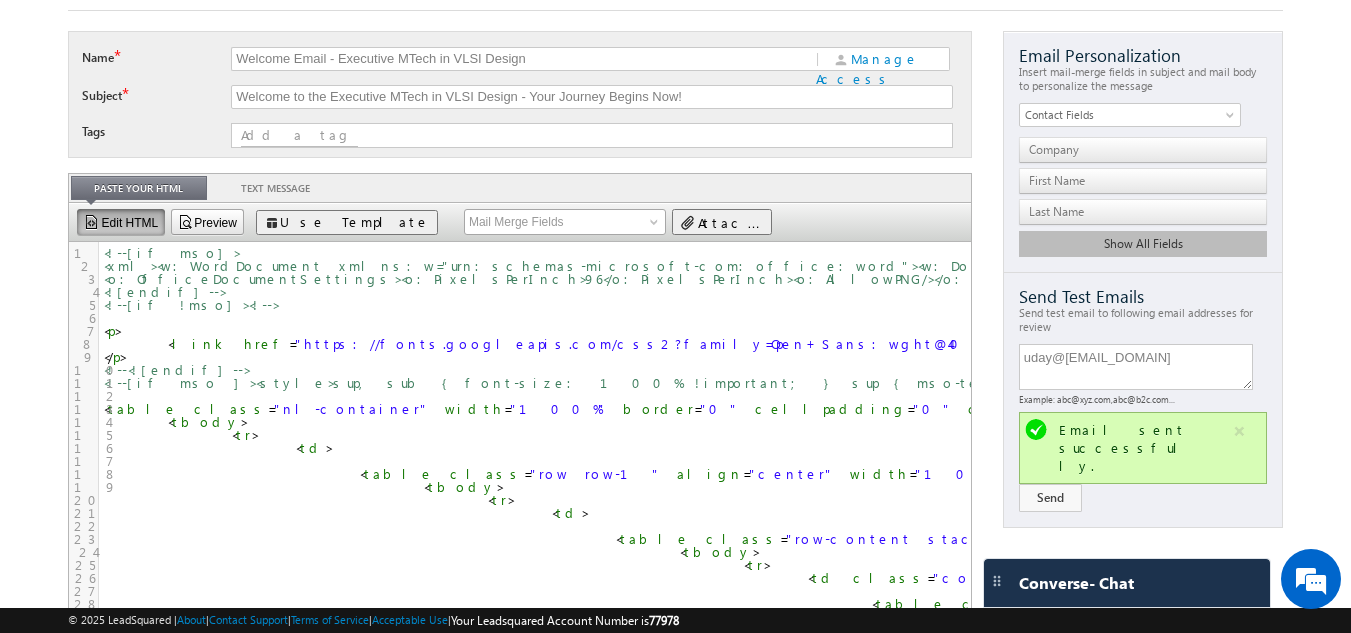 type on "-" 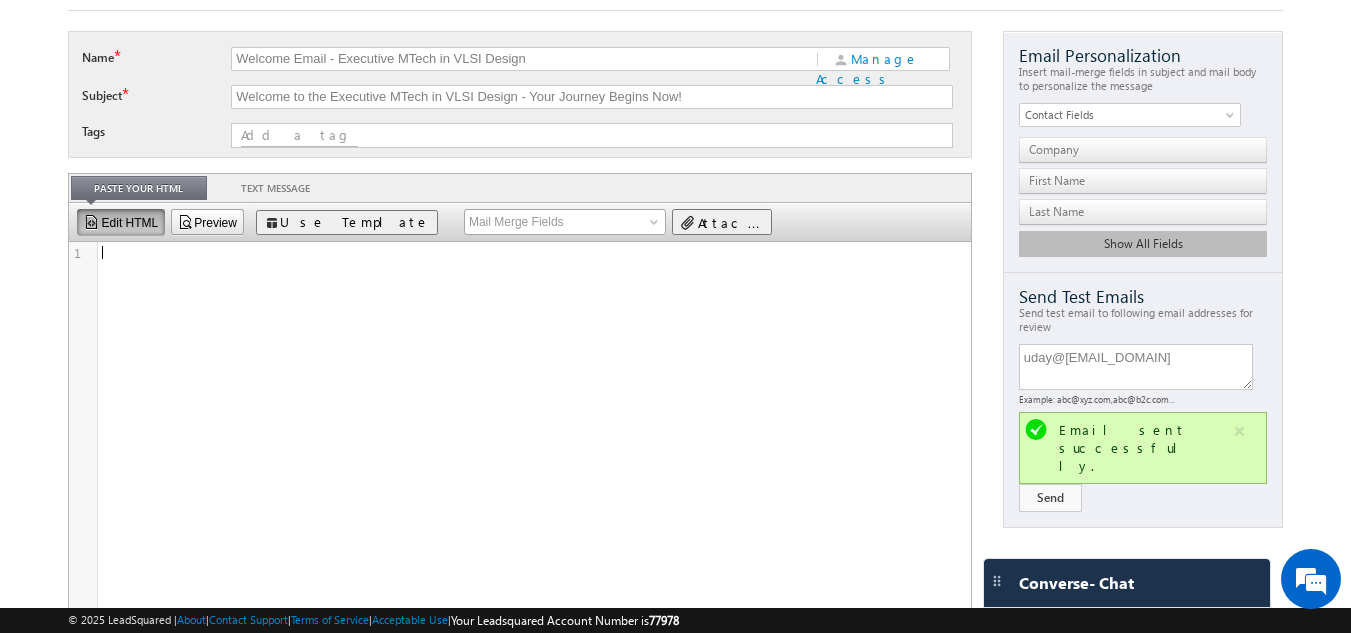type on "<!--[if mso]>
<xml><w:WordDocument xmlns:w="urn:schemas-microsoft-com:office:word"><w:DontUseAdvancedTypographyReadingMail/></w:WordDocument>
<o:OfficeDocumentSettings><o:PixelsPerInch>96</o:PixelsPerInch><o:AllowPNG/></o:OfficeDocumentSettings></xml>
<![endif]-->
<!--[if !mso]><!-->
<p>
<link href="https://fonts.googleapis.com/css2?family=Open+Sans:wght@400;700&display=swap" rel="stylesheet" type="text/css">
</p>
<!--<![endif]-->
<!--[if mso ]><style>sup, sub { font-size: 100% !important; } sup { mso-text-raise:10% } sub { mso-text-raise:-10% }</style> <![endif]-->
<table class="nl-container" width="100%" border="0" cellpadding="0" cellspacing="0" style="background-color: rgb(250, 255, 250); width: 100%;">
<tbody>
<tr>
<td>
<table class="row row-1" align="center" width="100%" border="0" cellpadding="0" cellspacing="0" style="background-color: rgb(255, 255, 255); width: 100%;">
<tbody>
<tr>
<td>
<table class="row-content stack" align="center" border="0" cellpadding=..." 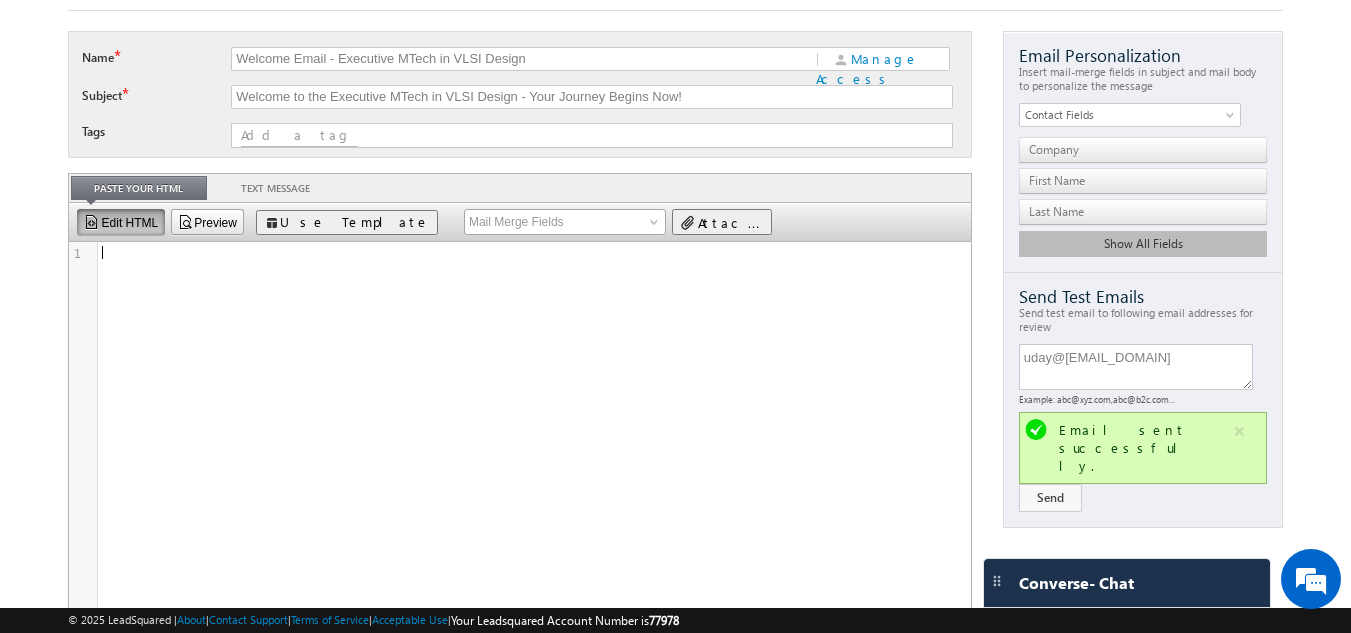 scroll, scrollTop: 5, scrollLeft: 0, axis: vertical 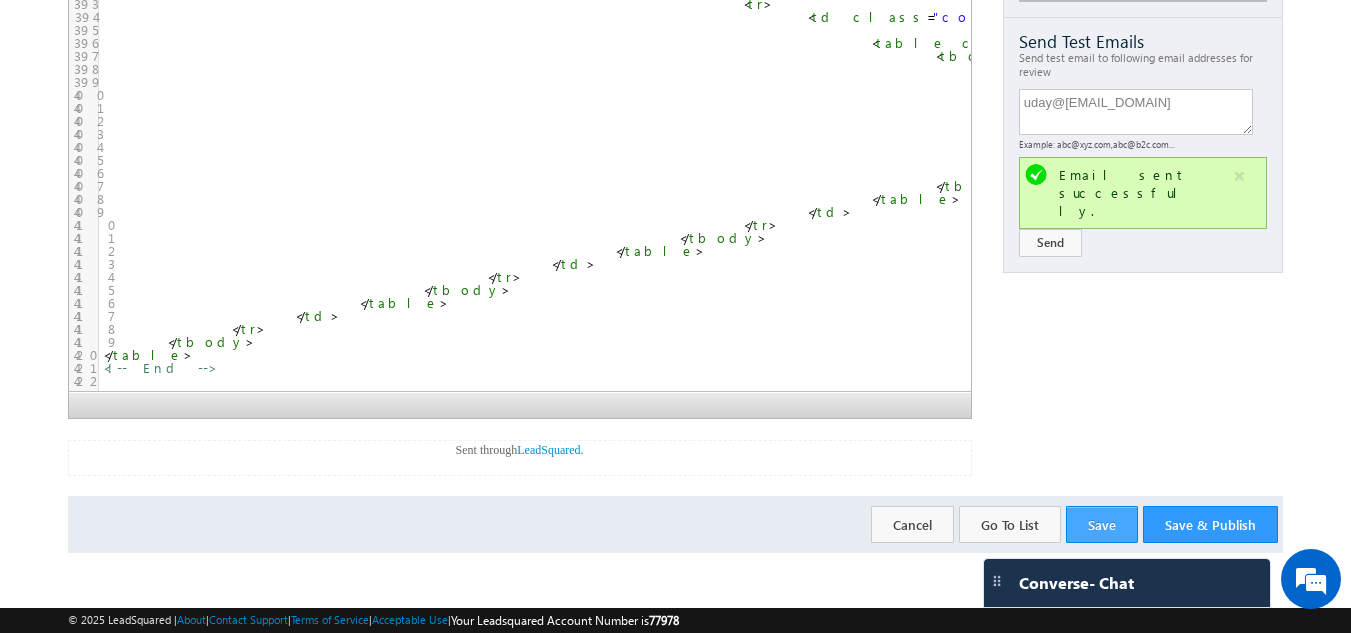 type 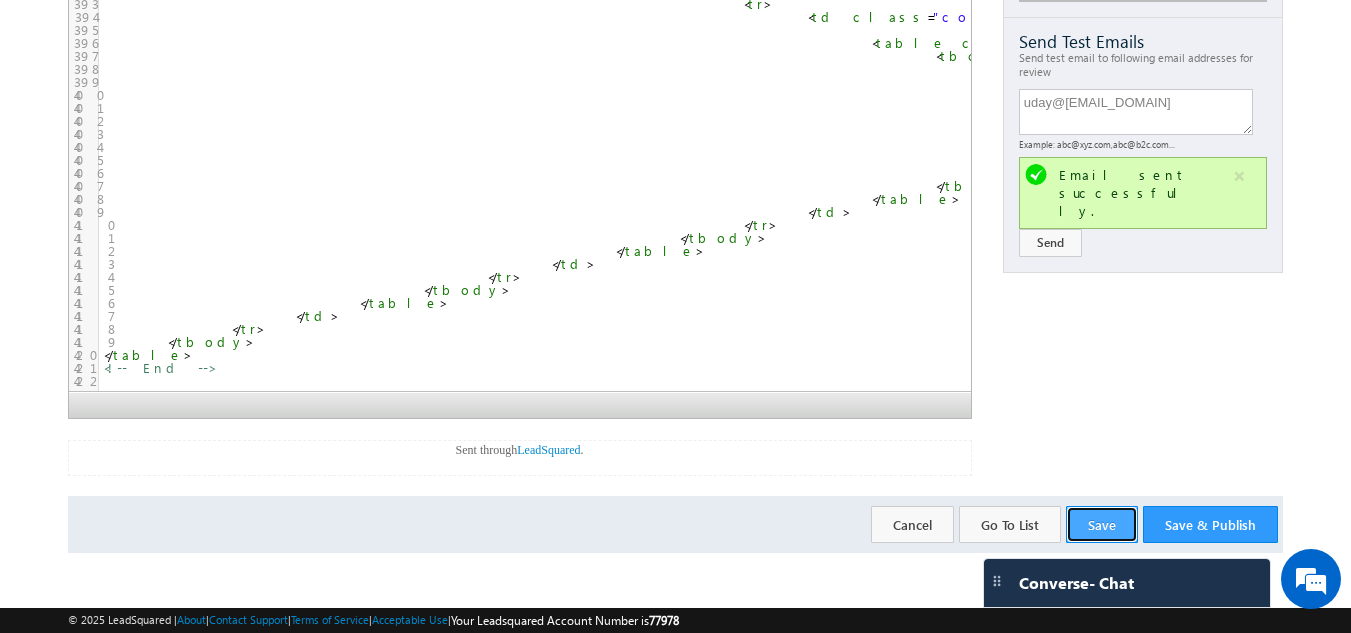 click on "Save" at bounding box center (1102, 524) 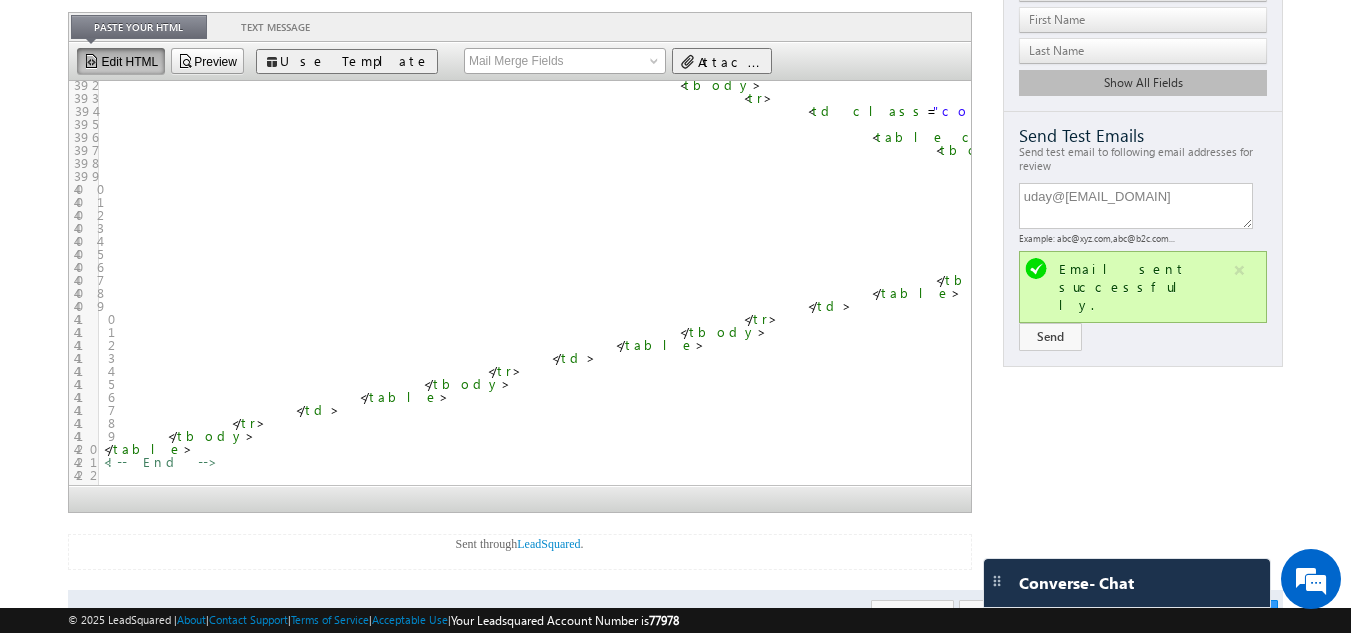 scroll, scrollTop: 262, scrollLeft: 0, axis: vertical 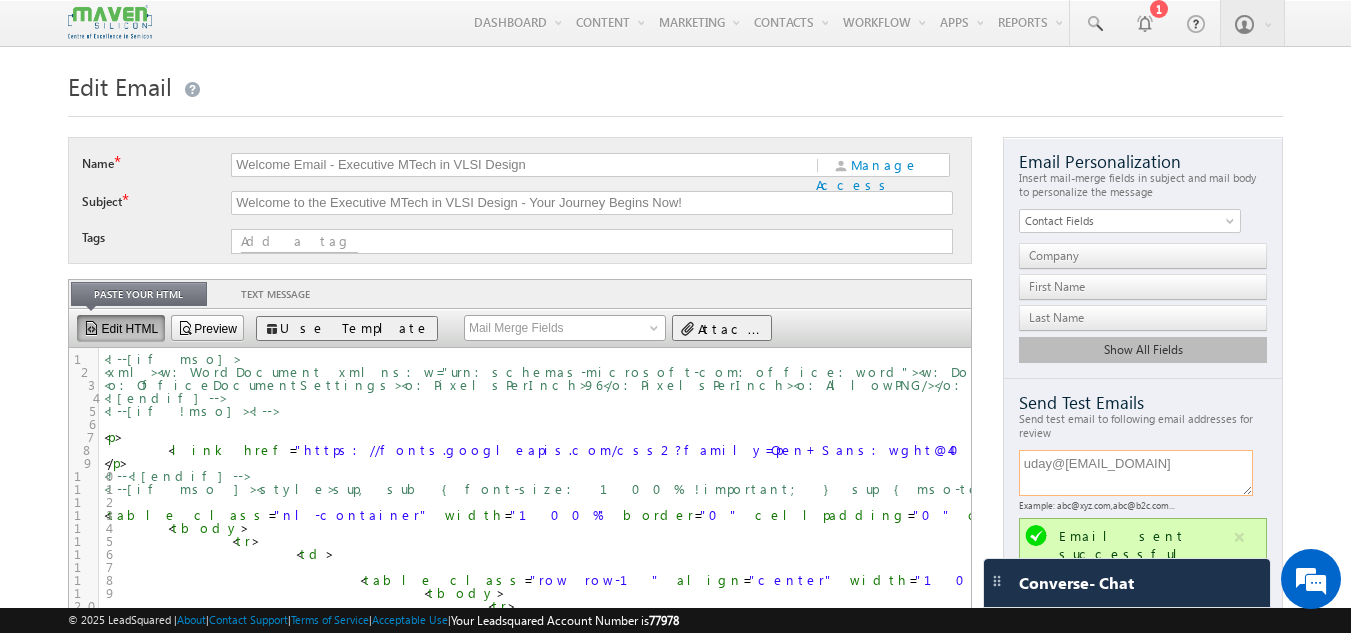 drag, startPoint x: 1049, startPoint y: 469, endPoint x: 1014, endPoint y: 467, distance: 35.057095 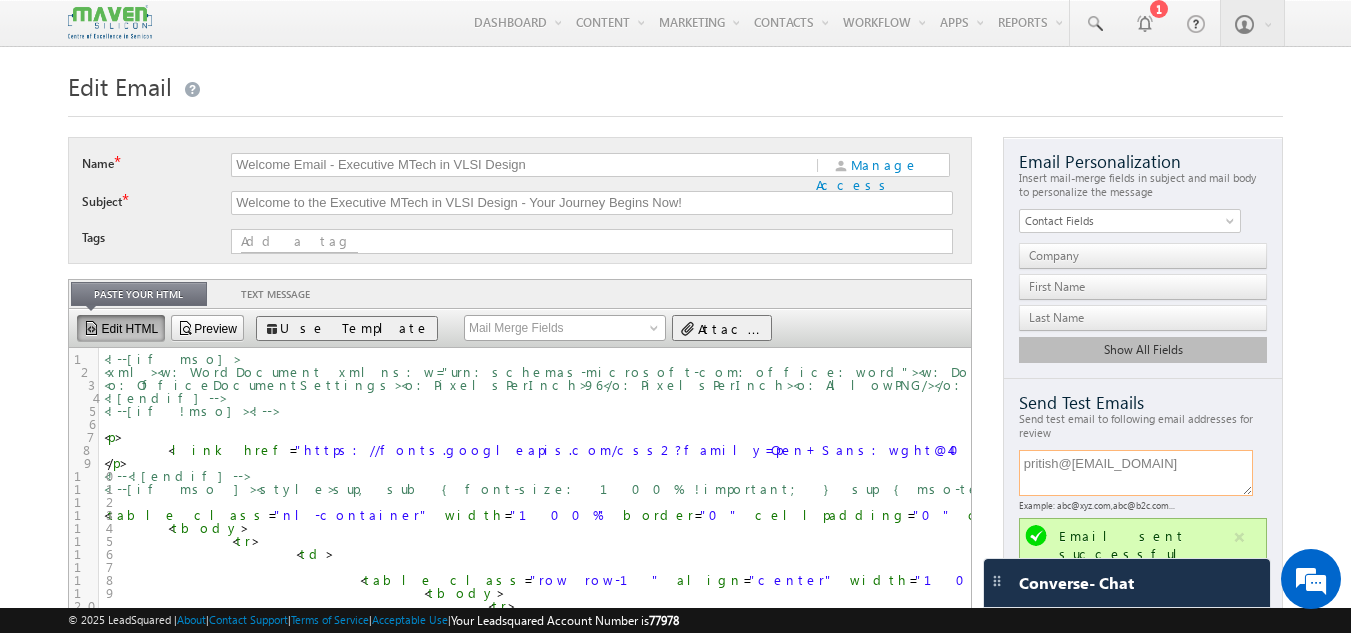 drag, startPoint x: 1188, startPoint y: 465, endPoint x: 1073, endPoint y: 465, distance: 115 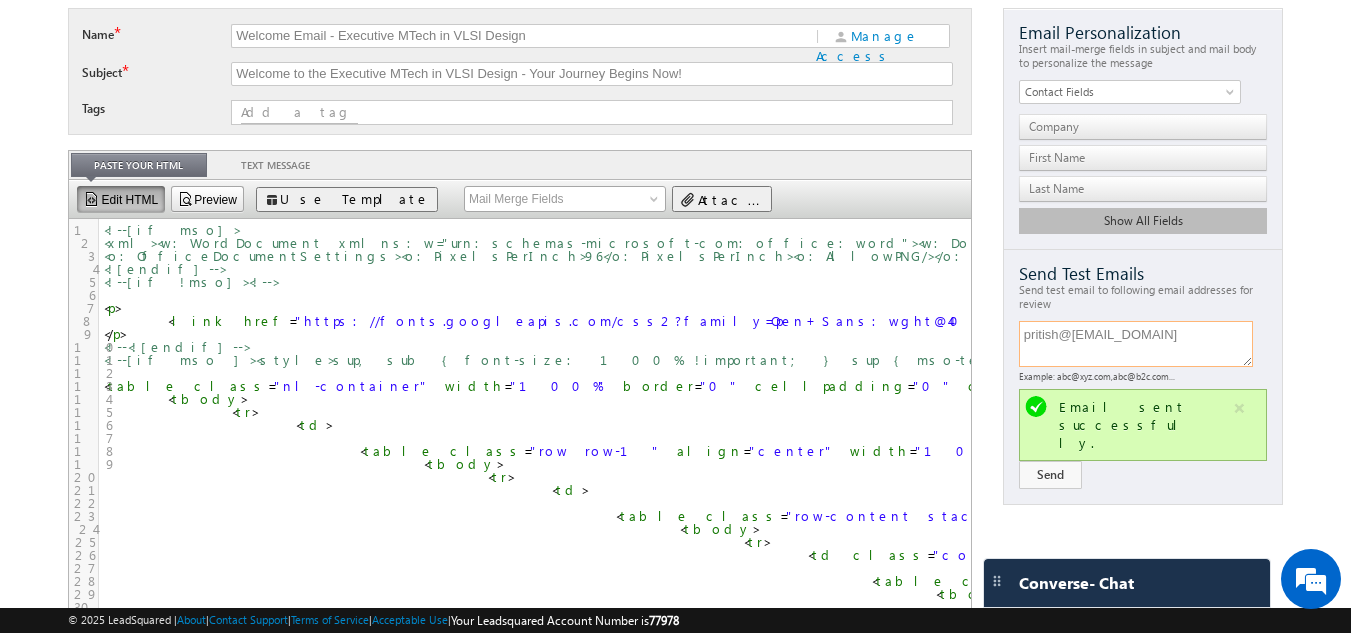 scroll, scrollTop: 130, scrollLeft: 0, axis: vertical 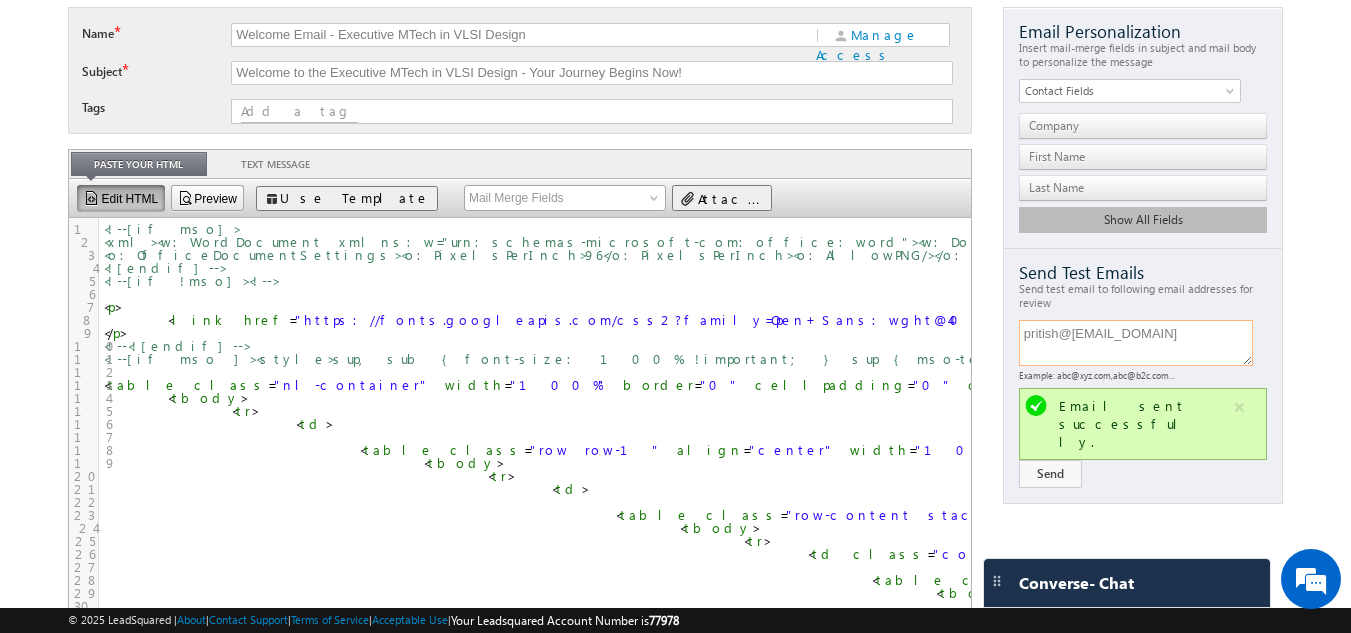 click on "pritish@leadsquared.com" at bounding box center (1136, 343) 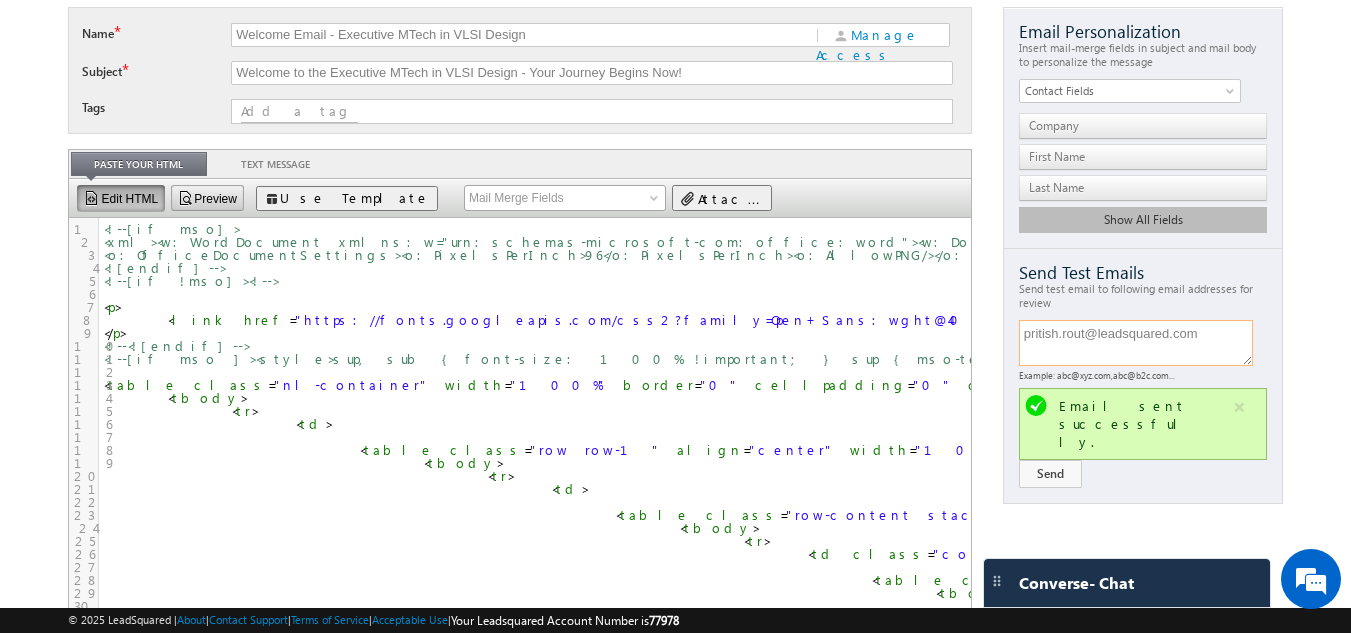 type on "pritish.rout@leadsquared.com" 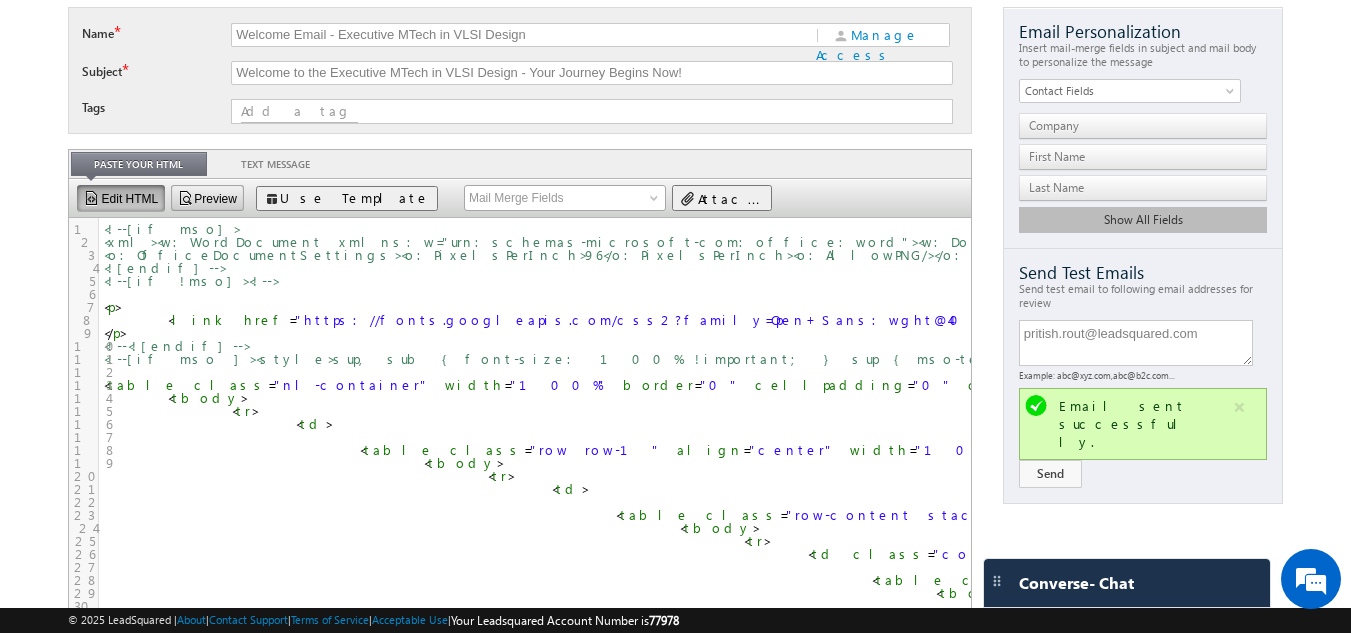 click on "Preview" at bounding box center [207, 198] 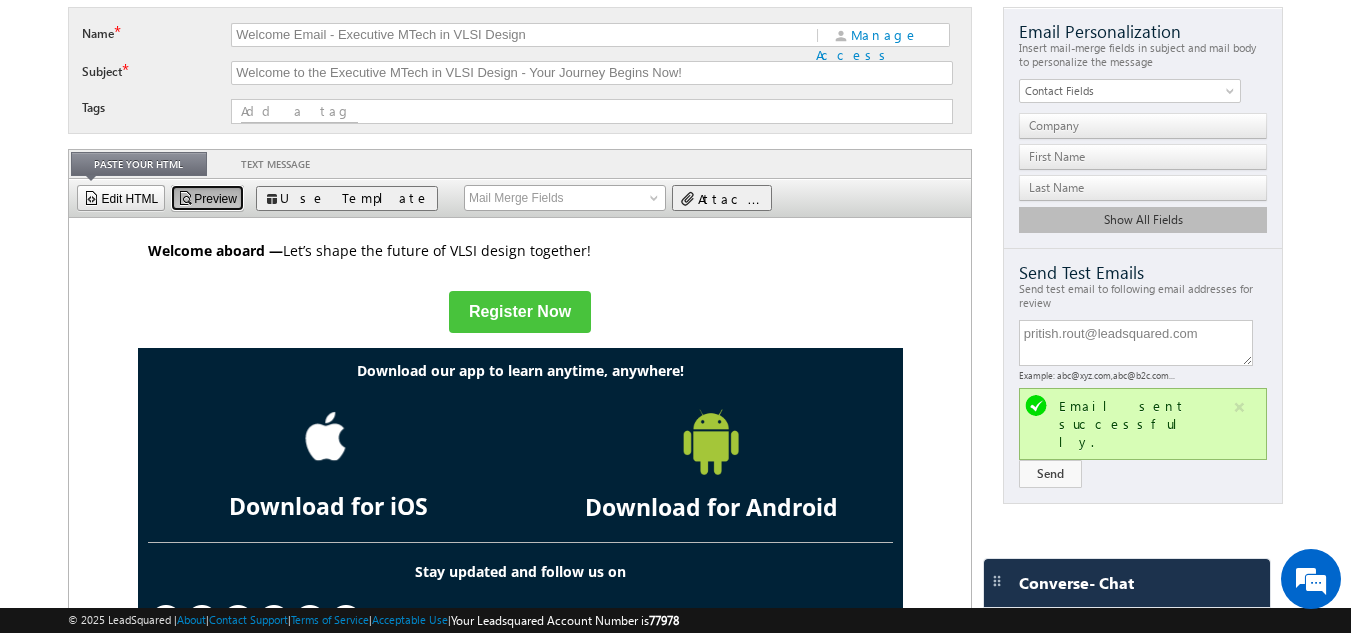 scroll, scrollTop: 1092, scrollLeft: 0, axis: vertical 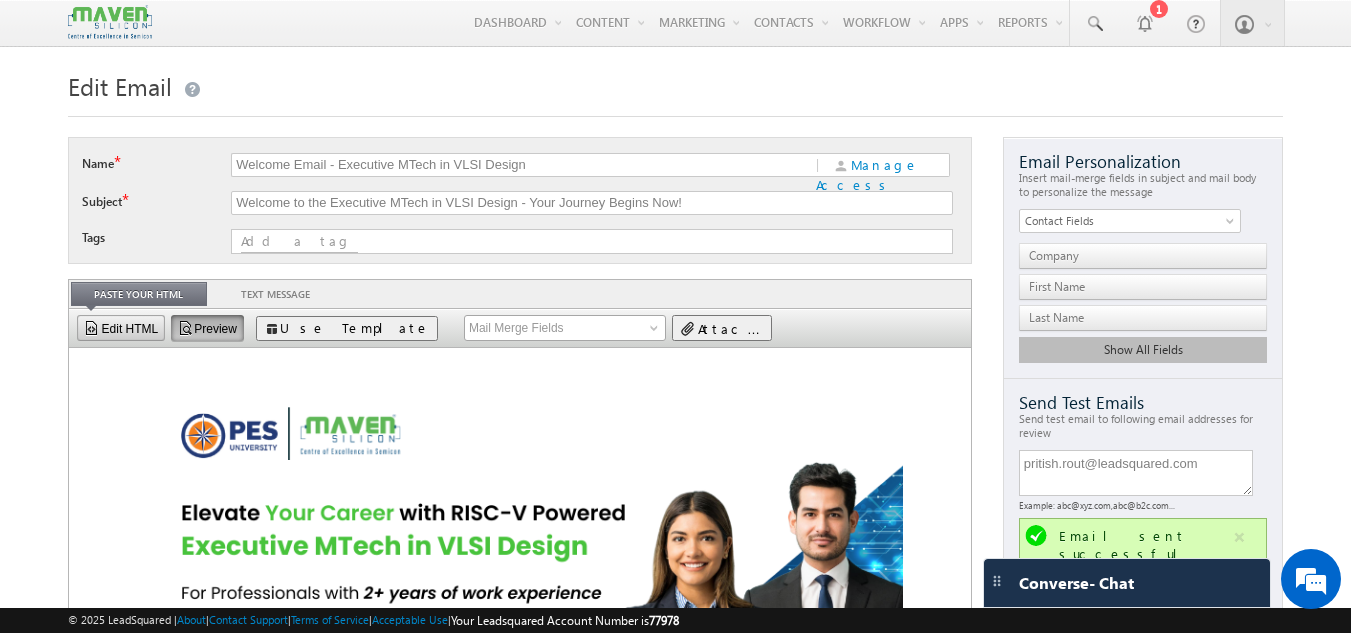 click on "Edit HTML" at bounding box center (121, 328) 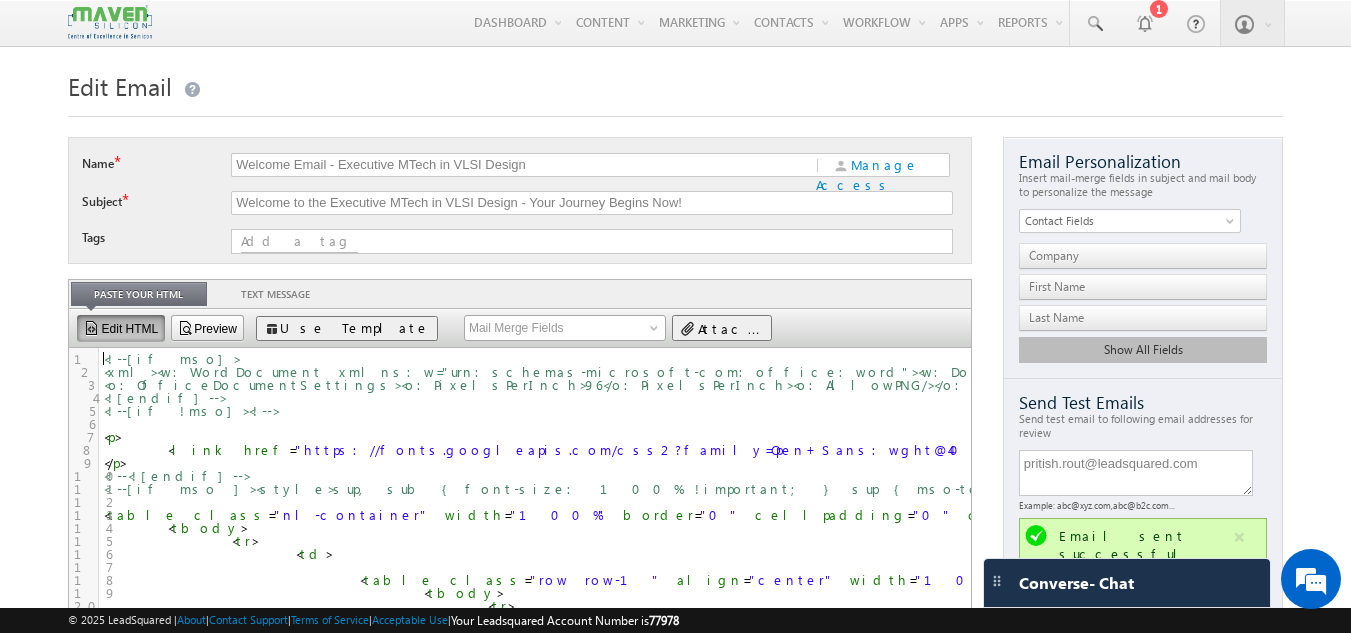 scroll, scrollTop: 7, scrollLeft: 0, axis: vertical 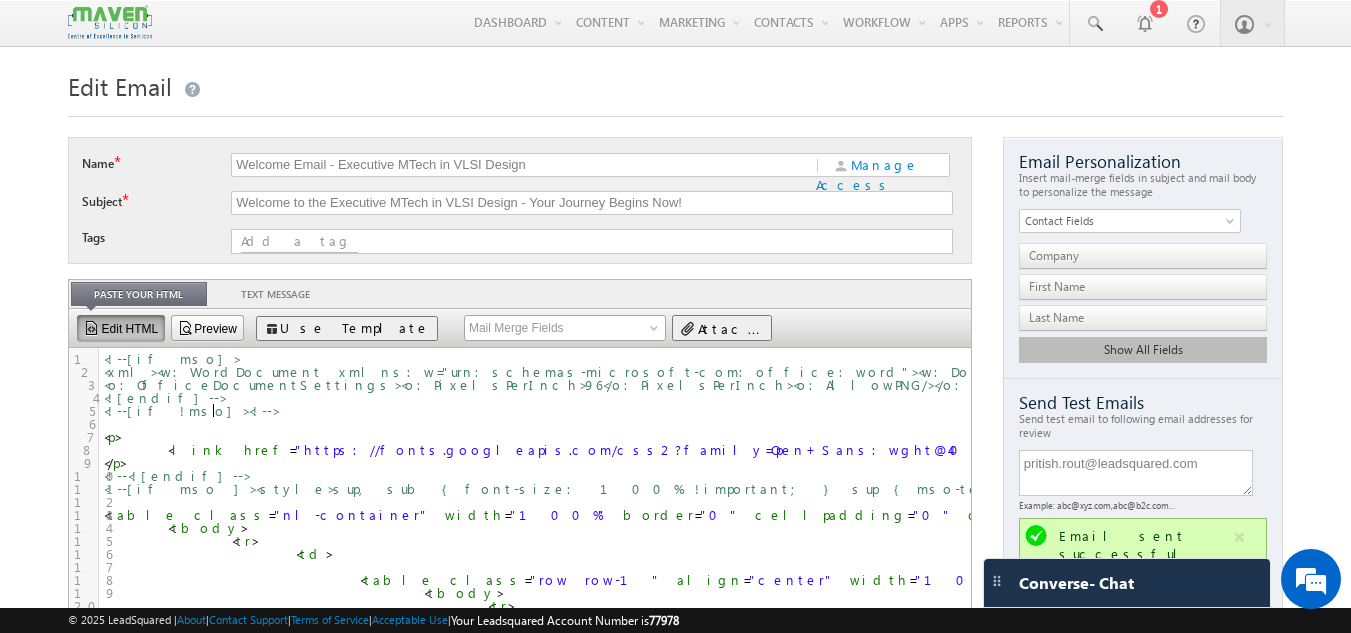 click on "<!--[if !mso]><!-->" at bounding box center [2165, 410] 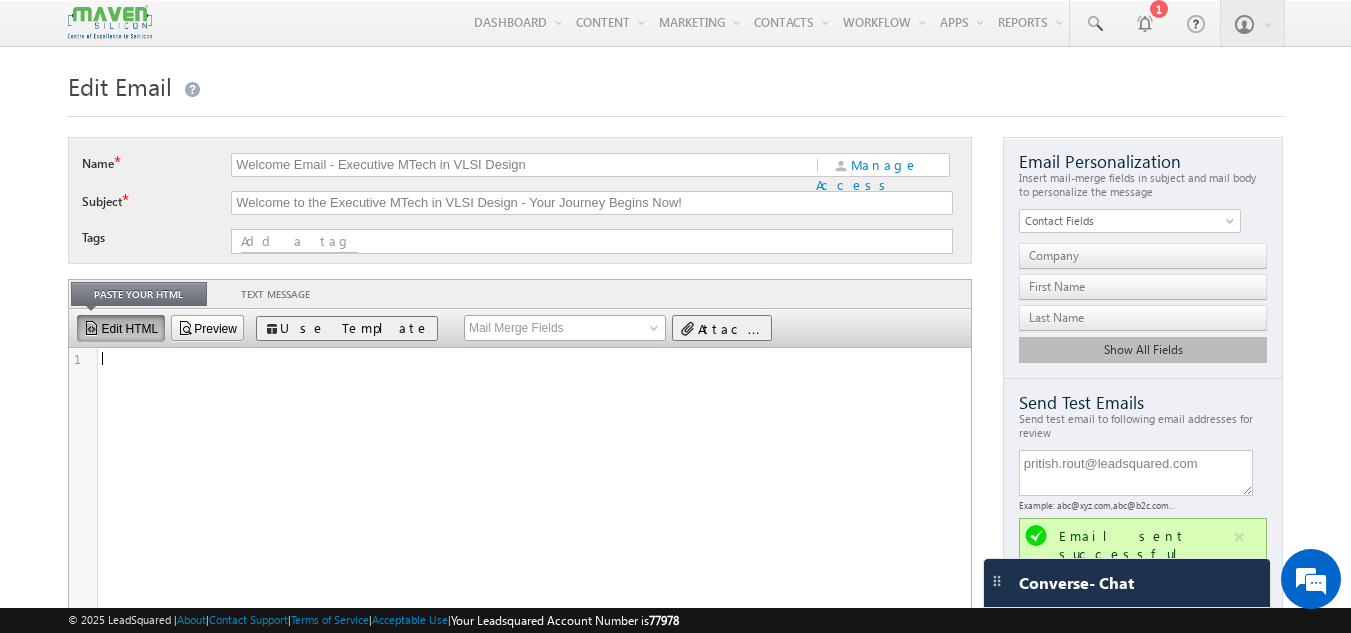 type on "<!--[if mso]>
<xml><w:WordDocument xmlns:w="urn:schemas-microsoft-com:office:word"><w:DontUseAdvancedTypographyReadingMail/></w:WordDocument>
<o:OfficeDocumentSettings><o:PixelsPerInch>96</o:PixelsPerInch><o:AllowPNG/></o:OfficeDocumentSettings></xml>
<![endif]-->
<!--[if !mso]><!-->
<p>
<link href="https://fonts.googleapis.com/css2?family=Open+Sans:wght@400;700&display=swap" rel="stylesheet" type="text/css">
</p>
<!--<![endif]-->
<!--[if mso ]><style>sup, sub { font-size: 100% !important; } sup { mso-text-raise:10% } sub { mso-text-raise:-10% }</style> <![endif]-->
<table class="nl-container" width="100%" border="0" cellpadding="0" cellspacing="0" style="background-color: rgb(250, 255, 250); width: 100%;">
<tbody>
<tr>
<td>
<table class="row row-1" align="center" width="100%" border="0" cellpadding="0" cellspacing="0" style="background-color: rgb(255, 255, 255); width: 100%;">
<tbody>
<tr>
<td>
<table class="row-content stack" align="center" border="0" cellpadding=..." 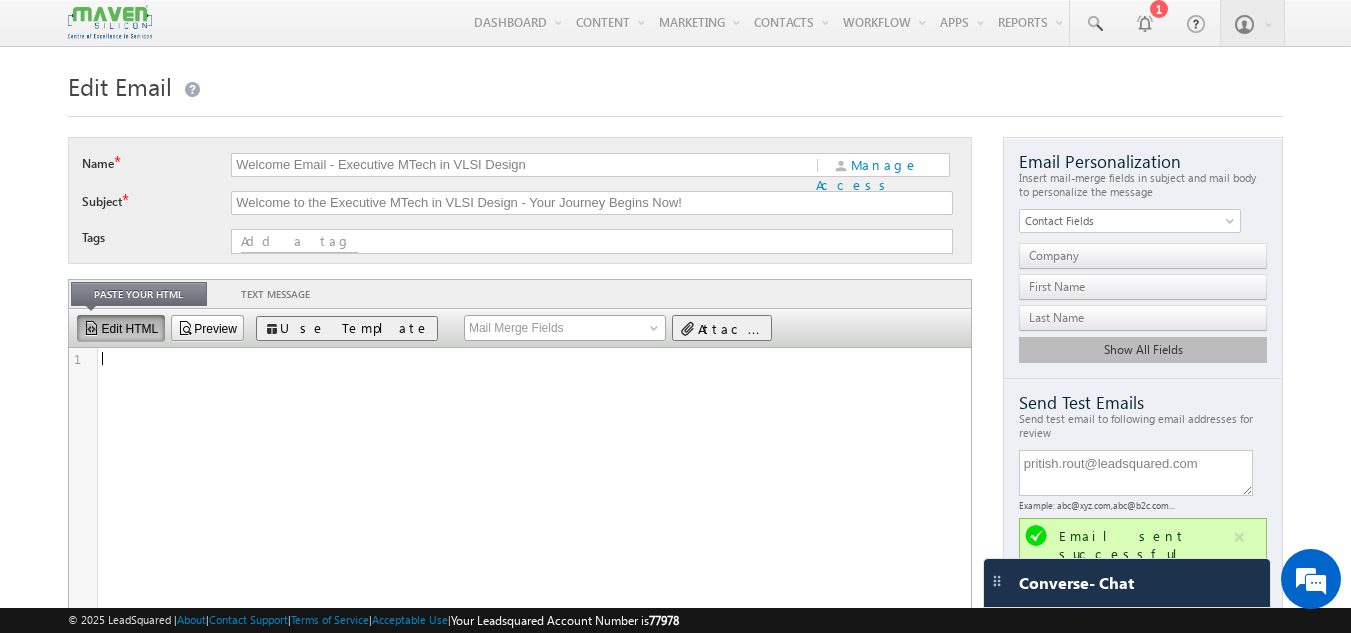 scroll, scrollTop: 5, scrollLeft: 0, axis: vertical 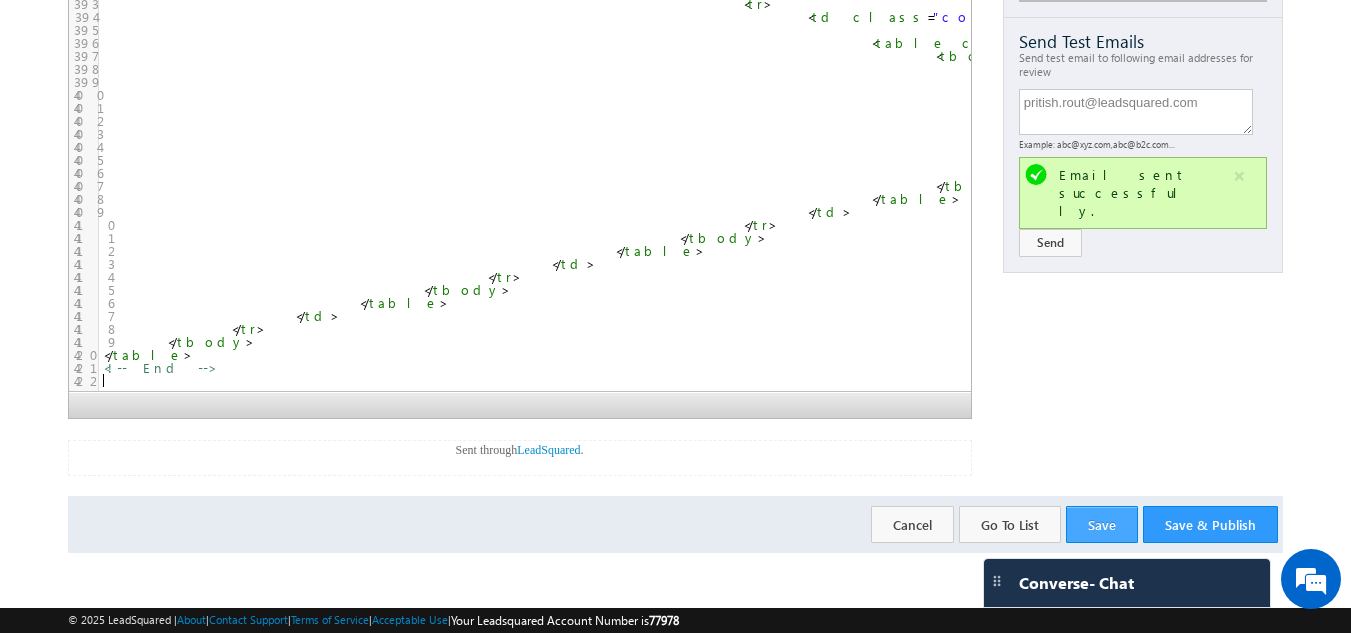 type 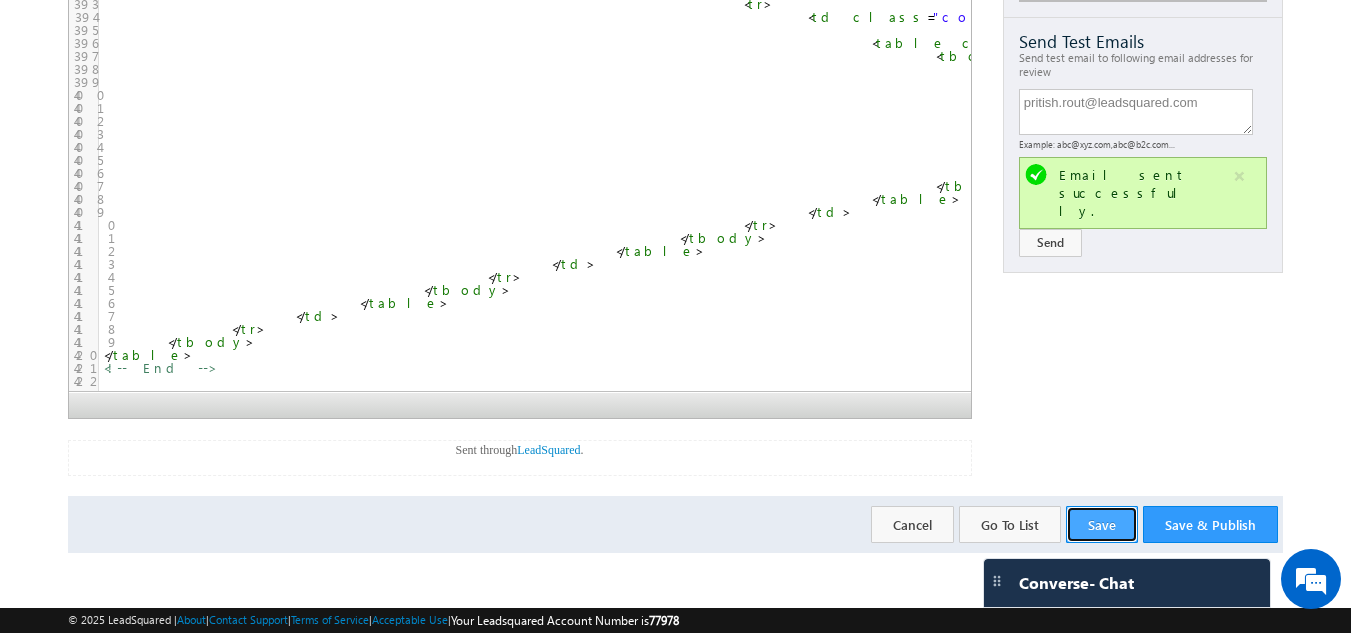 click on "Save" at bounding box center [1102, 524] 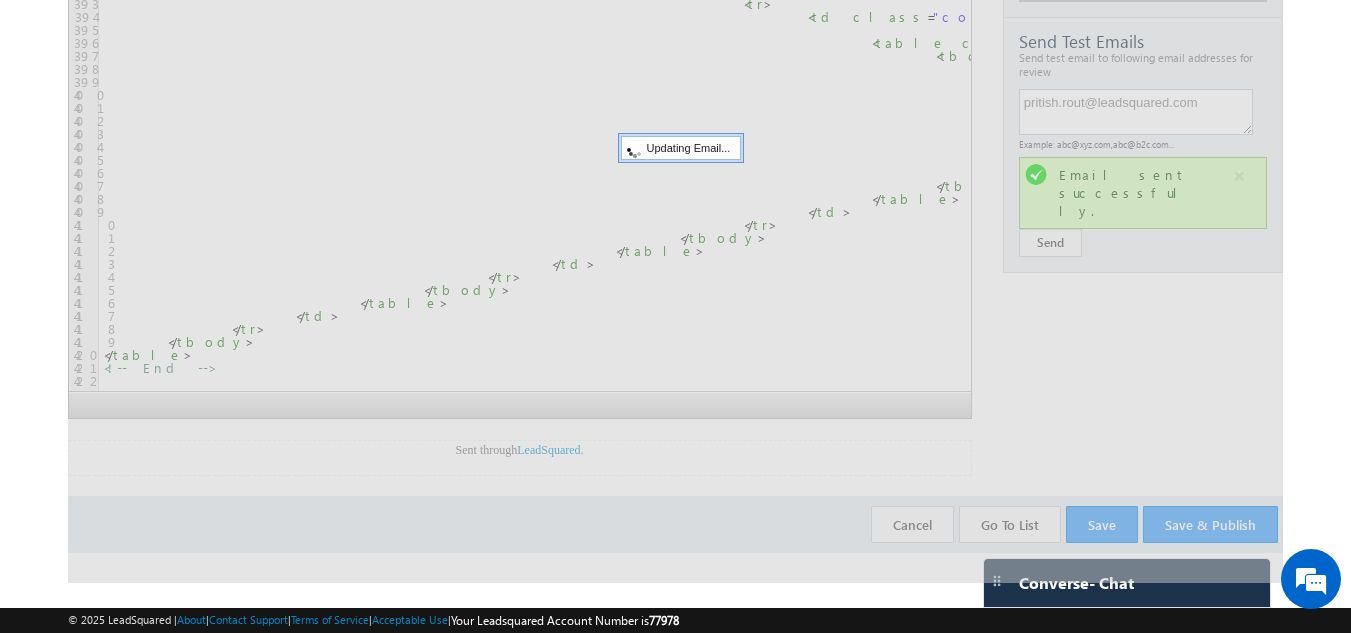 scroll, scrollTop: 0, scrollLeft: 0, axis: both 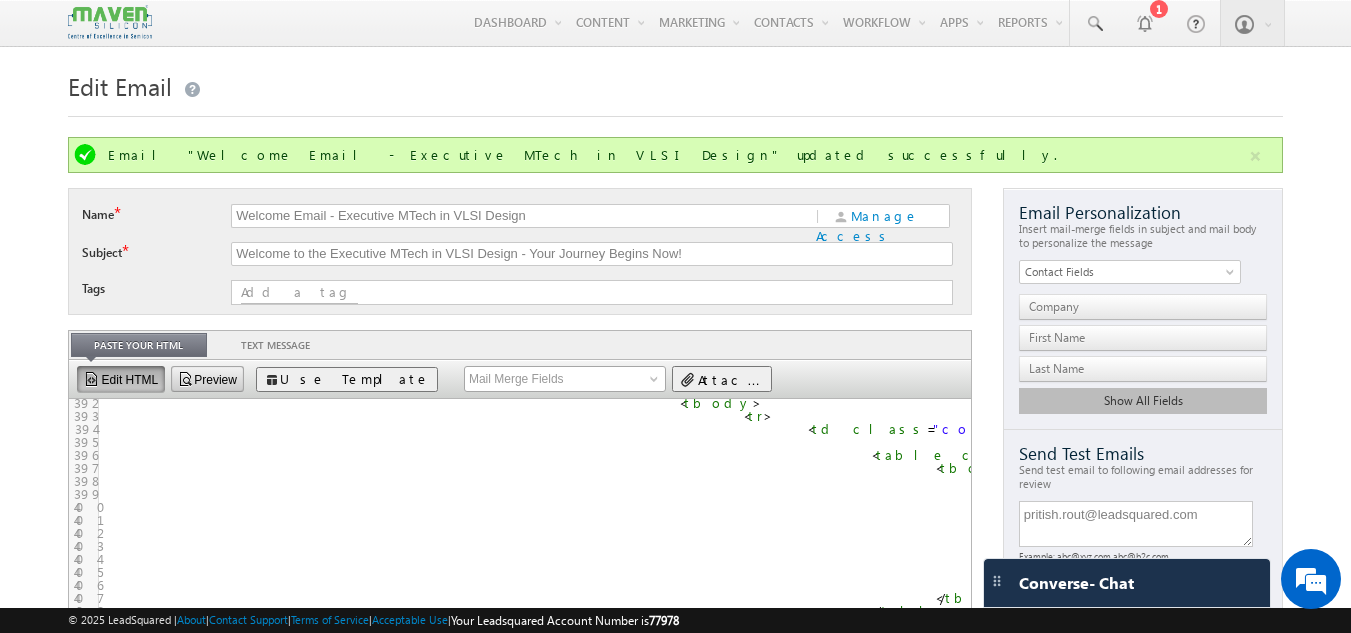 click at bounding box center [186, 379] 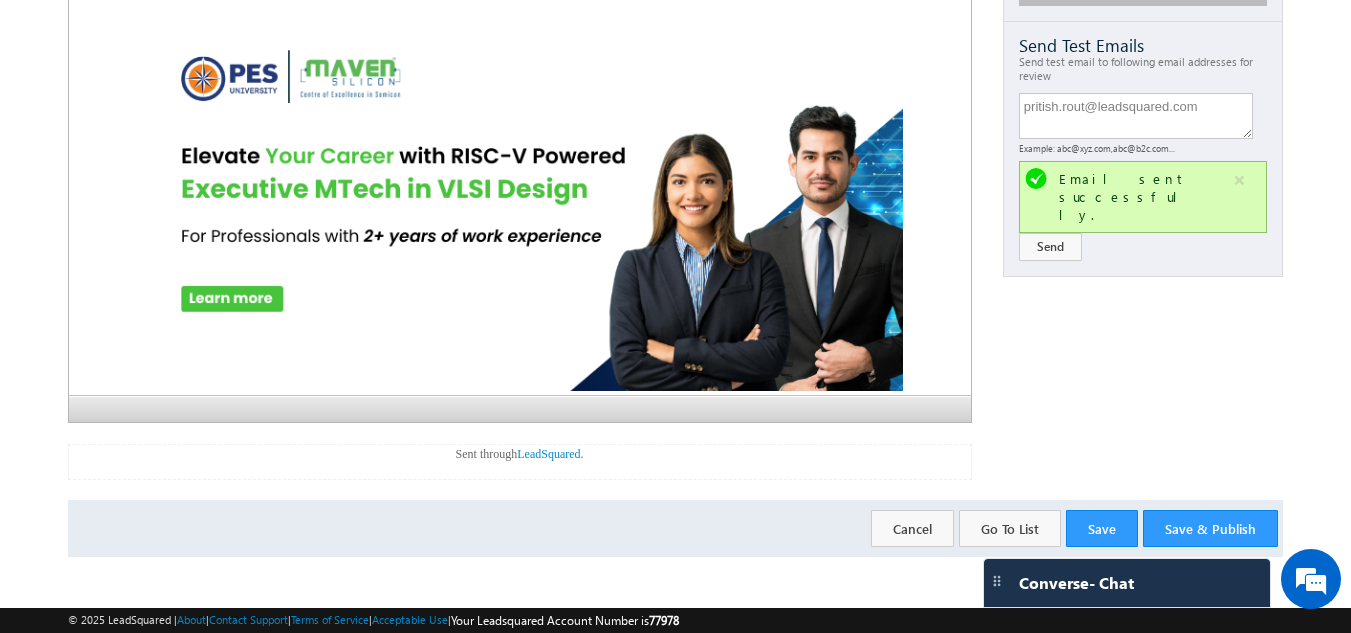scroll, scrollTop: 413, scrollLeft: 0, axis: vertical 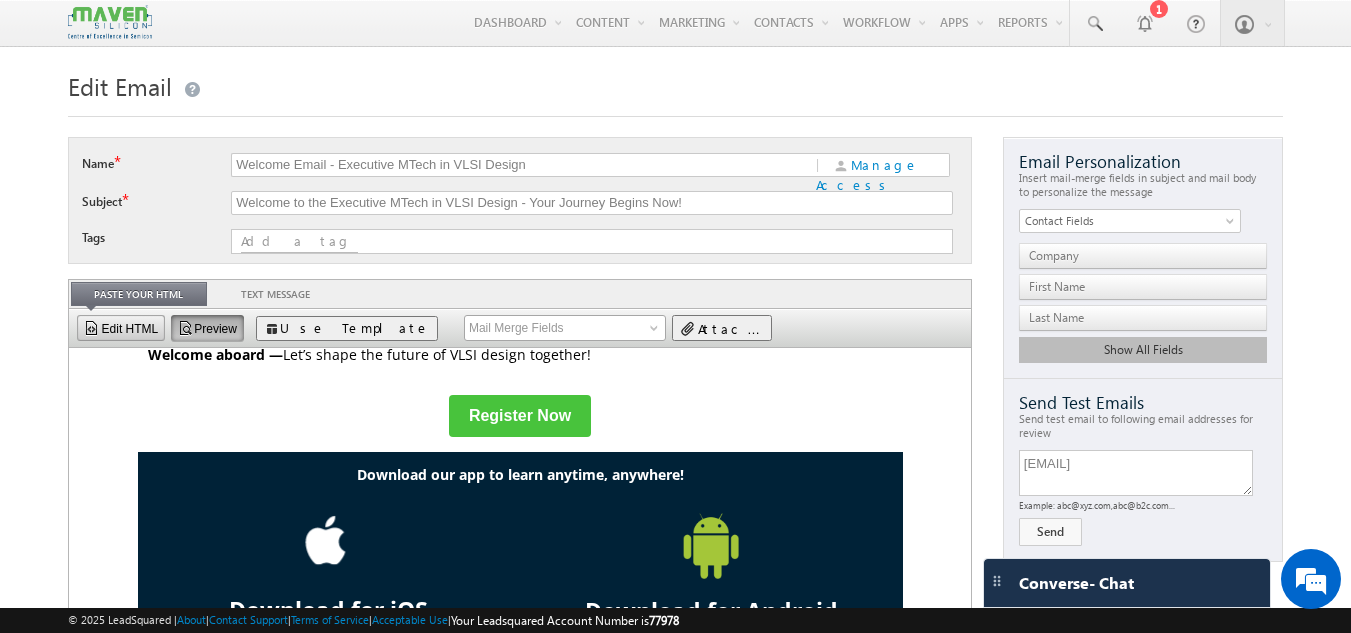 click at bounding box center [92, 328] 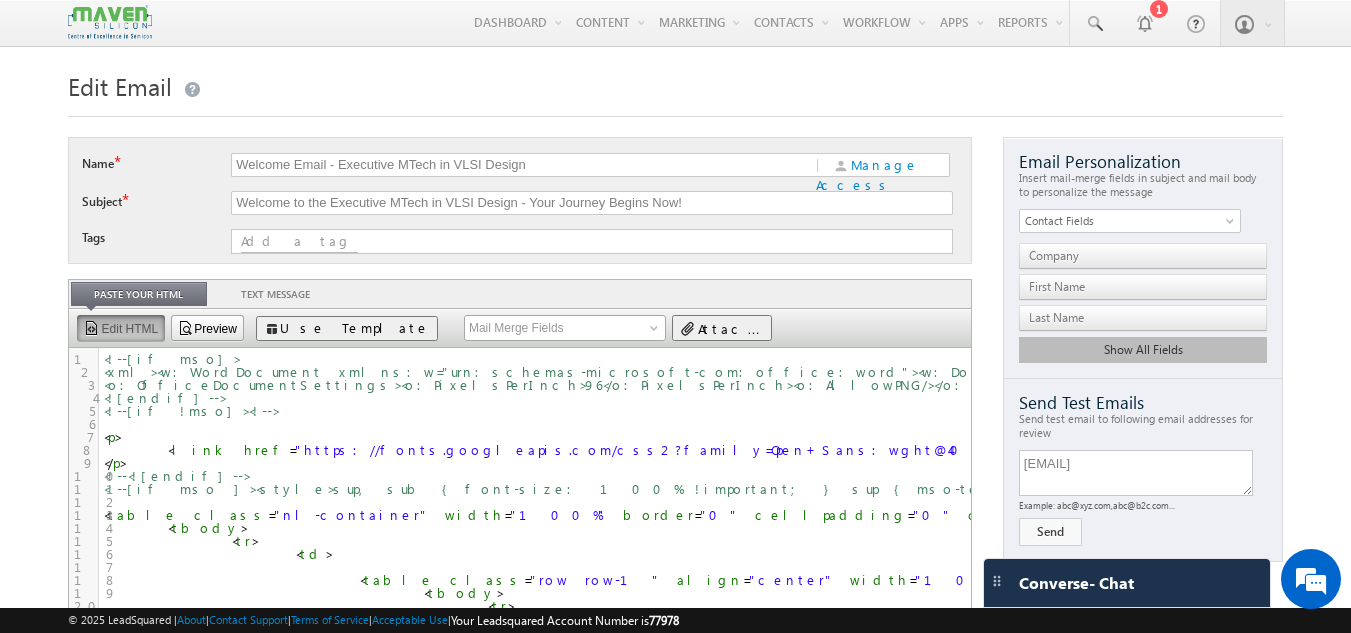 scroll, scrollTop: 0, scrollLeft: 0, axis: both 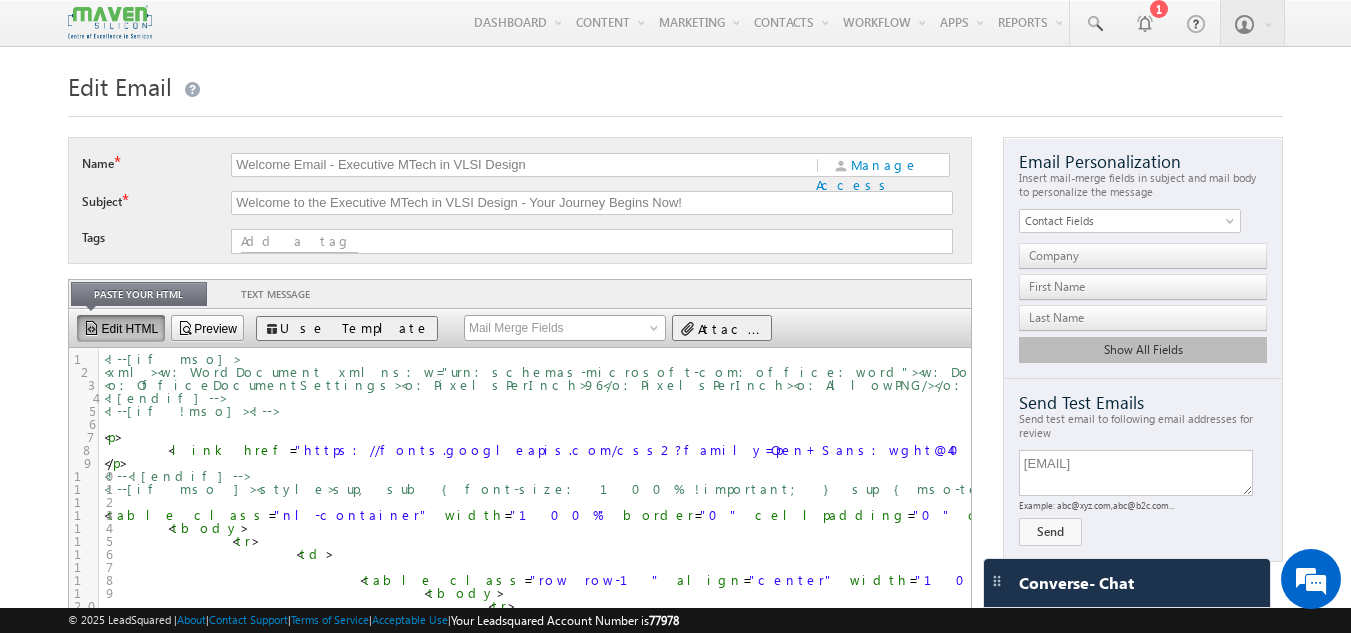 type on "-" 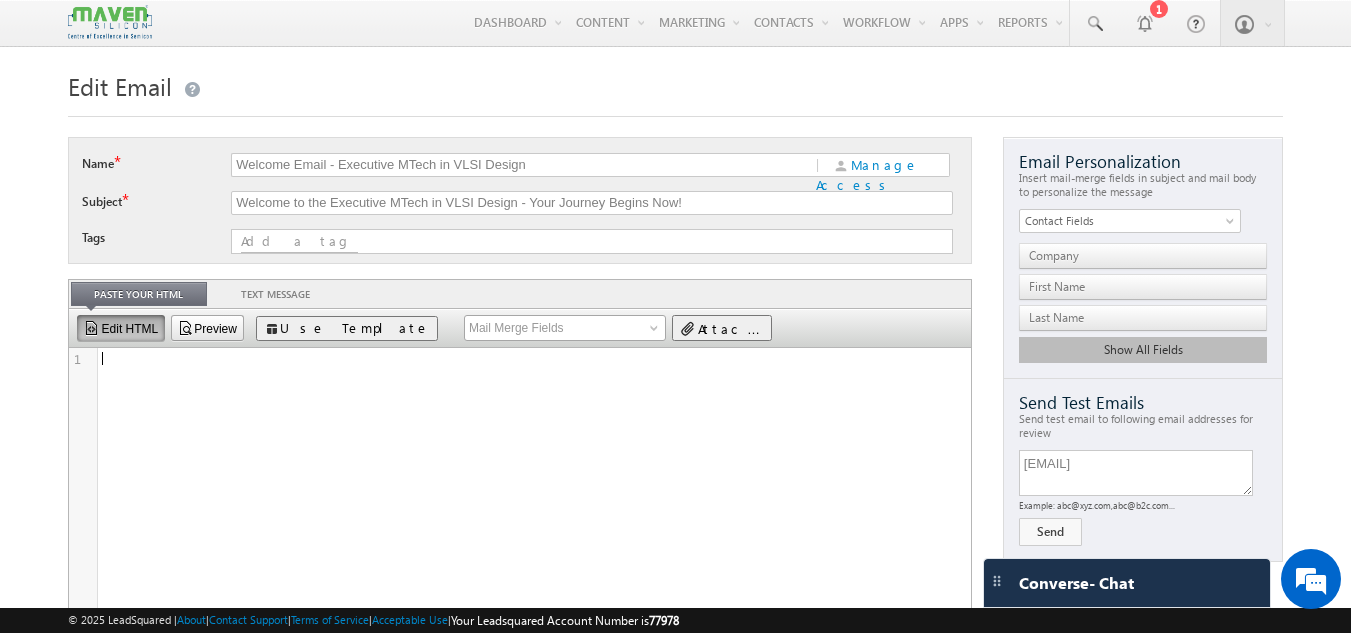 type on "<!--[if mso ]><style>sup, sub { font-size: 100% !important; } sup { mso-text-raise:10% } sub { mso-text-raise:-10% }</style> <![endif]-->
<!--[if !mso]><!-->
<p>
<link href="https://fonts.googleapis.com/css2?family=Open+Sans:wght@400;700&display=swap" rel="stylesheet" type="text/css">
</p>
<!--<![endif]-->
<!--[if mso ]><style>sup, sub { font-size: 100% !important; } sup { mso-text-raise:10% } sub { mso-text-raise:-10% }</style> <![endif]-->
<table class="nl-container" width="100%" border="0" cellpadding="0" cellspacing="0" style="background-color: rgb(250, 255, 250); width: 100%;">
<tbody>
<tr>
<td>
<table class="row row-1" align="center" width="100%" border="0" cellpadding="0" cellspacing="0" style="background-color: rgb(255, 255, 255); width: 100%;">
<tbody>
<tr>
<td>
<table class="row-content stack" align="center" border="0" cellpadding=..." 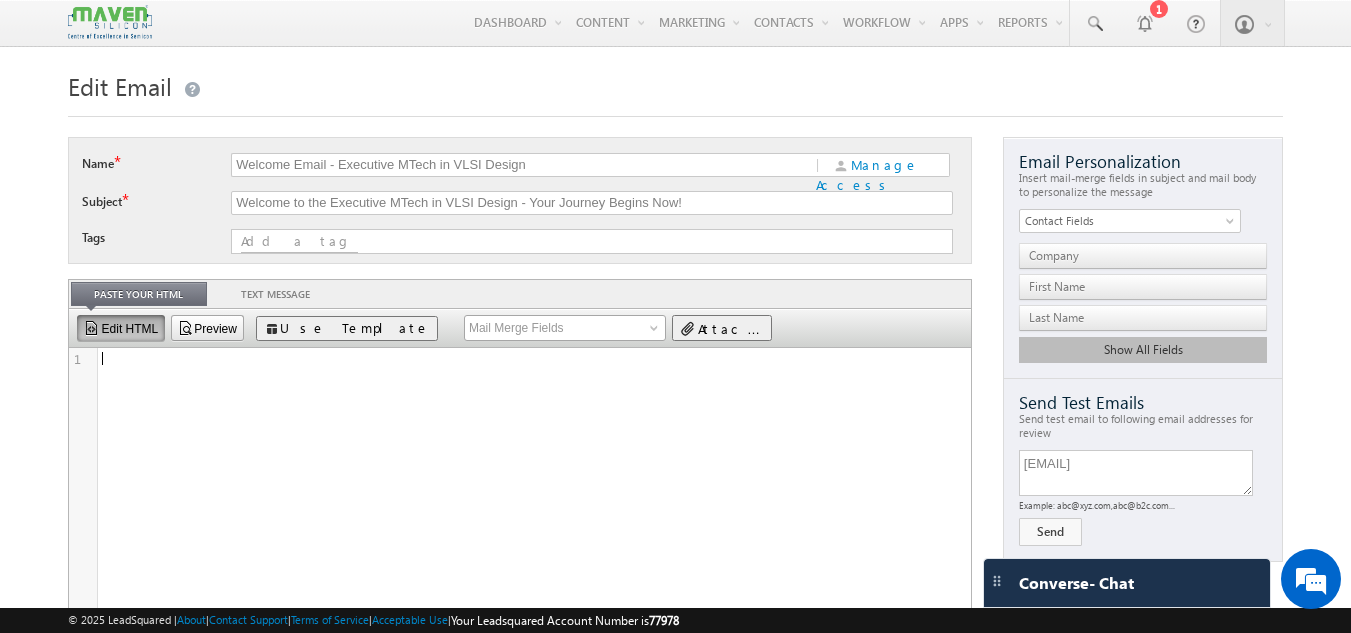scroll, scrollTop: 120, scrollLeft: 0, axis: vertical 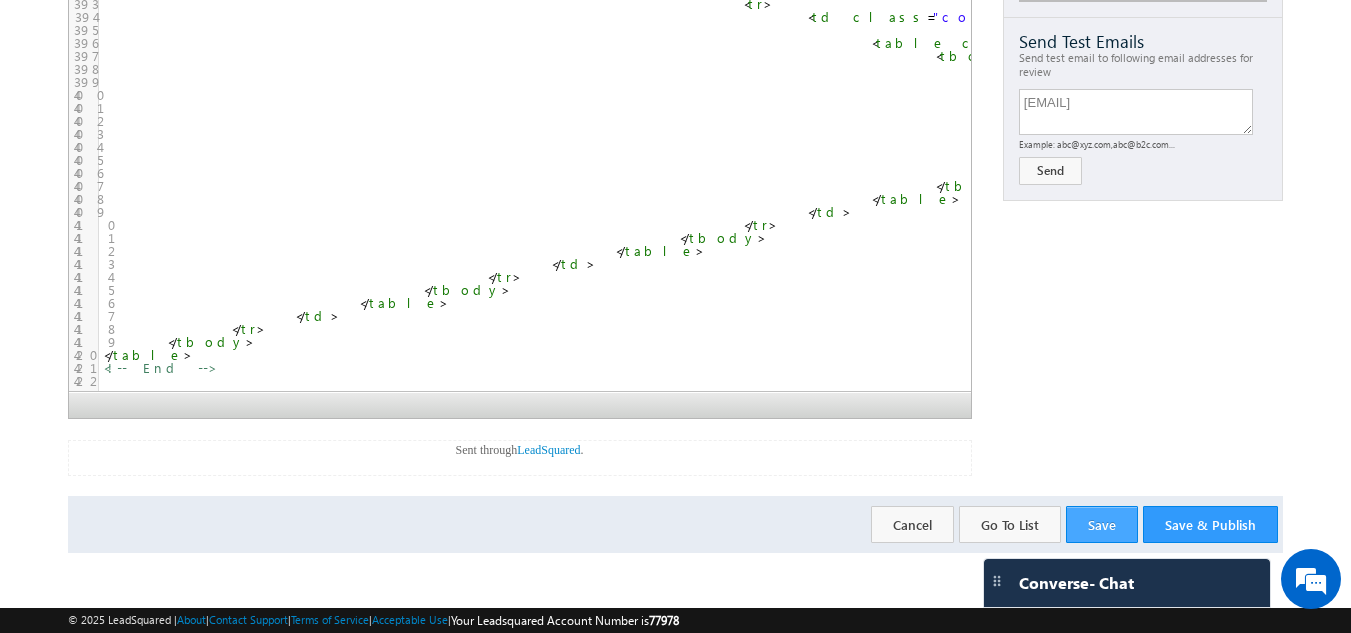 type 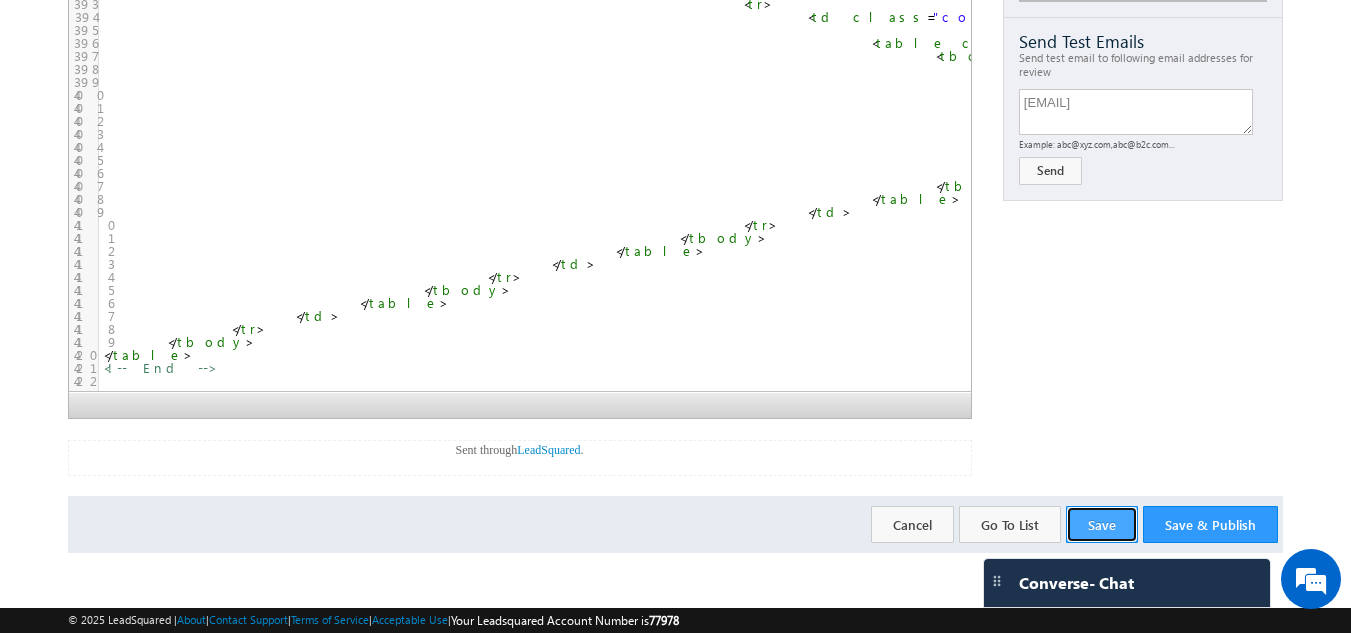 click on "Save" at bounding box center [1102, 524] 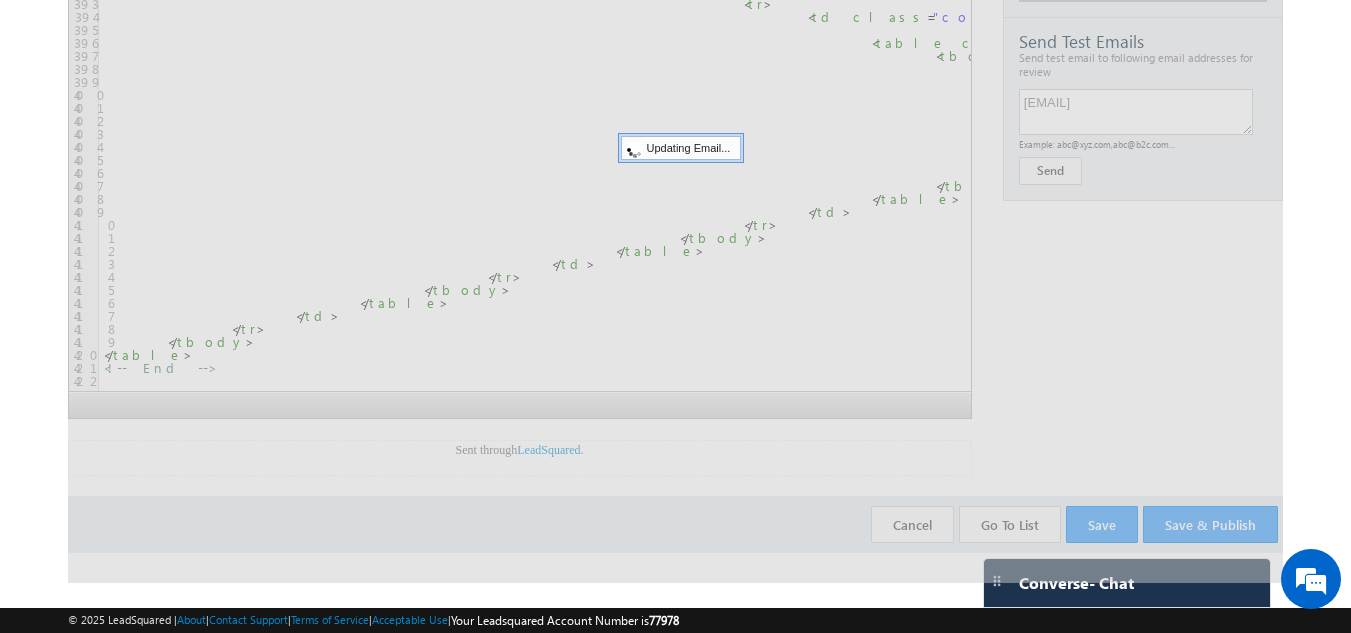 scroll, scrollTop: 0, scrollLeft: 0, axis: both 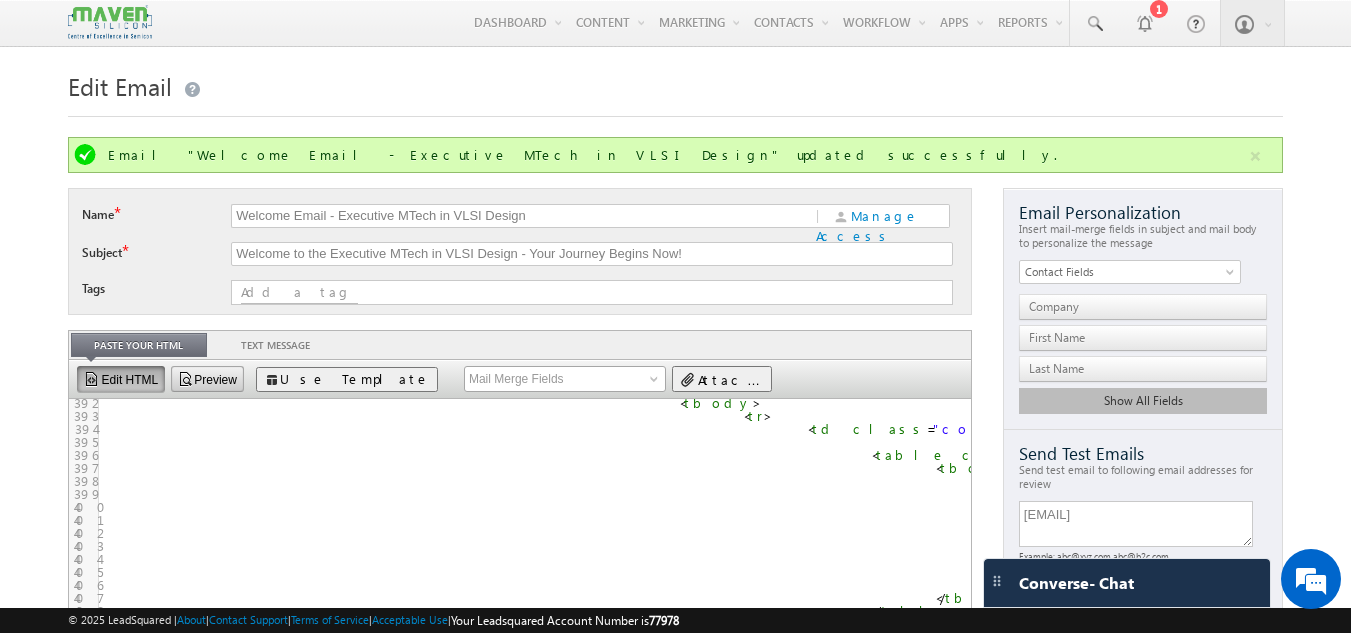 click on "Preview" at bounding box center [207, 379] 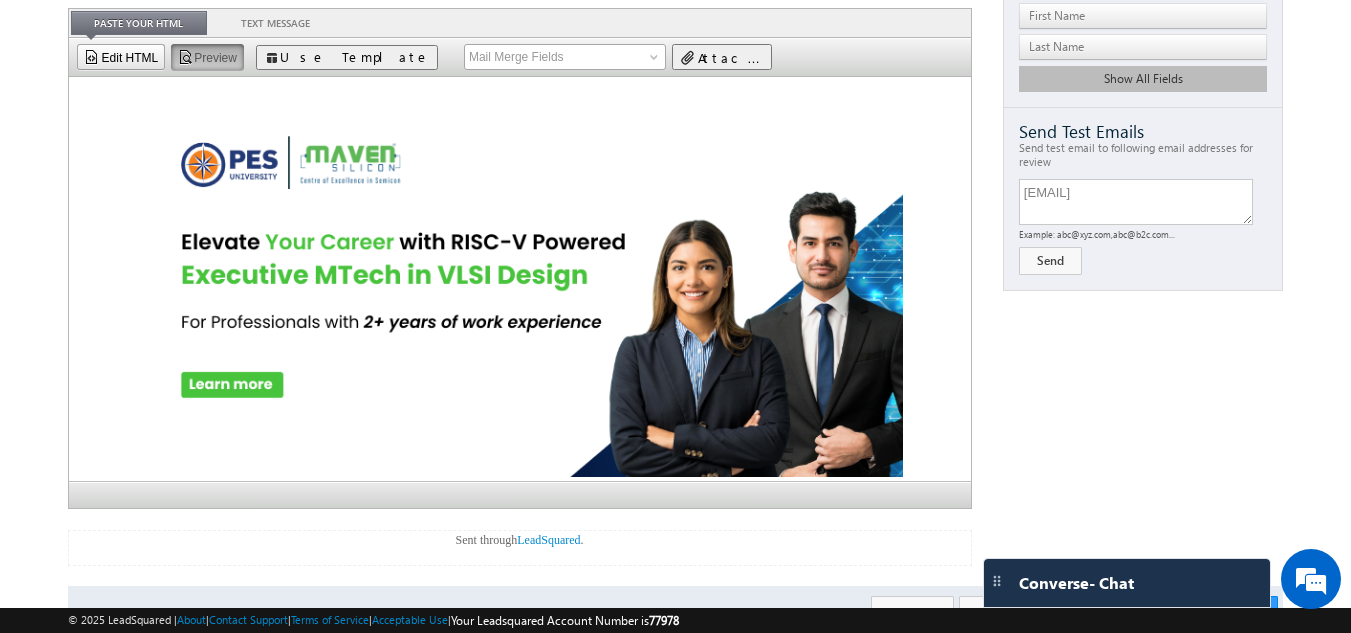 scroll, scrollTop: 413, scrollLeft: 0, axis: vertical 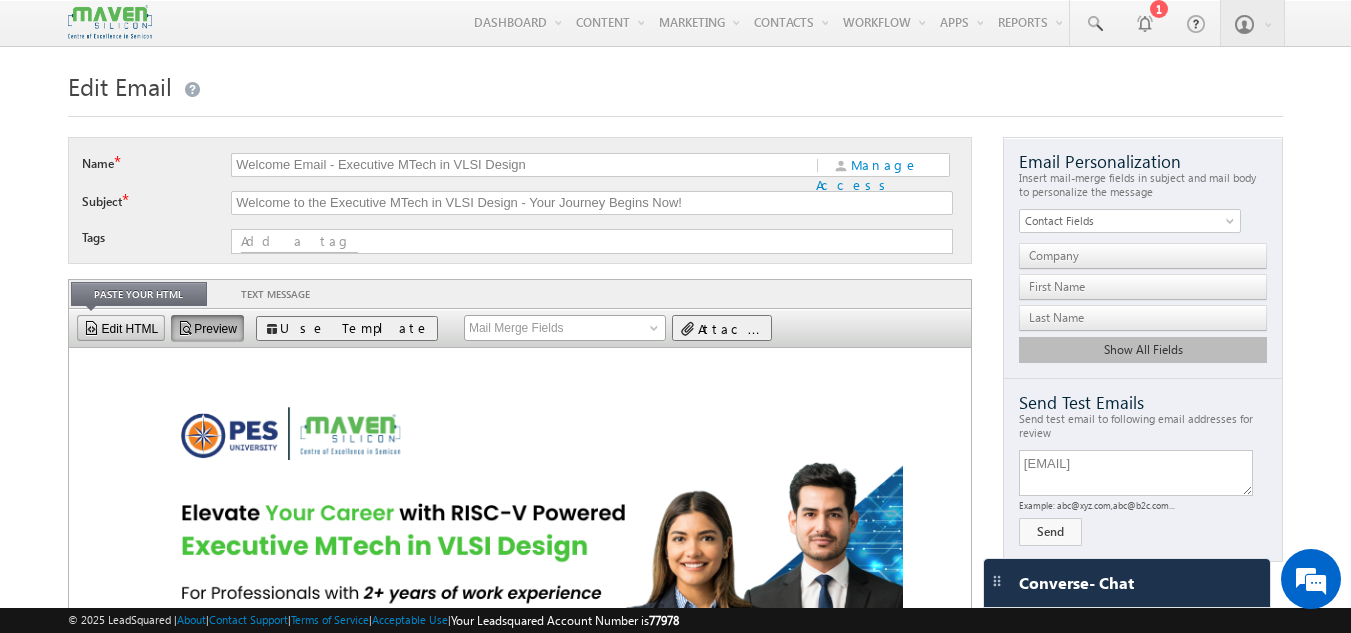 click on "Edit HTML" at bounding box center [121, 328] 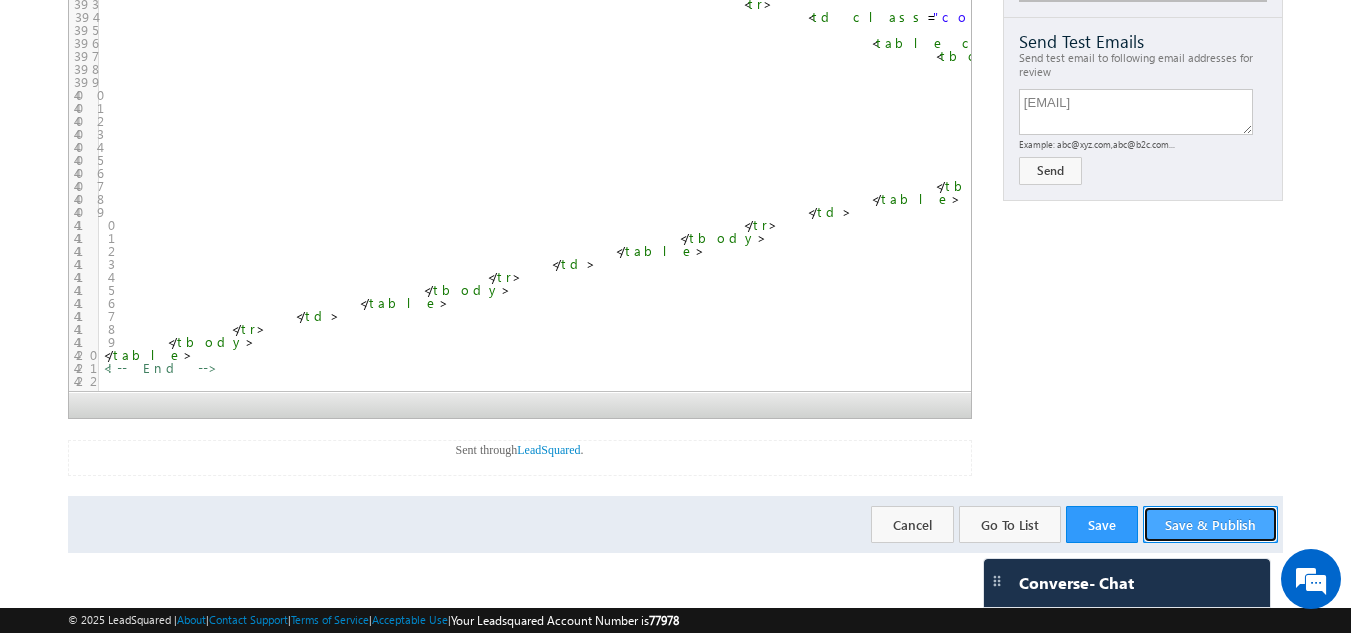click on "Save & Publish" at bounding box center (1210, 524) 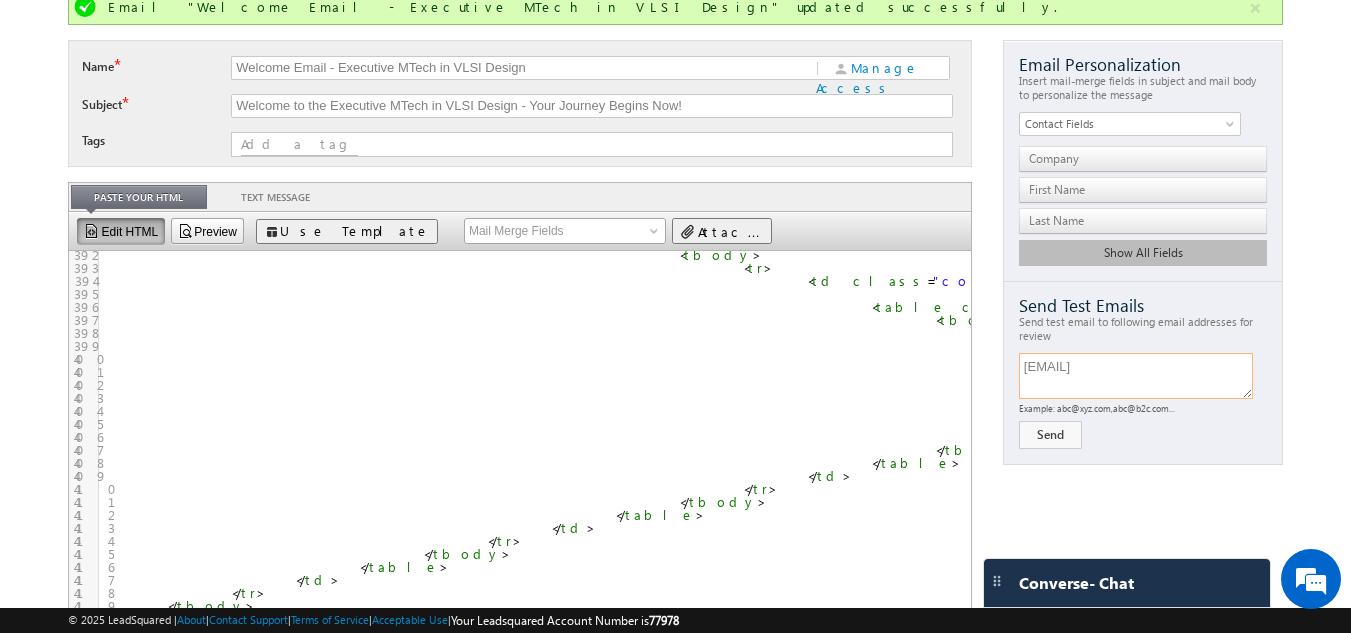 drag, startPoint x: 1219, startPoint y: 368, endPoint x: 854, endPoint y: 339, distance: 366.15024 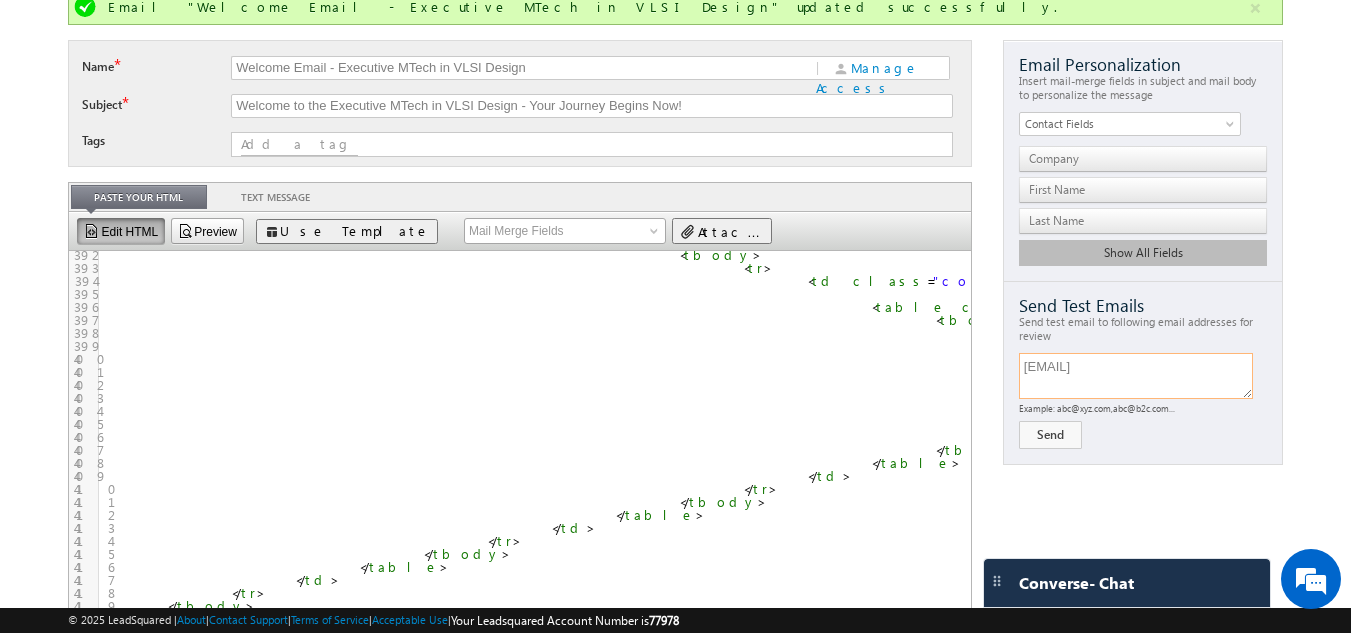 click on "Name  *
Welcome Email - Executive MTech in VLSI Design
|  Manage Access
Subject  *
Welcome to the Executive MTech in VLSI Design - Your Journey Begins Now!" at bounding box center (676, 390) 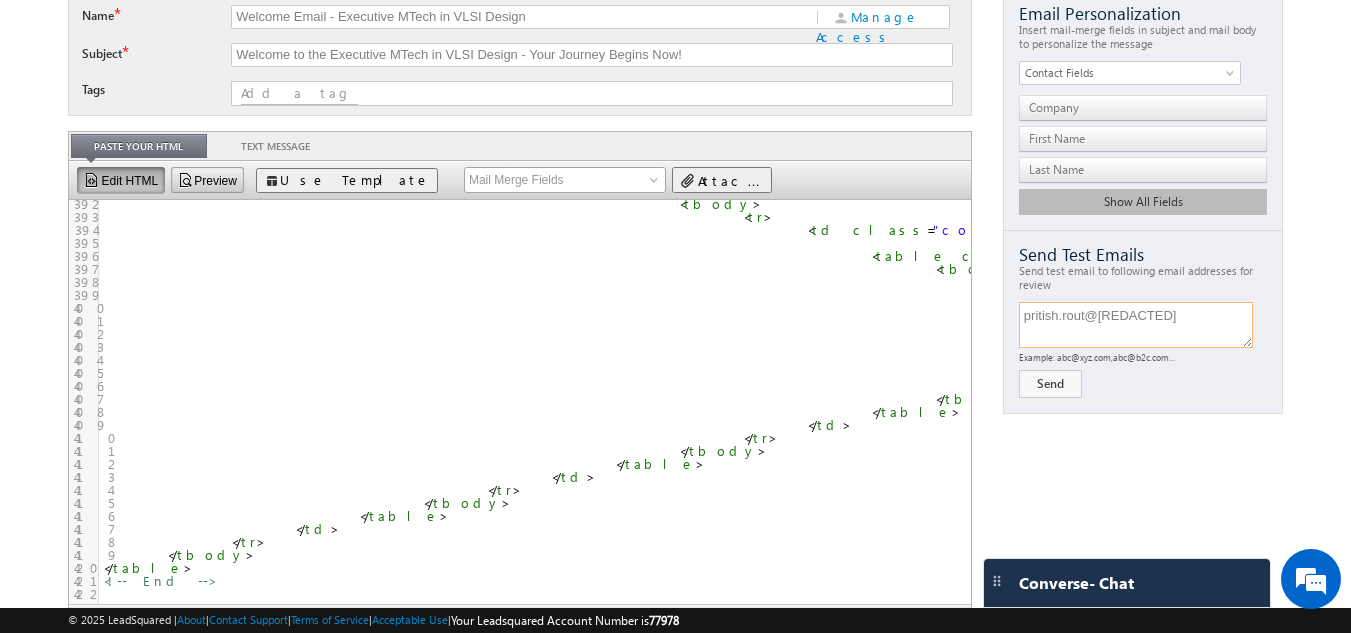 type on "pritish.rout@leadsquared.com" 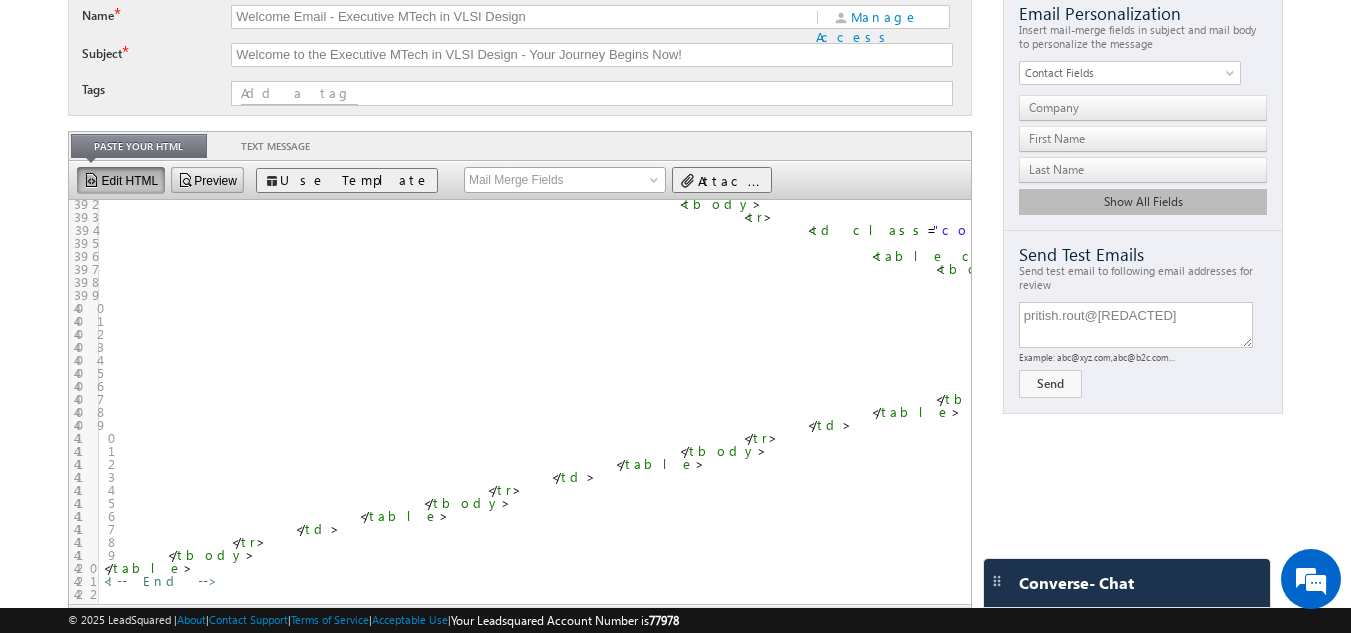 click on "Preview" at bounding box center [207, 180] 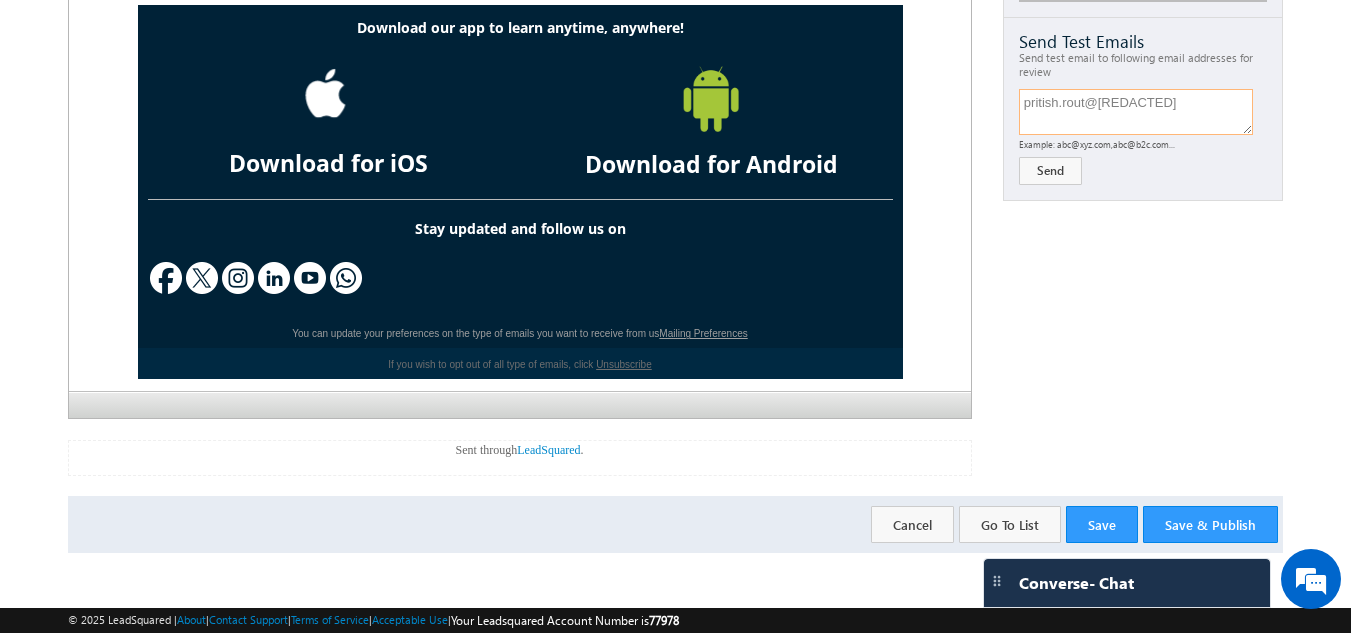 drag, startPoint x: 1214, startPoint y: 112, endPoint x: 982, endPoint y: 95, distance: 232.62201 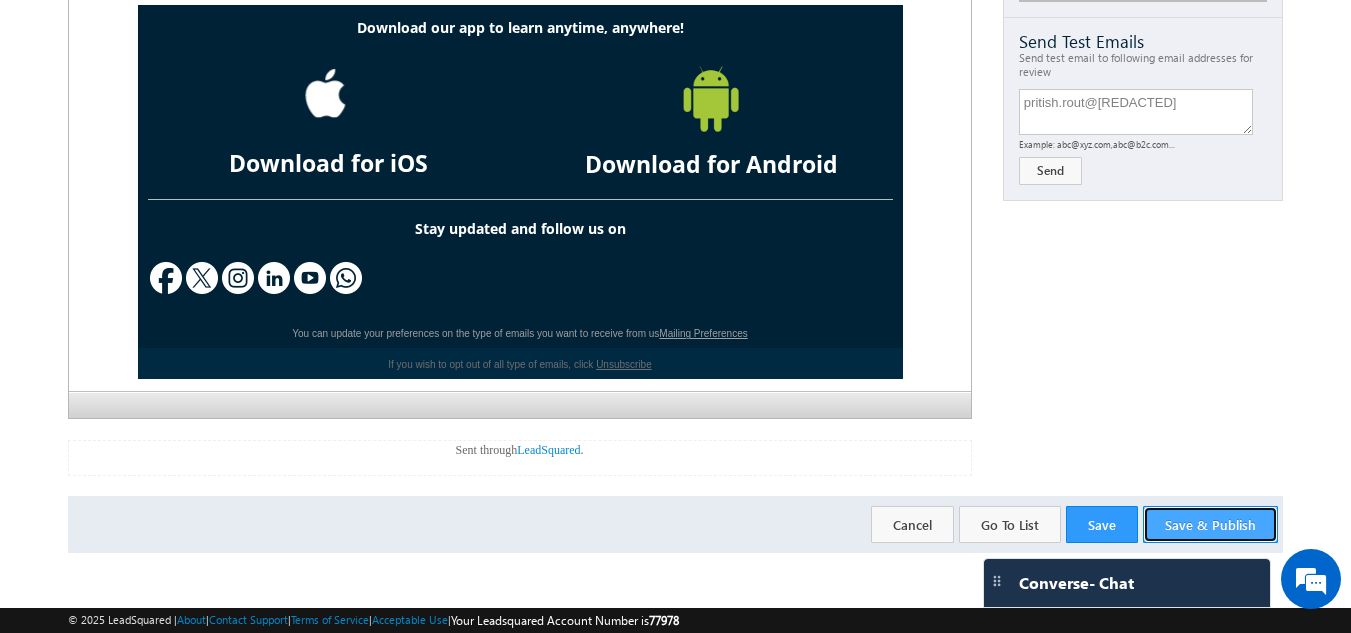 click on "Save & Publish" at bounding box center (1210, 524) 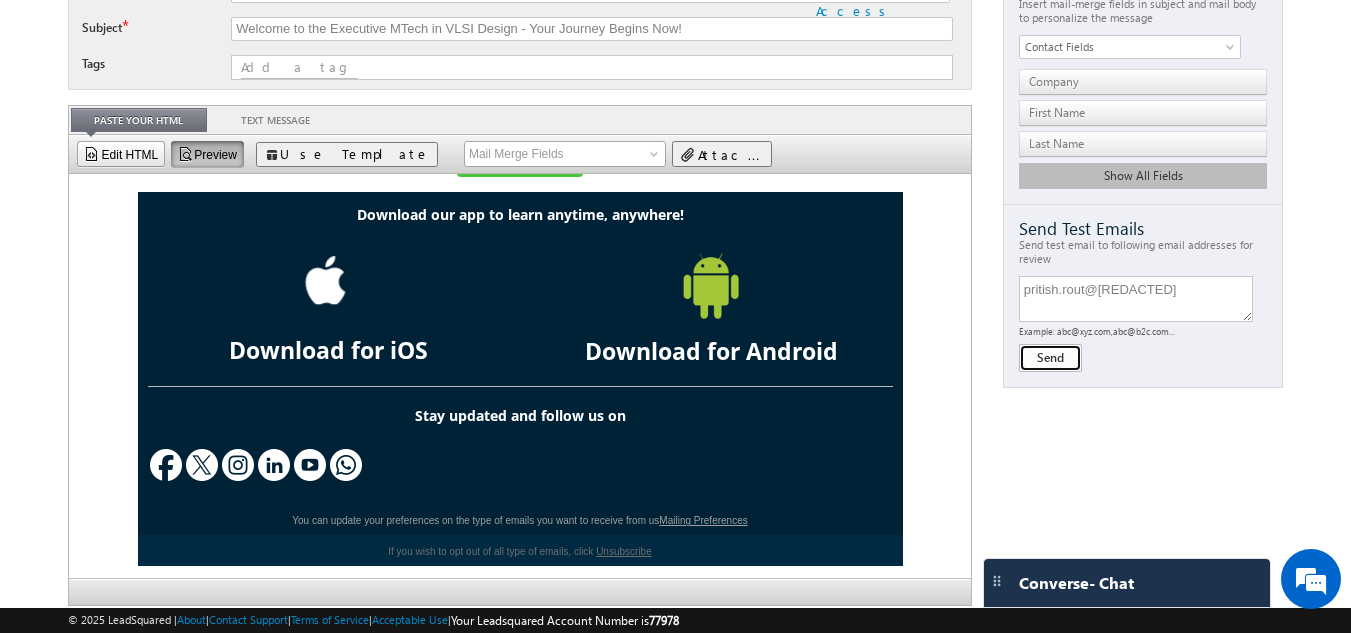 click on "Send" at bounding box center [1050, 358] 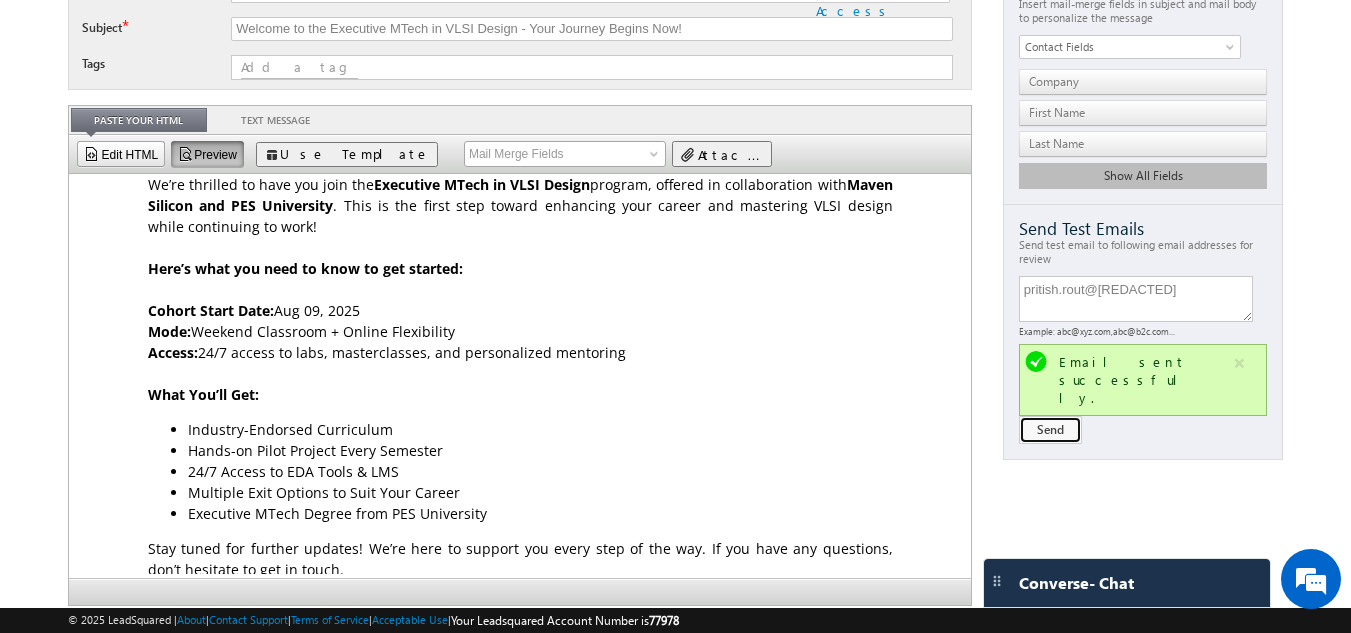 scroll, scrollTop: 511, scrollLeft: 0, axis: vertical 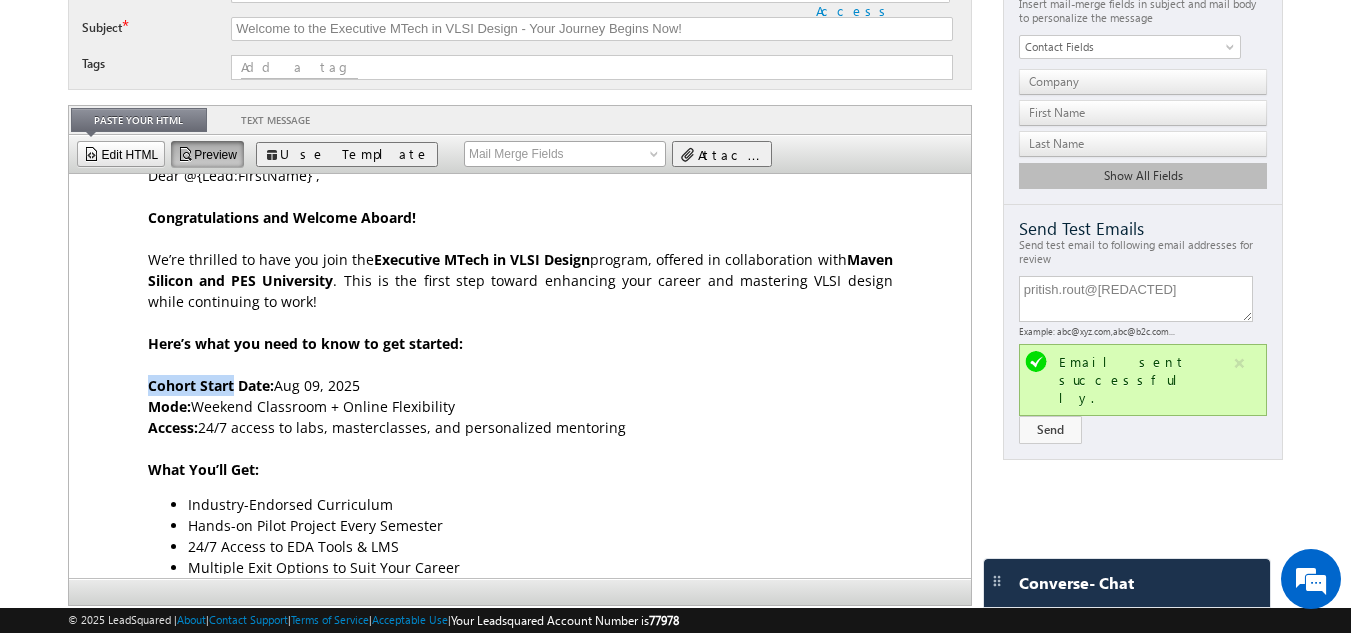drag, startPoint x: 224, startPoint y: 387, endPoint x: 135, endPoint y: 389, distance: 89.02247 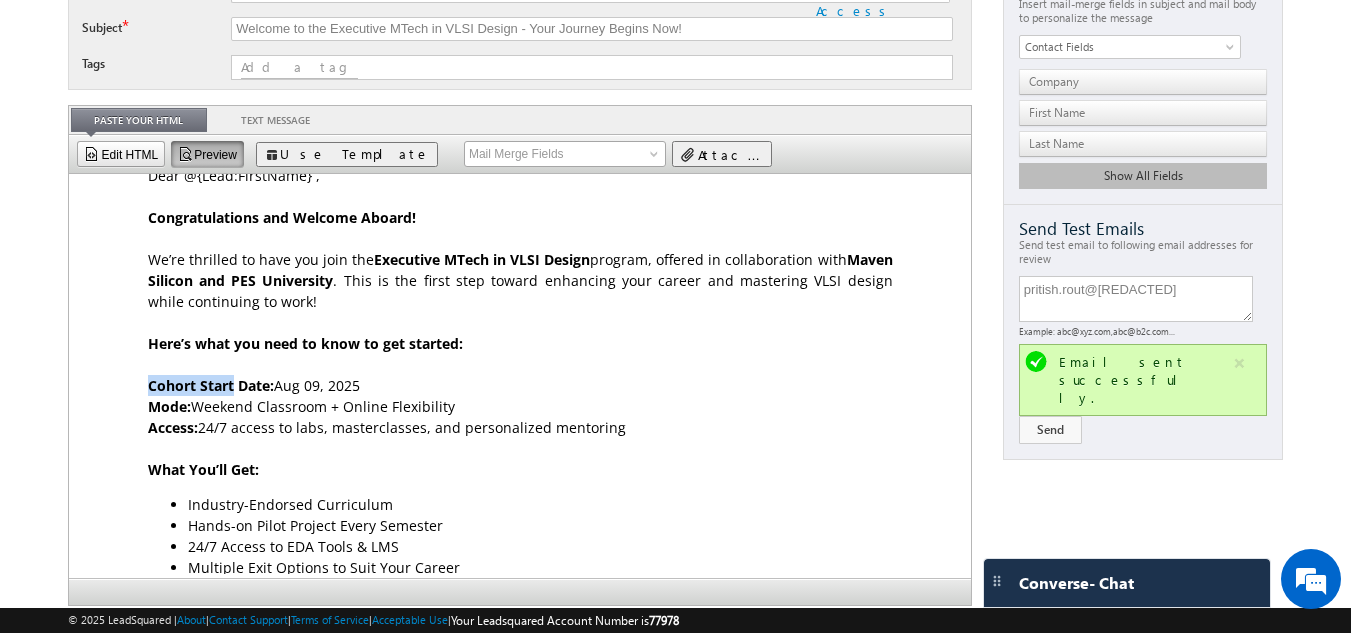click on "Dear @{Lead:FirstName,} ,
Congratulations and Welcome Aboard!
We’re thrilled to have you join the  Executive MTech in VLSI Design  program, offered in collaboration with  Maven Silicon and PES University . This is the first step toward enhancing your career and mastering VLSI design while continuing to work!
Here’s what you need to know to get started:
Cohort Start Date:  Aug 09, 2025
Mode:  Weekend Classroom + Online Flexibility
Access:  24/7 access to labs, masterclasses, and personalized mentoring
What You’ll Get:
Industry-Endorsed Curriculum
Hands-on Pilot Project Every Semester" at bounding box center (519, 462) 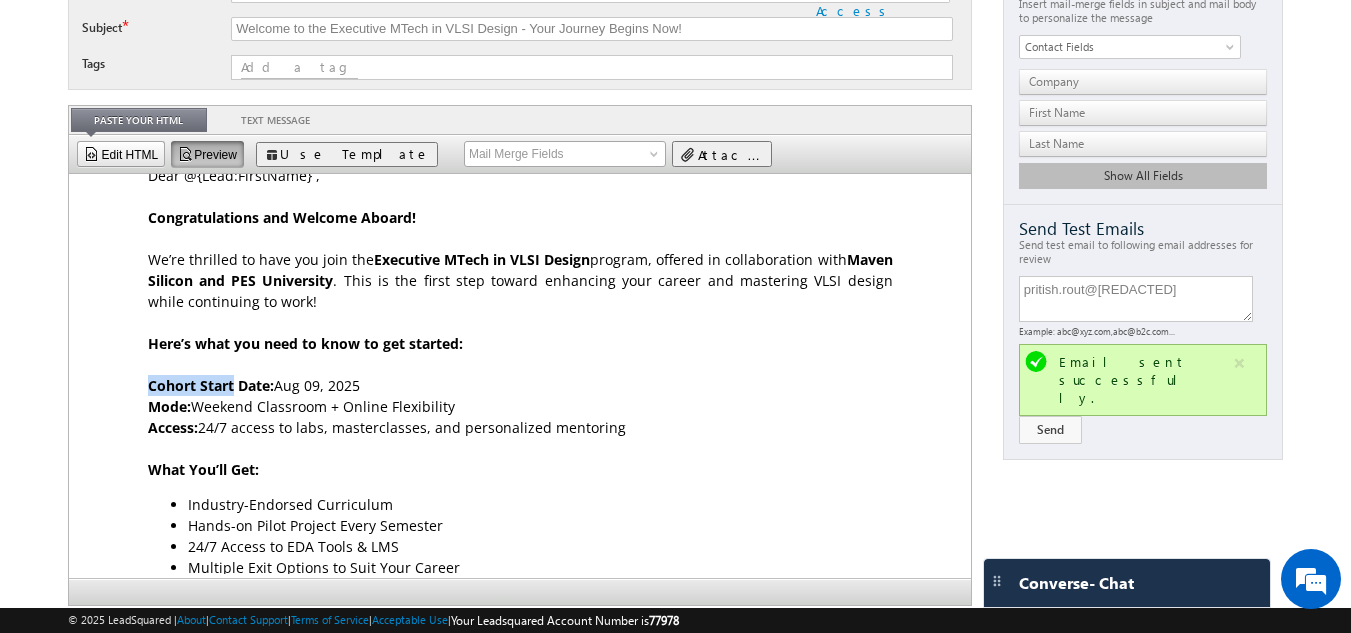 click on "Cohort Start Date:" at bounding box center [210, 385] 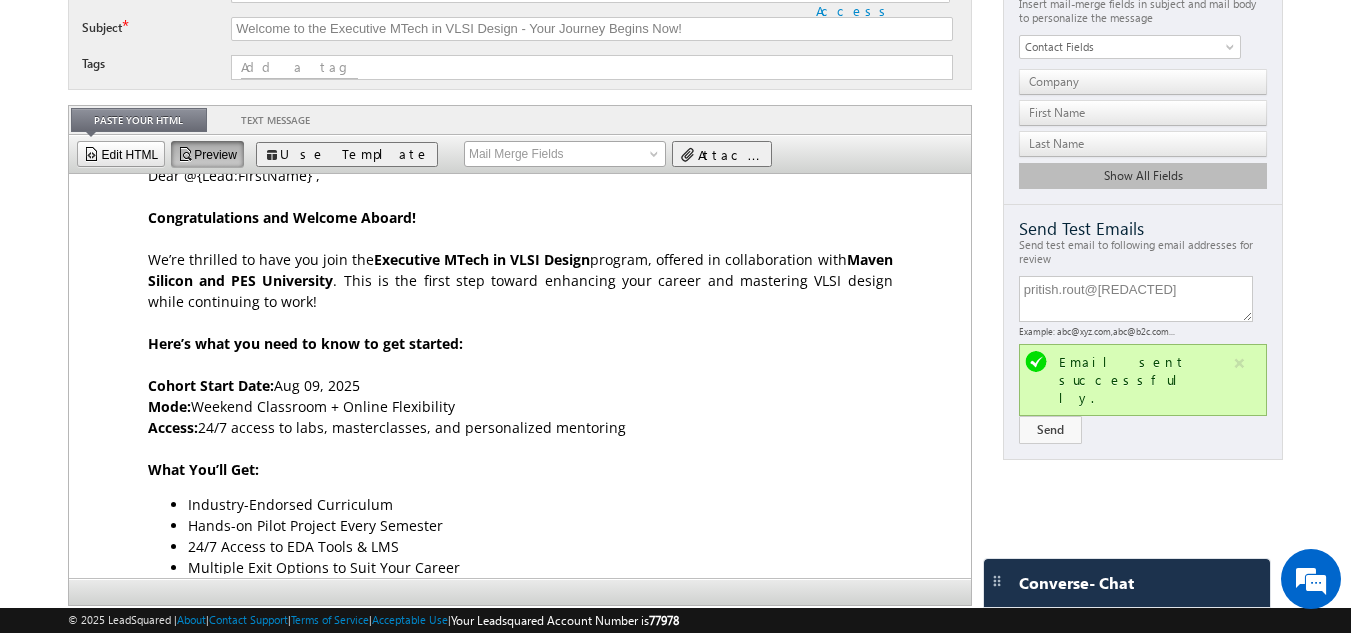 scroll, scrollTop: 402, scrollLeft: 0, axis: vertical 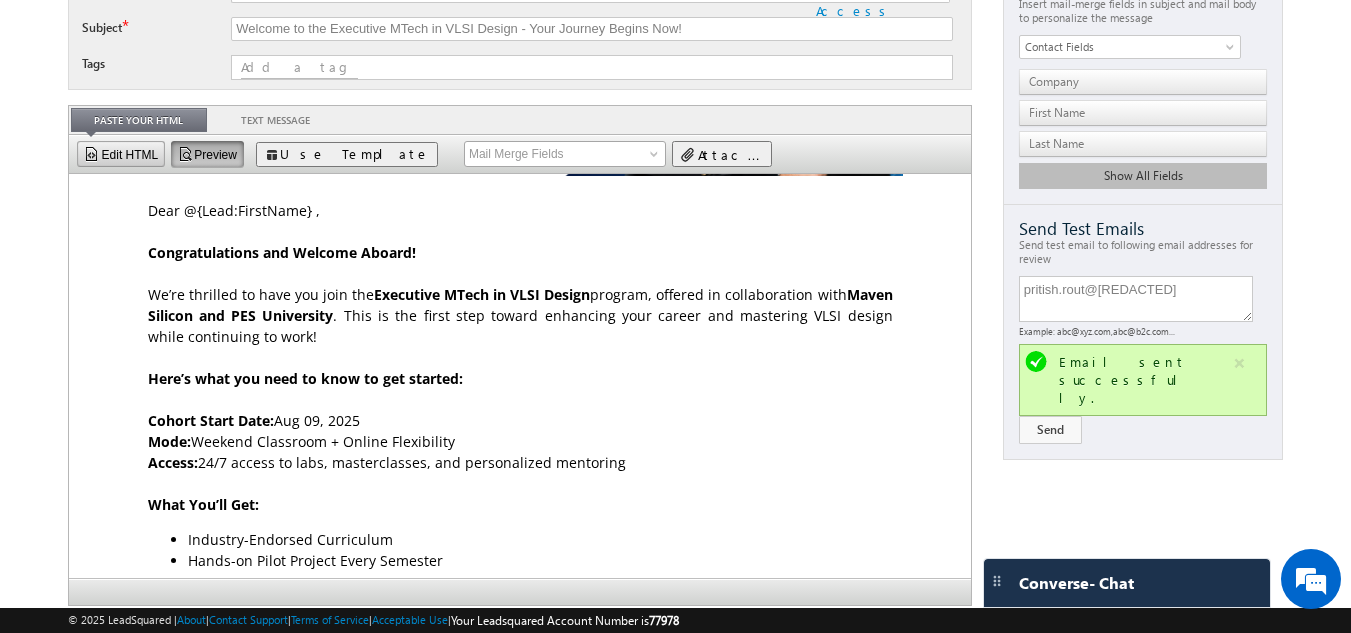 click on "Edit HTML" at bounding box center [121, 154] 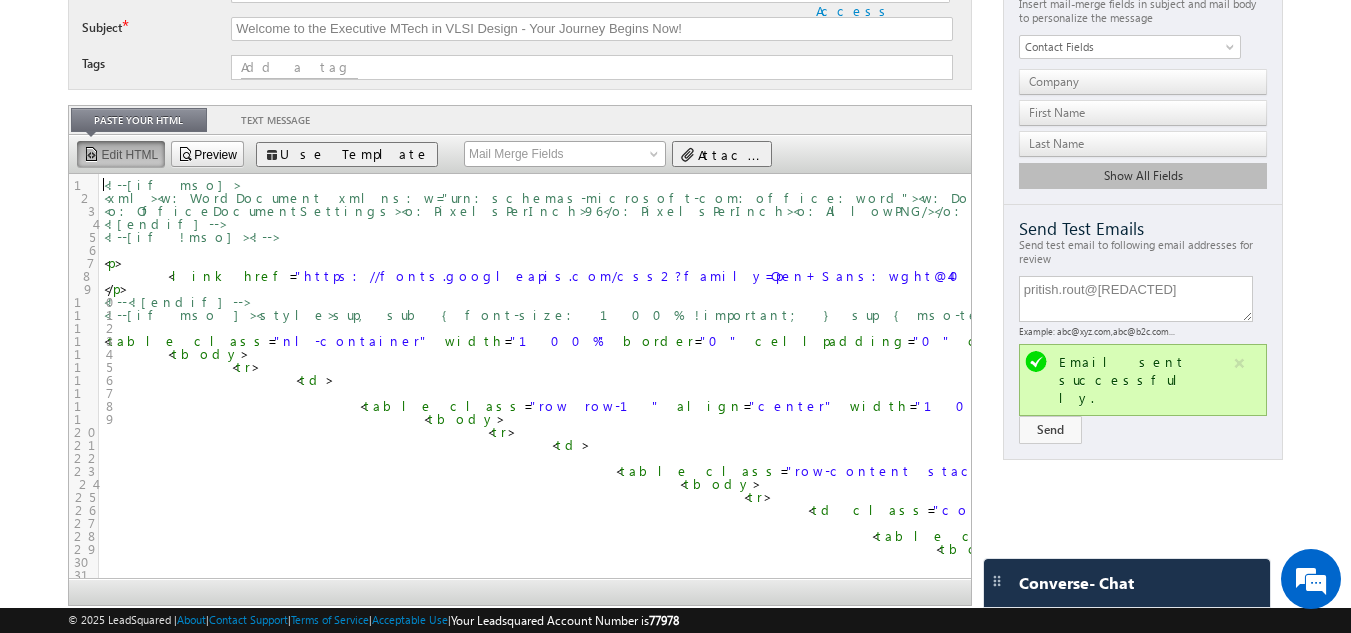 scroll, scrollTop: 7, scrollLeft: 0, axis: vertical 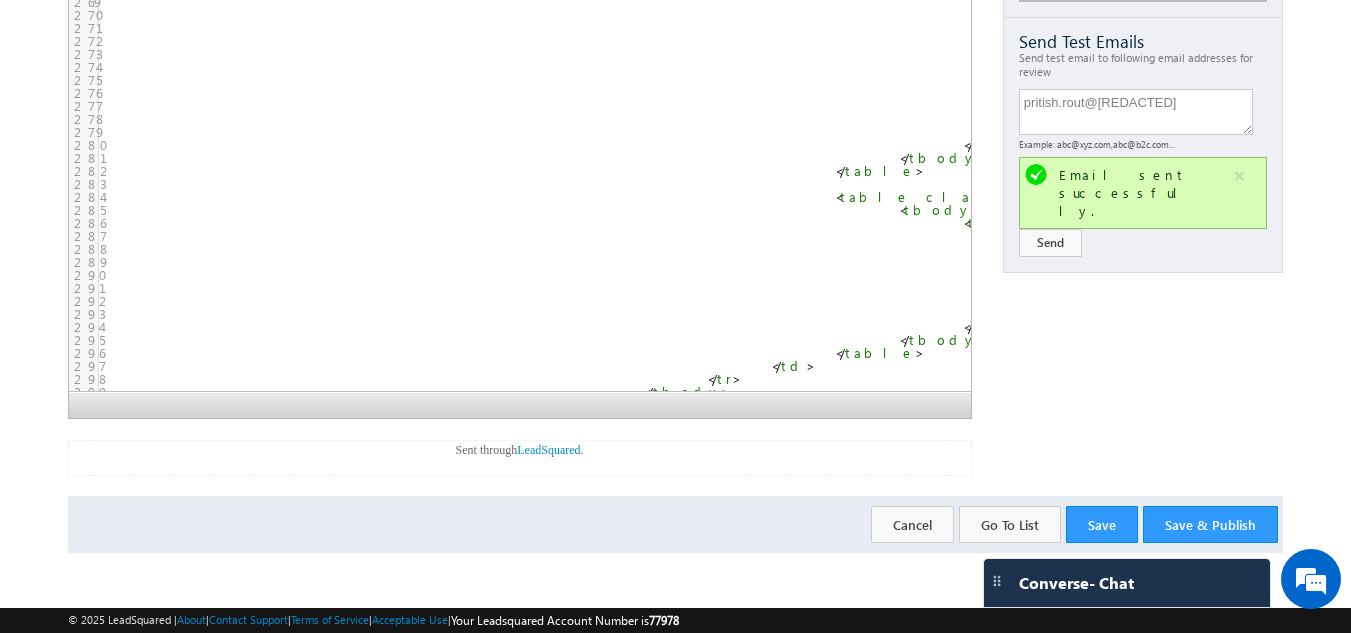 click on ""font-size:14px;font-family:'Open Sans','Helvetica Neue',Helvetica,Arial,sans-serif;mso-line-height-alt:16.8px;color:#fff;line-height:1.2;"" at bounding box center [2119, 261] 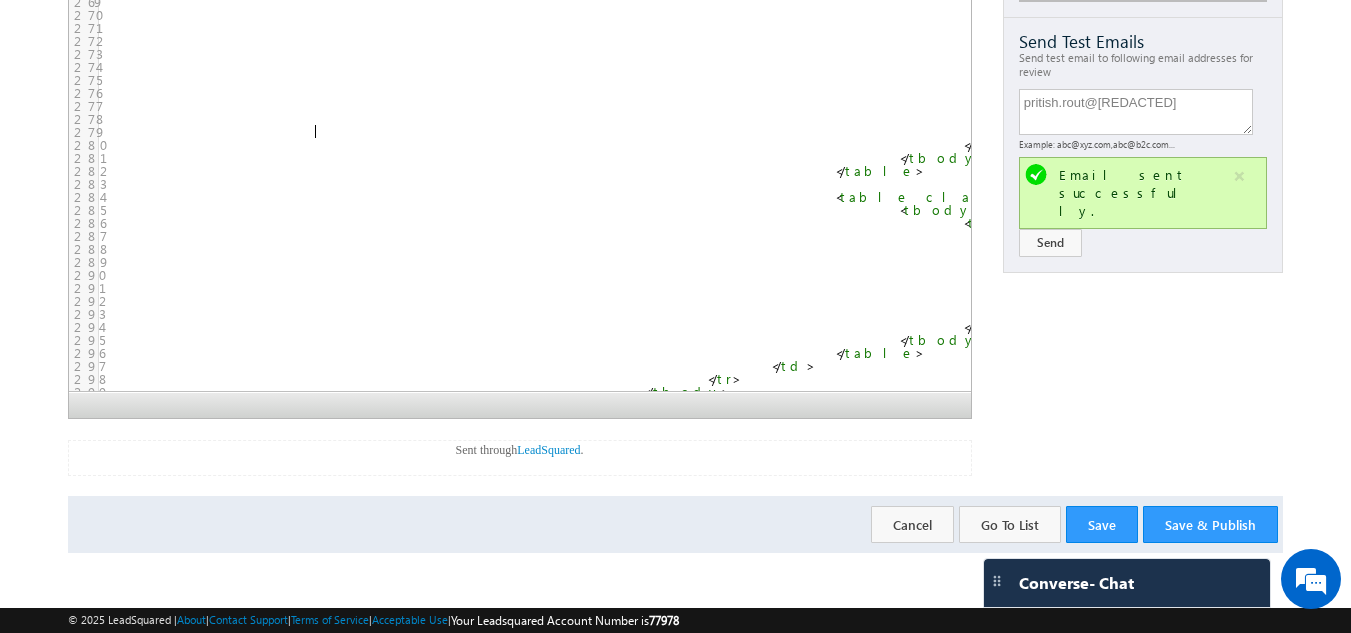 click on "</ td >" at bounding box center [2124, 131] 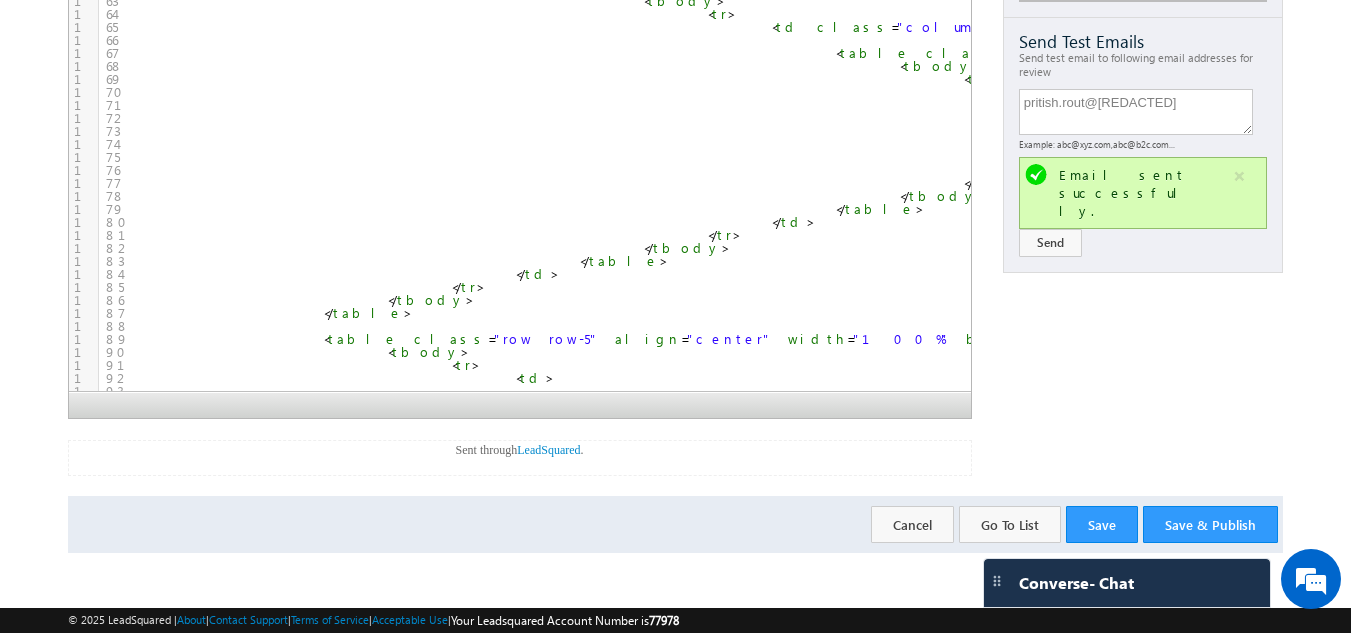 scroll, scrollTop: 0, scrollLeft: 36, axis: horizontal 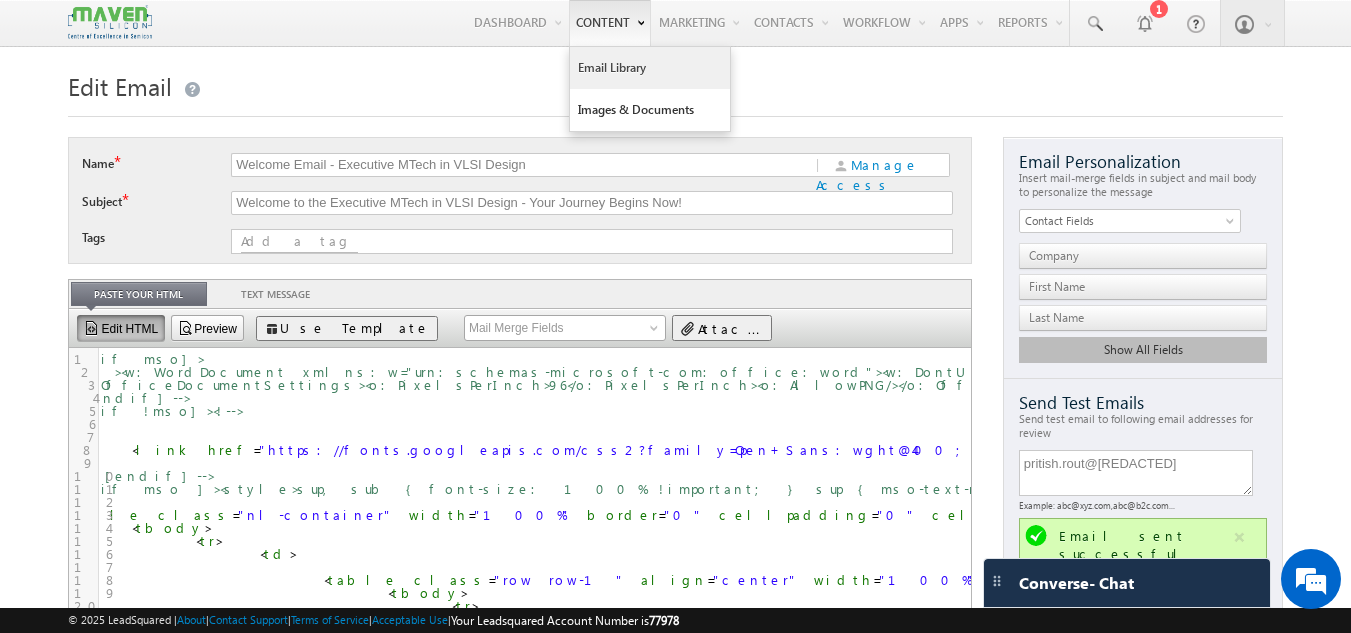 click on "Email Library" at bounding box center [650, 68] 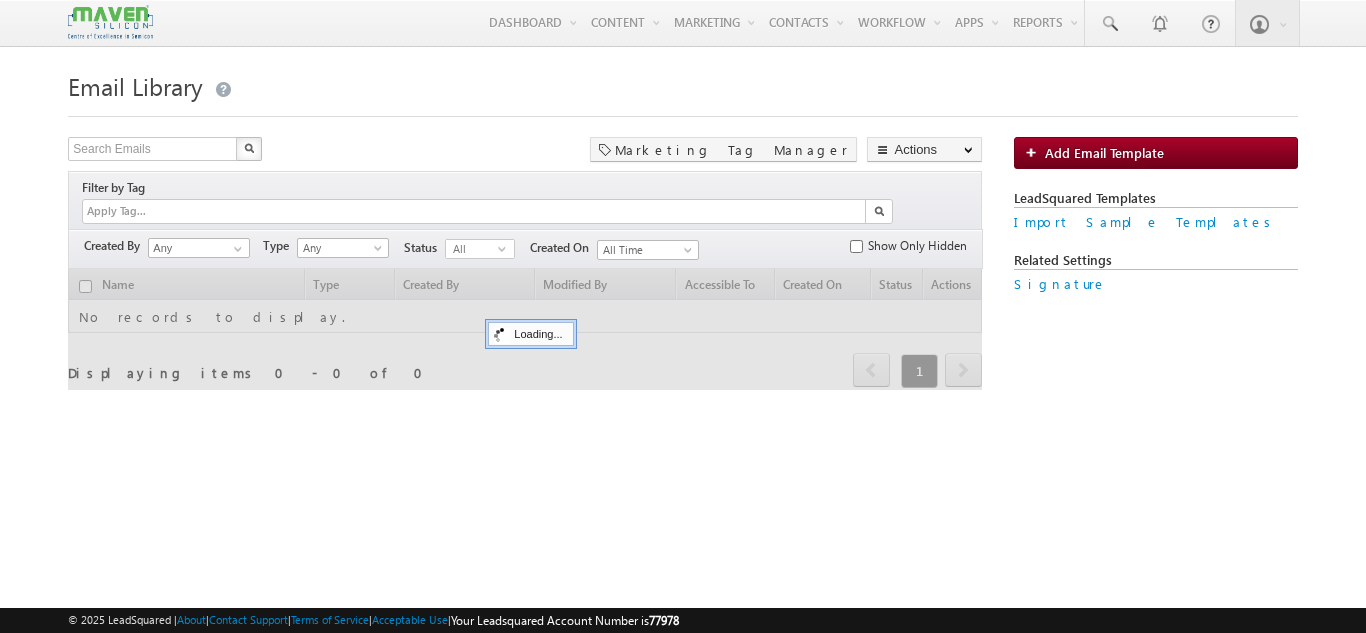 scroll, scrollTop: 0, scrollLeft: 0, axis: both 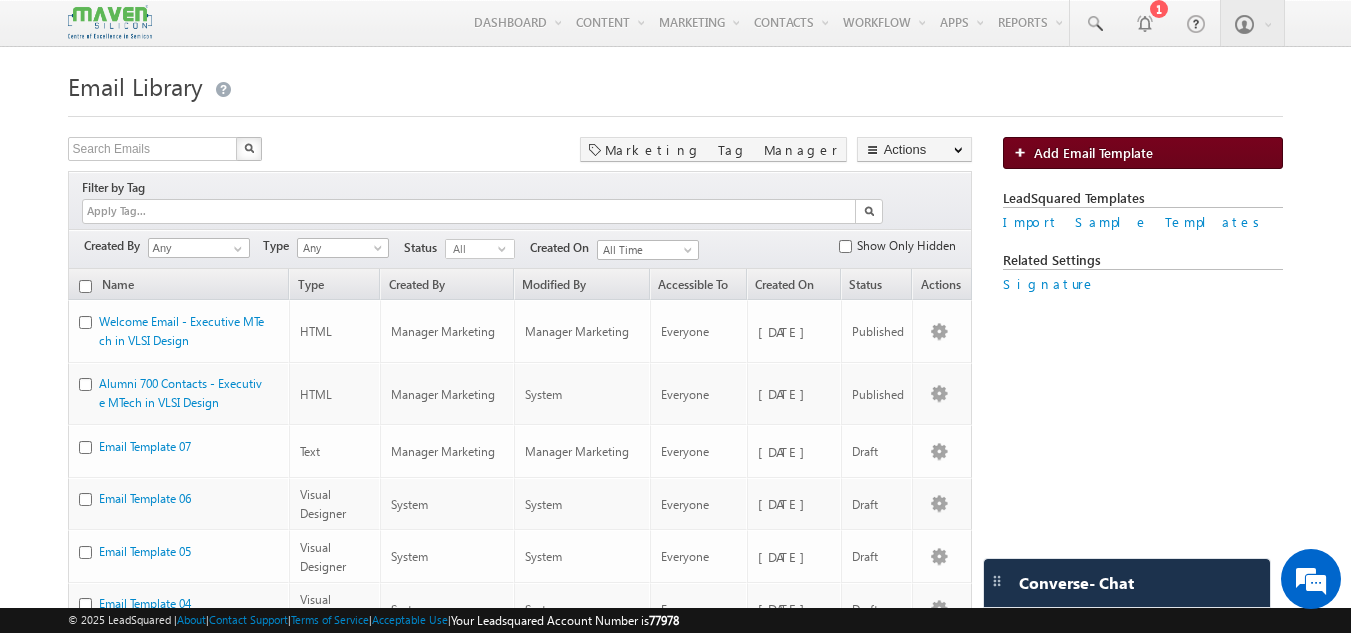 click on "Add Email Template" at bounding box center (1093, 152) 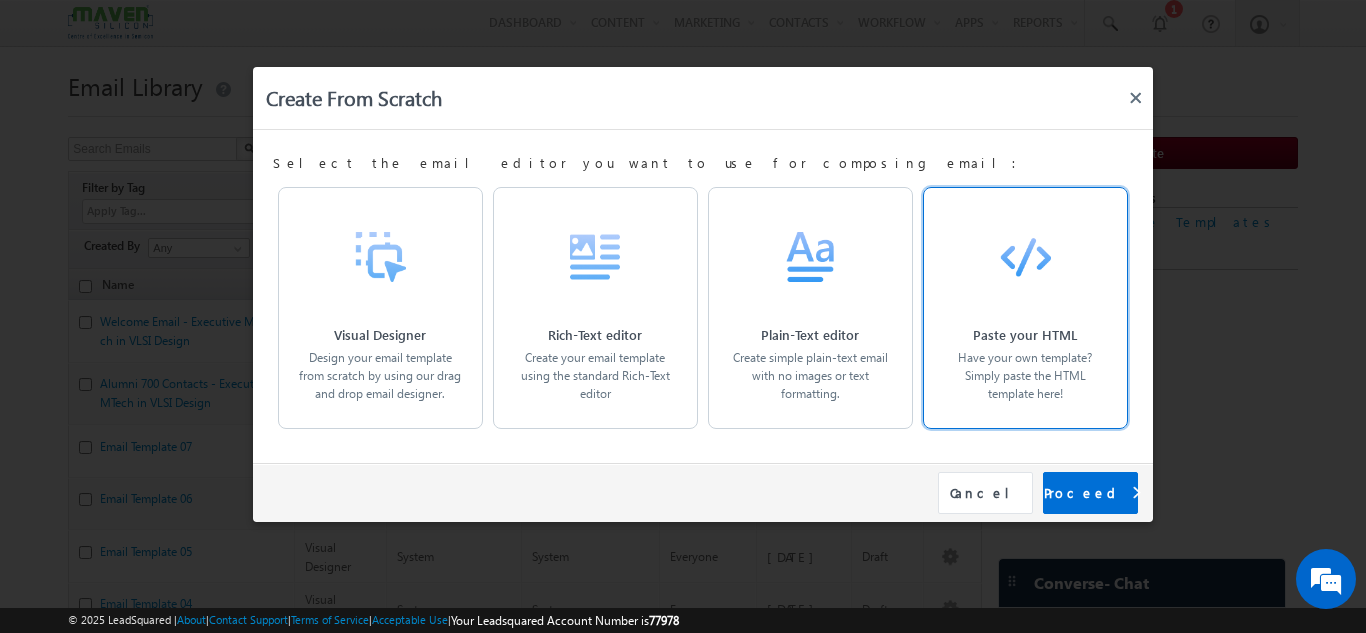 click on "Paste your HTML
Have your own template? Simply paste the HTML template here!" at bounding box center (1025, 356) 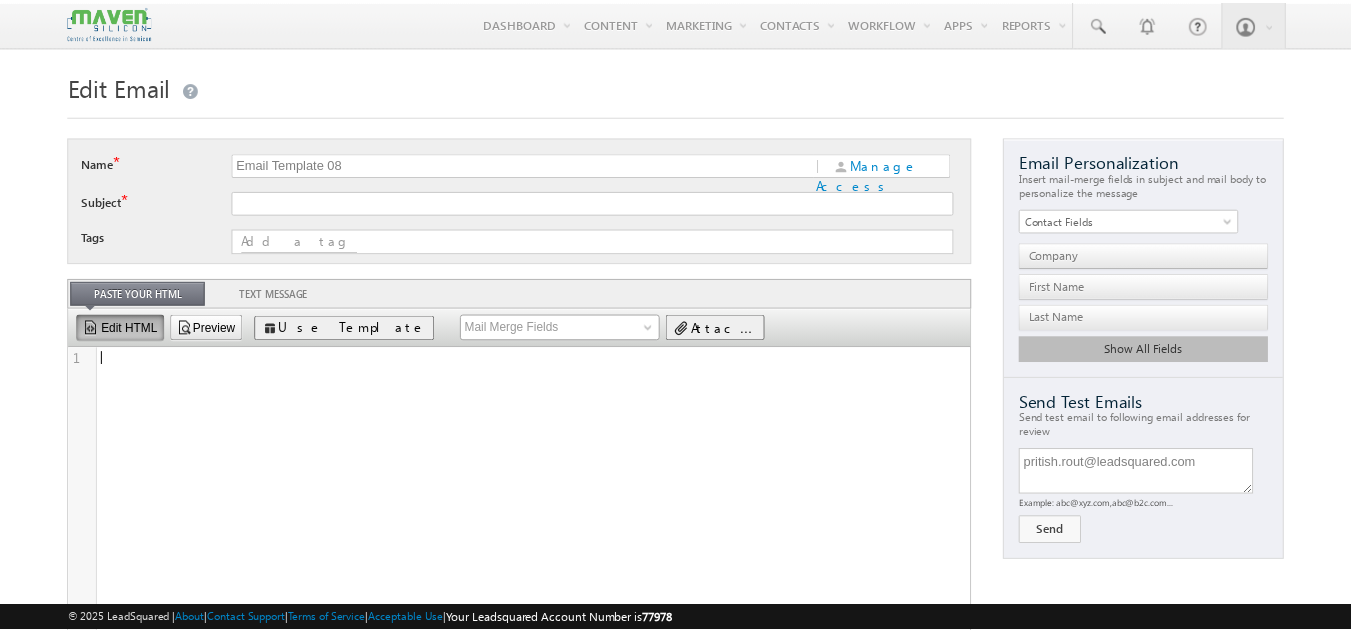 scroll, scrollTop: 0, scrollLeft: 0, axis: both 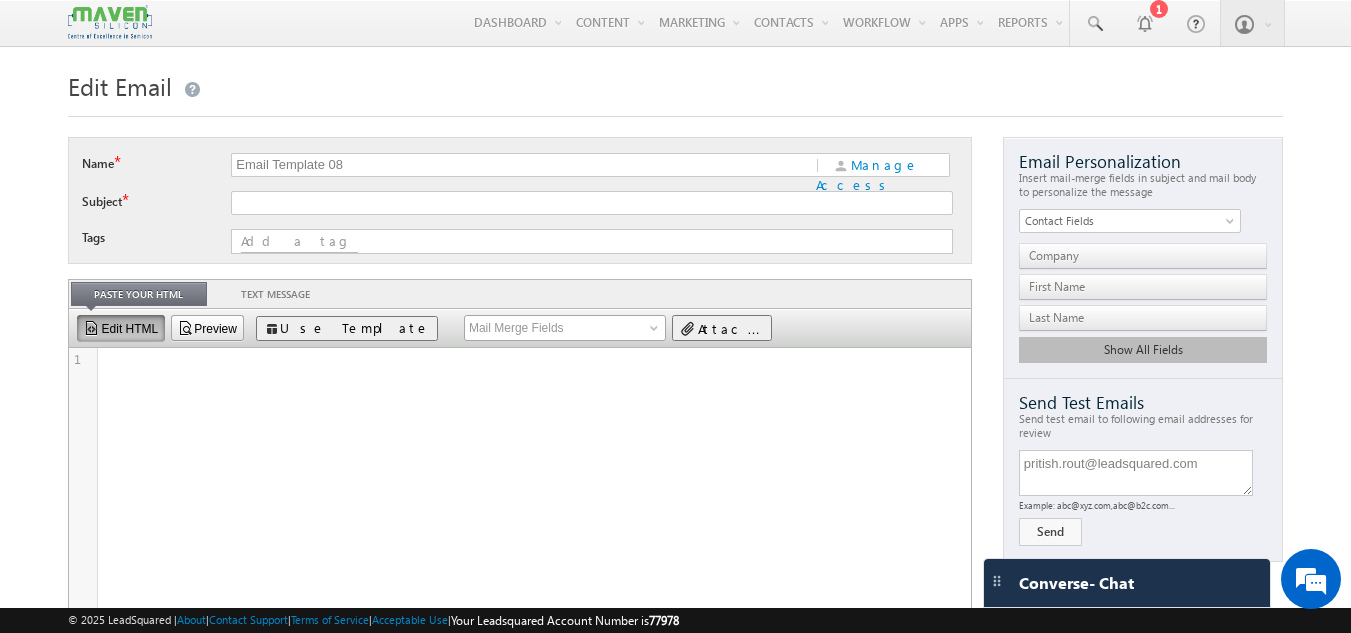 type on "<!--[if mso]>
<xml><w:WordDocument xmlns:w="urn:schemas-microsoft-com:office:word"><w:DontUseAdvancedTypographyReadingMail/></w:WordDocument>
<o:OfficeDocumentSettings><o:PixelsPerInch>96</o:PixelsPerInch><o:AllowPNG/></o:OfficeDocumentSettings></xml>
<![endif]-->
<!--[if !mso]><!-->
<p>
<link href="https://fonts.googleapis.com/css2?family=Open+Sans:wght@400;700&display=swap" rel="stylesheet" type="text/css">
</p>
<!--<![endif]-->
<!--[if mso ]><style>sup, sub { font-size: 100% !important; } sup { mso-text-raise:10% } sub { mso-text-raise:-10% }</style> <![endif]-->
<table class="nl-container" width="100%" border="0" cellpadding="0" cellspacing="0" style="background-color: rgb(250, 255, 250); width: 100%;">
<tbody>
<tr>
<td>
<table class="row row-1" align="center" width="100%" border="0" cellpadding="0" cellspacing="0" style="background-color: rgb(255, 255, 255); width: 100%;">
<tbody>
<tr>
<td>
<table class="row-content stack" align="center" border="0" cellpadding=..." 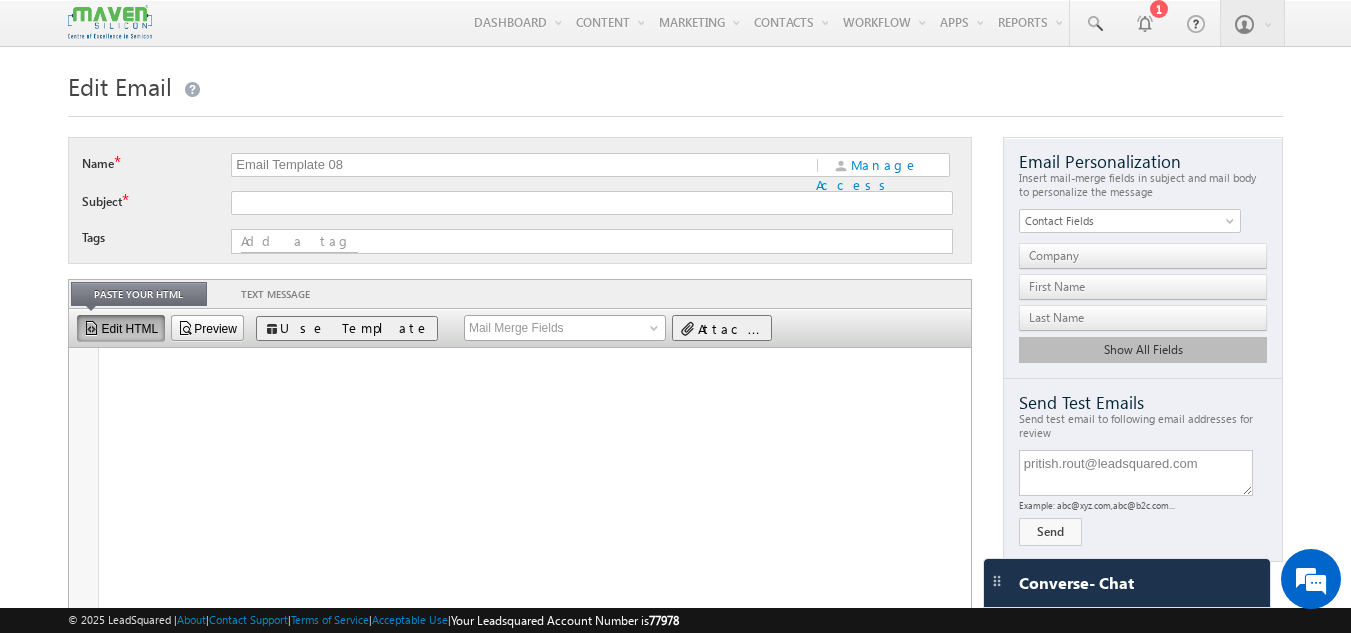 scroll, scrollTop: 120, scrollLeft: 0, axis: vertical 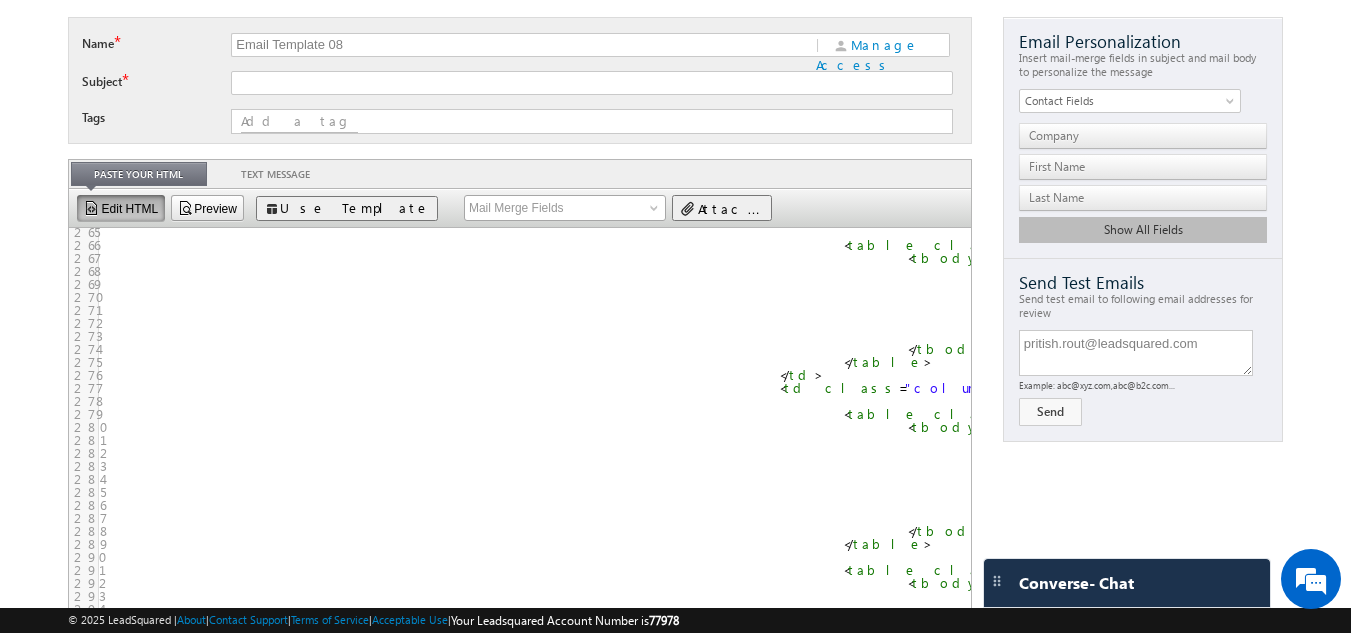 type 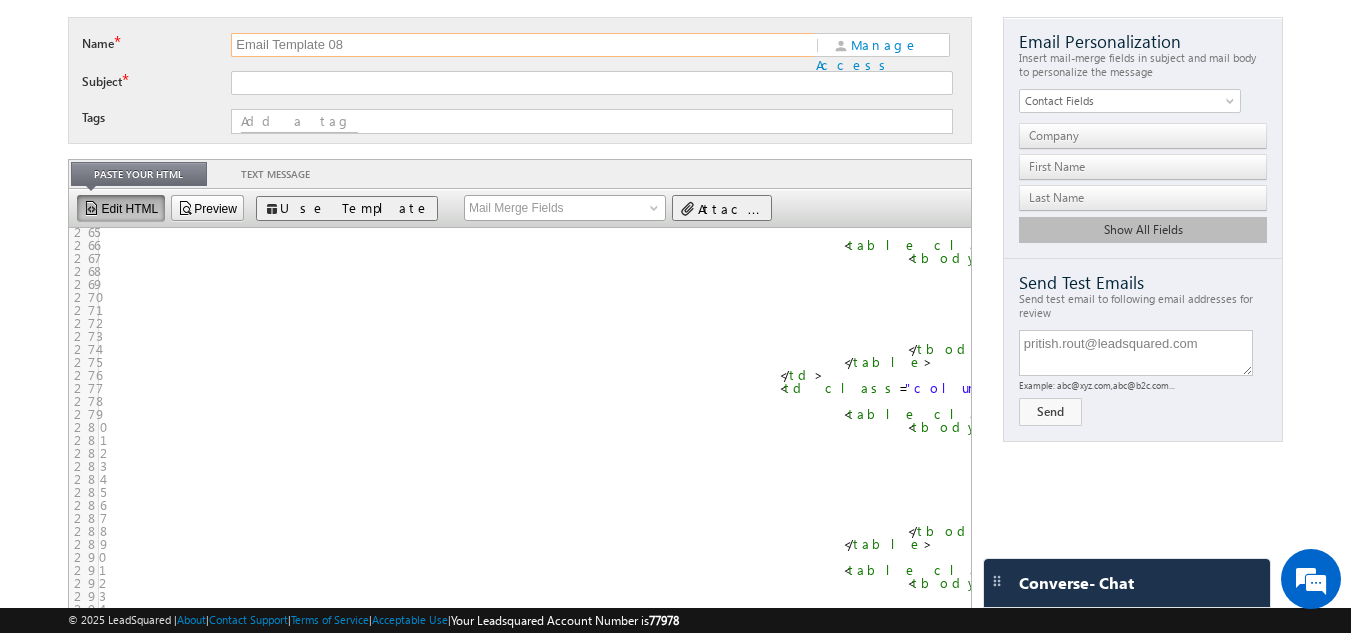 click on "Email Template 08" at bounding box center (522, 45) 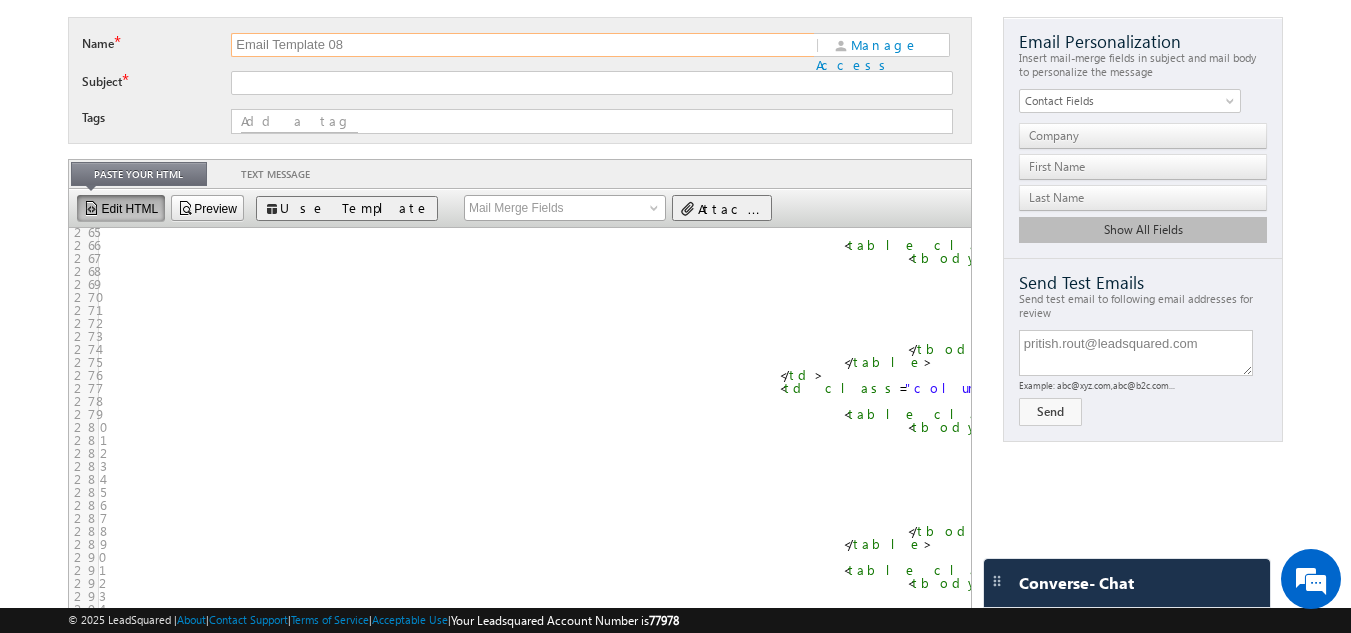 paste on "Not Picking Up Email - Executive MTech in VLSI Design" 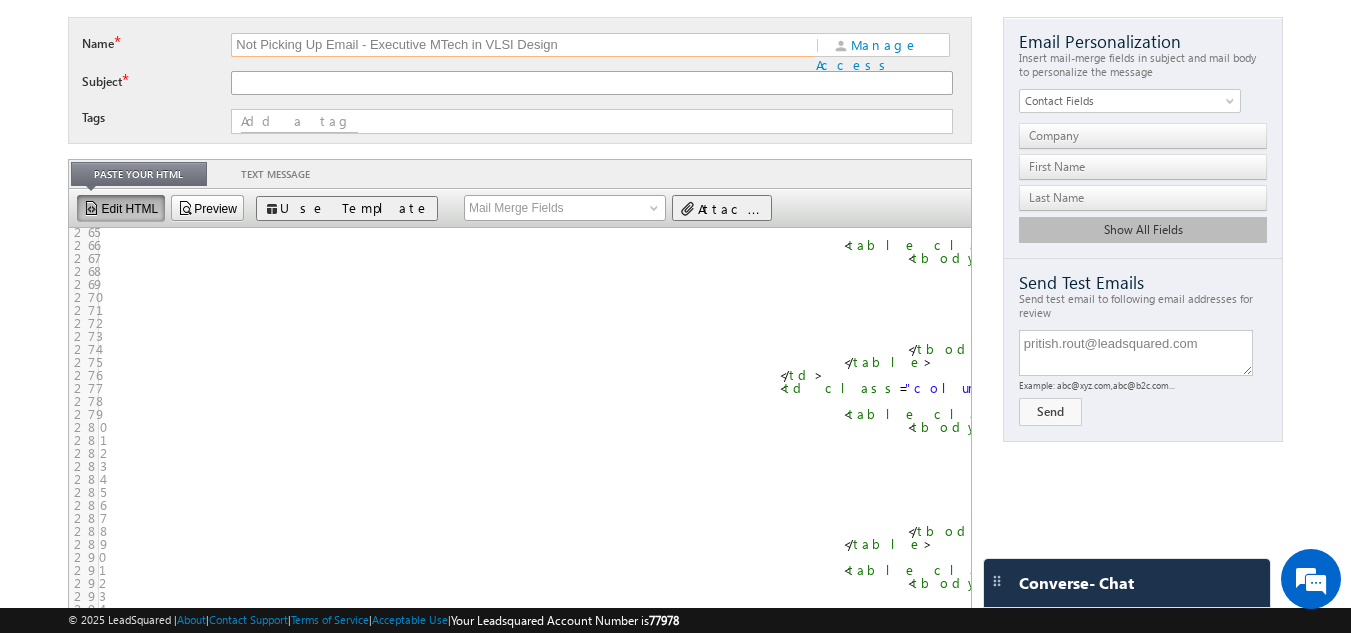 type on "Not Picking Up Email - Executive MTech in VLSI Design" 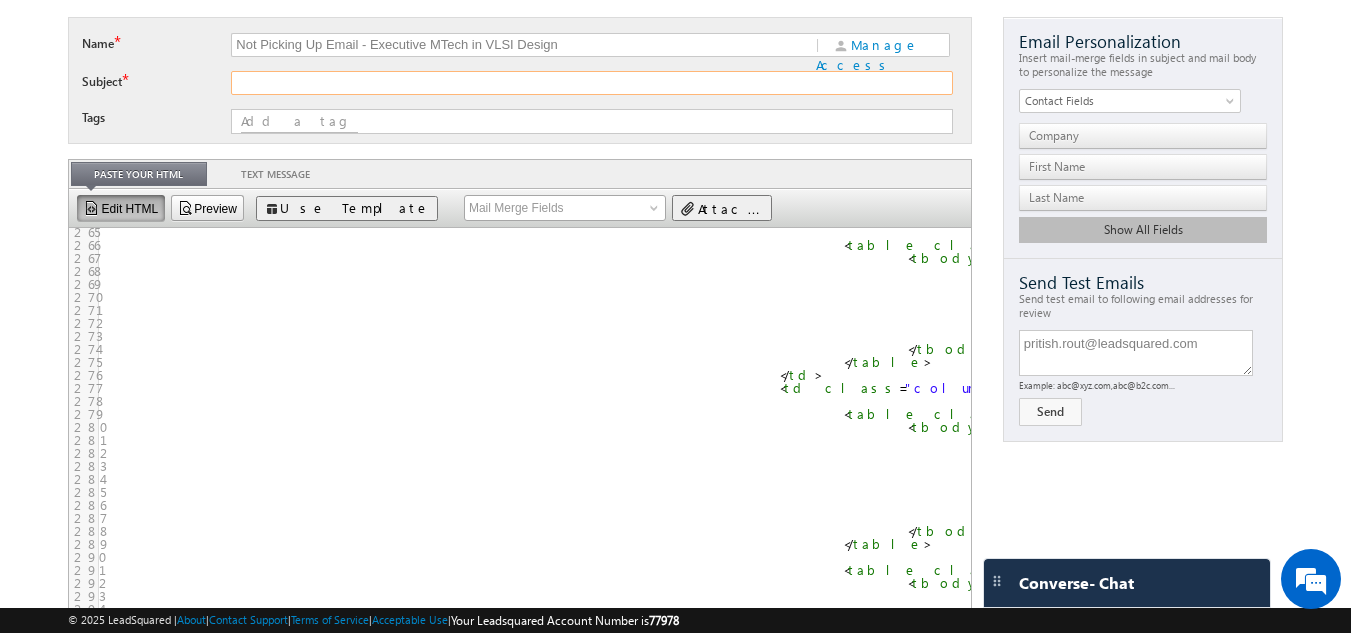 click at bounding box center [592, 83] 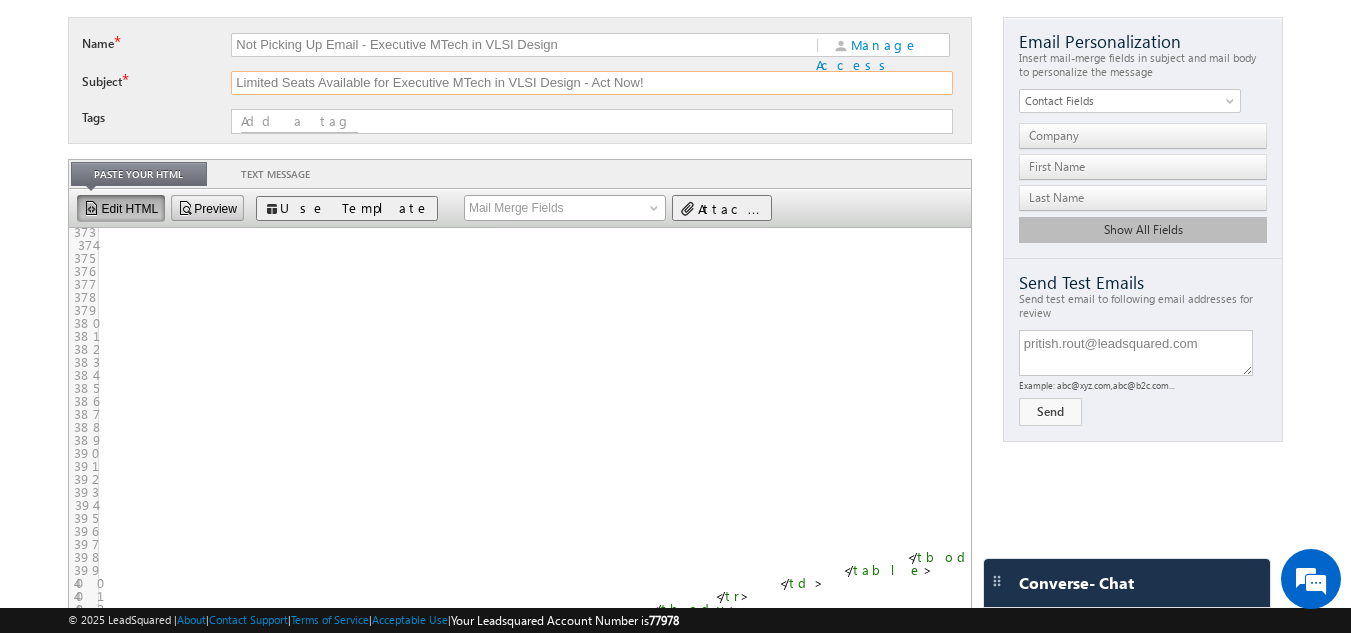 type on "Limited Seats Available for Executive MTech in VLSI Design - Act Now!" 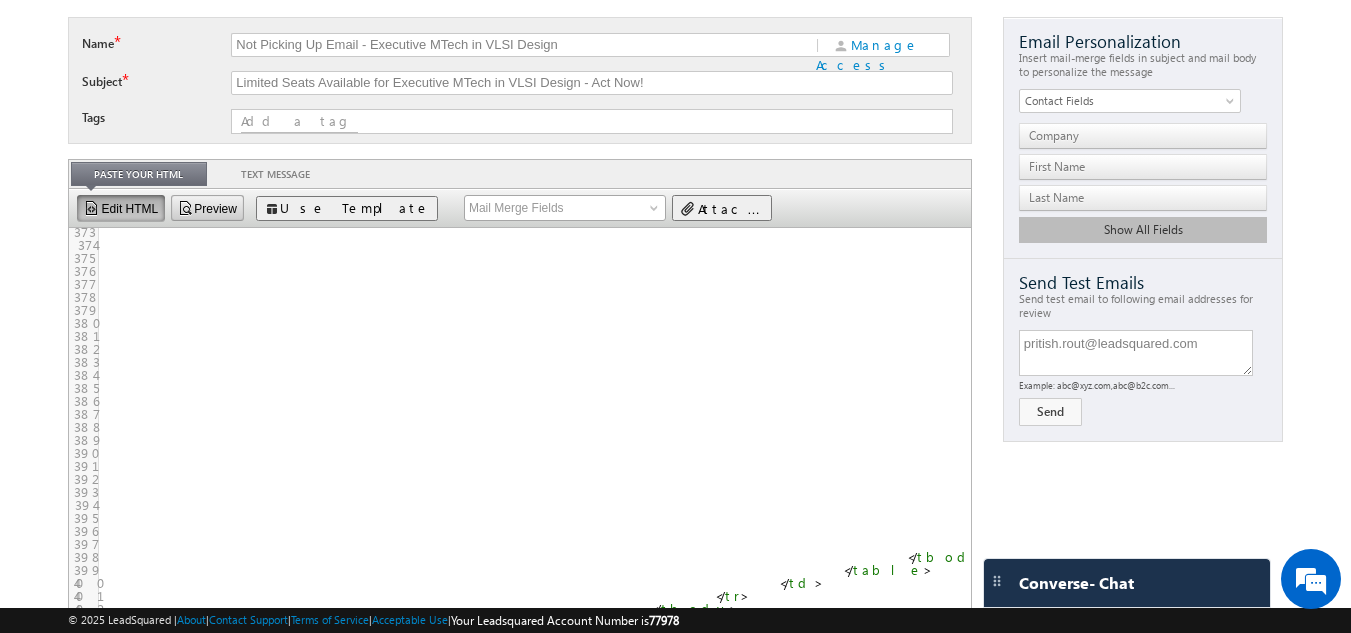 click on "Preview" at bounding box center (207, 208) 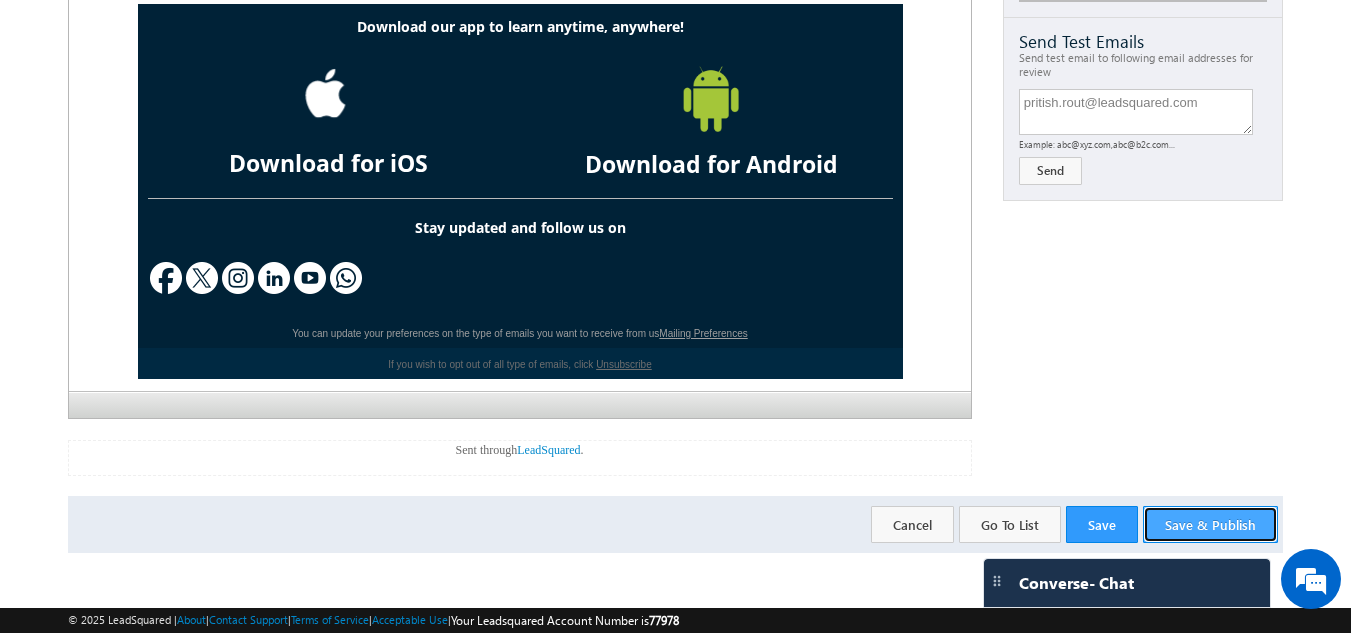 click on "Save & Publish" at bounding box center (1210, 524) 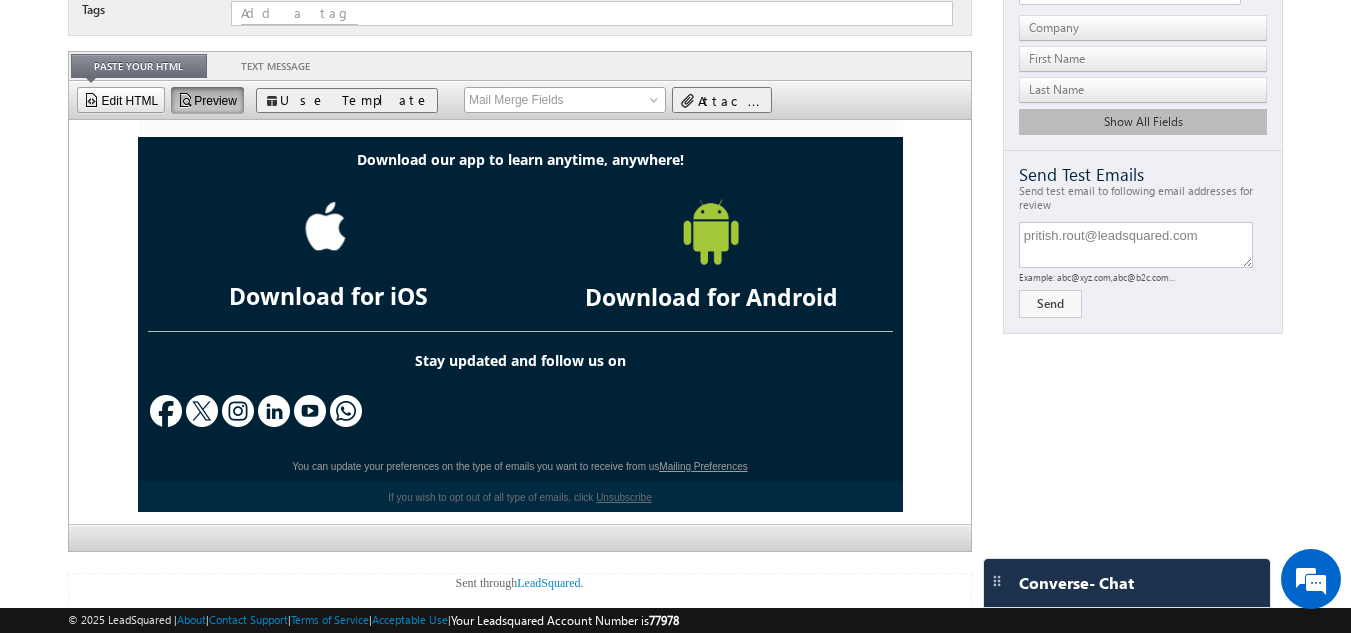 scroll, scrollTop: 362, scrollLeft: 0, axis: vertical 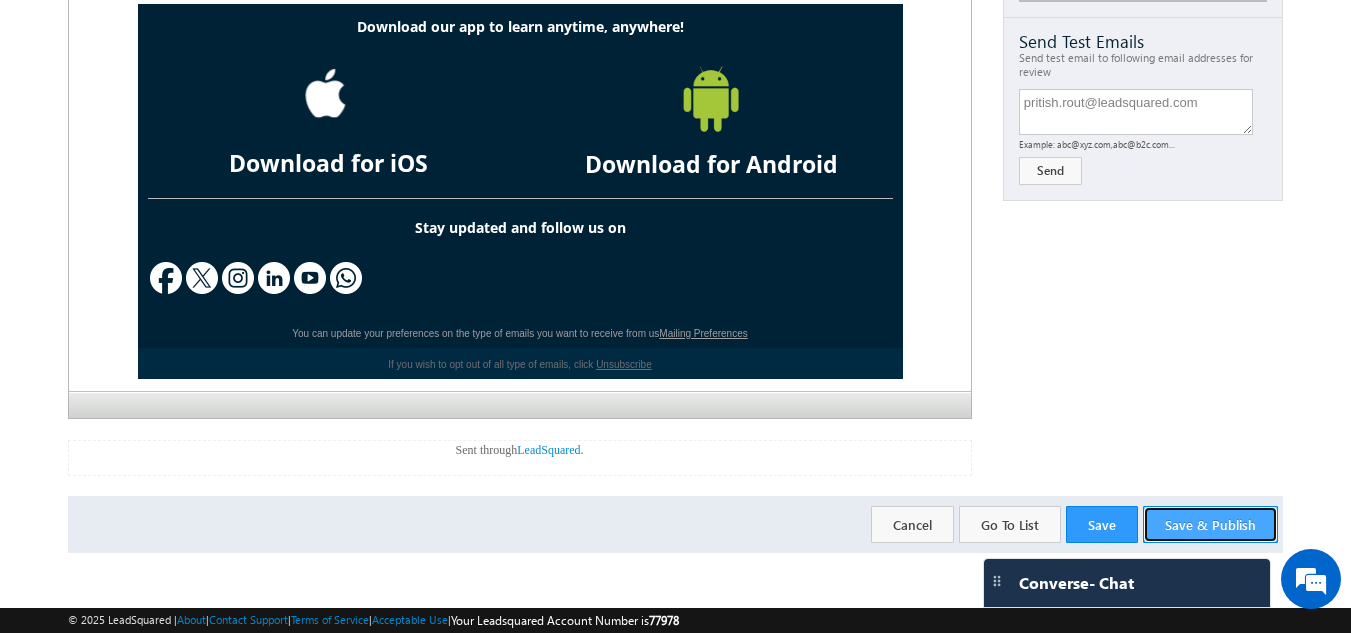 click on "Save & Publish" at bounding box center (1210, 524) 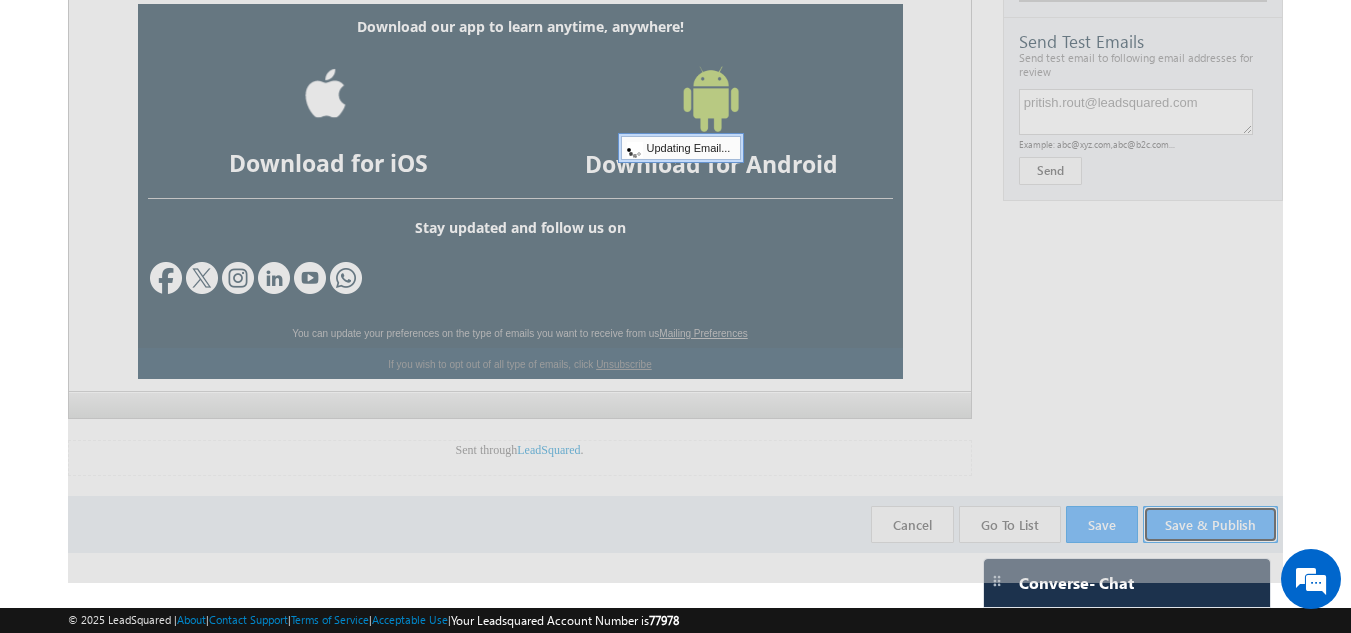 scroll, scrollTop: 0, scrollLeft: 0, axis: both 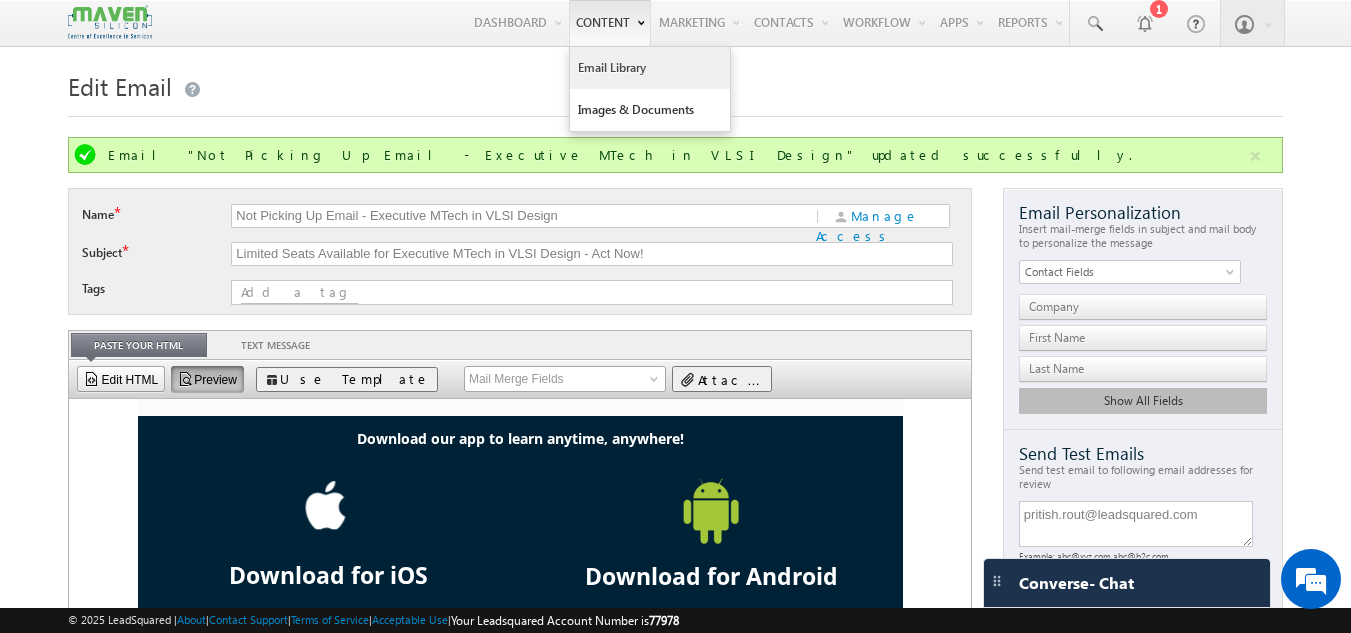 click on "Email Library" at bounding box center [650, 68] 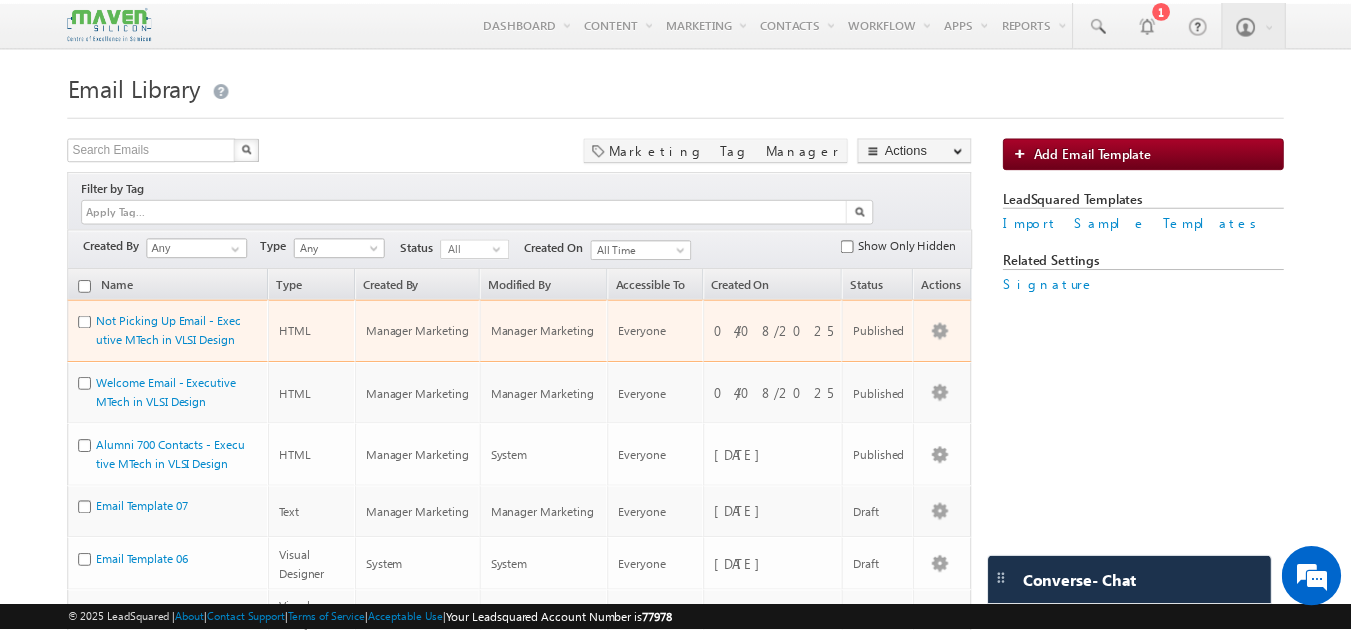 scroll, scrollTop: 0, scrollLeft: 0, axis: both 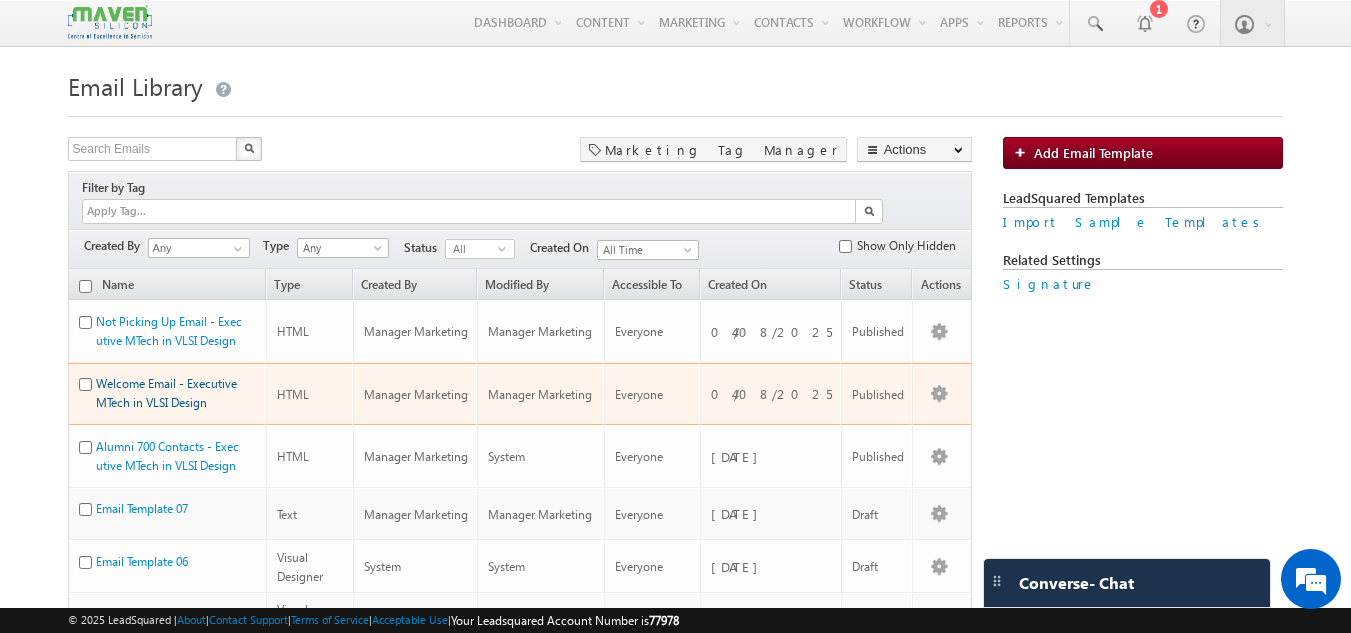 click on "Welcome Email - Executive MTech in VLSI Design" at bounding box center (166, 393) 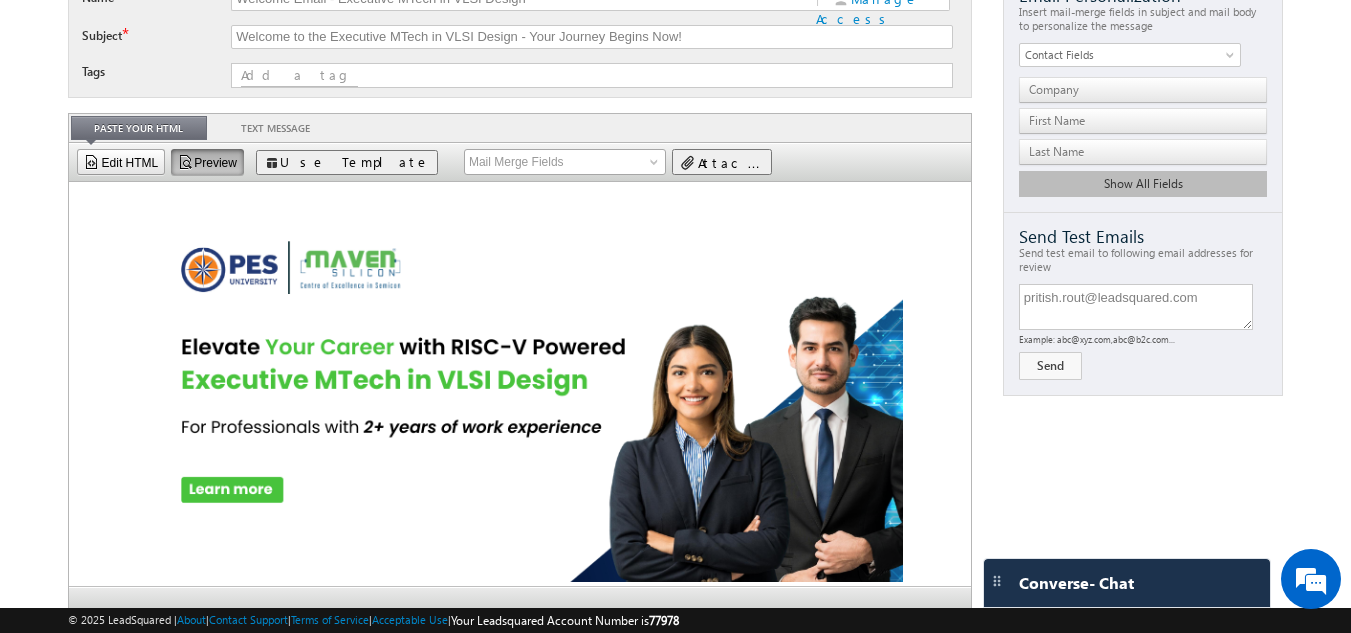 scroll, scrollTop: 167, scrollLeft: 0, axis: vertical 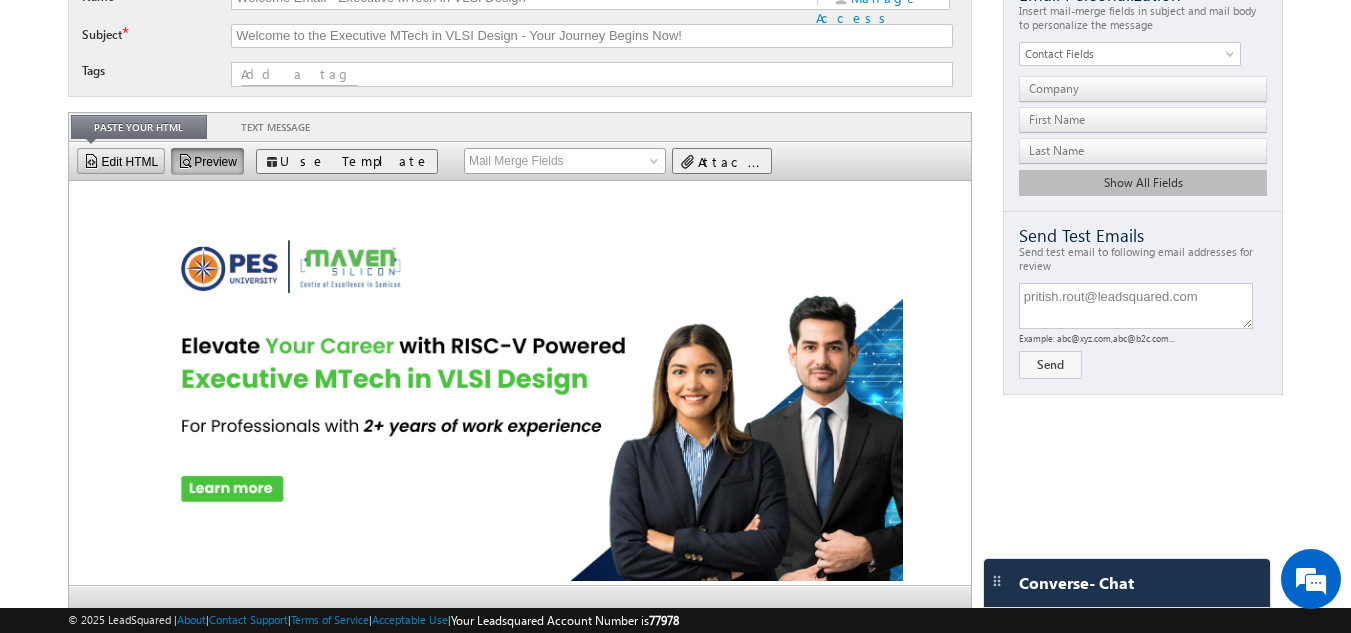 click on "Edit HTML" at bounding box center (121, 161) 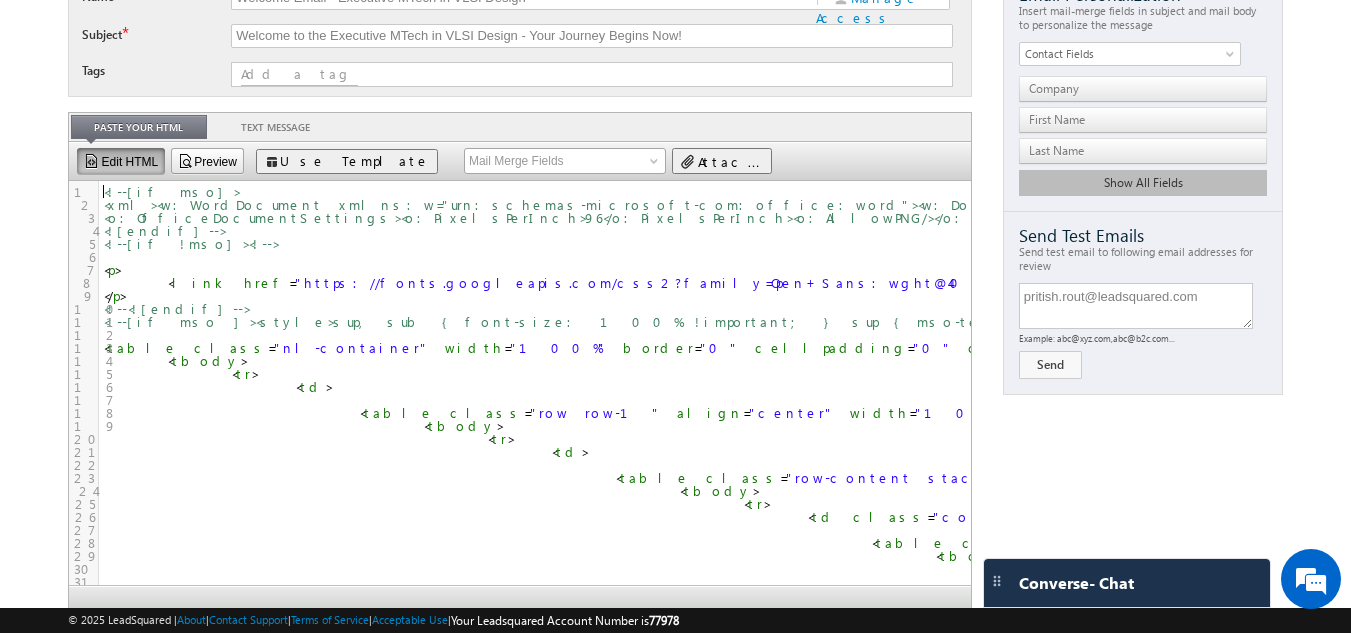 scroll, scrollTop: 7, scrollLeft: 0, axis: vertical 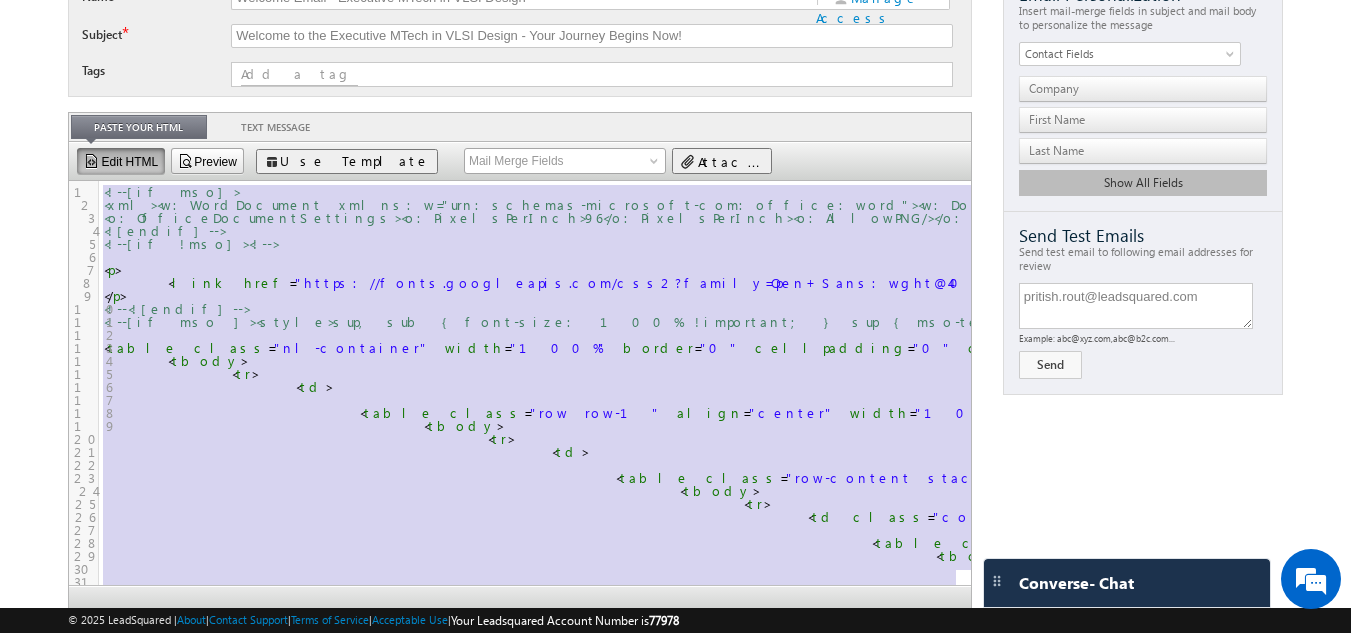 type on "<!--[if mso]>
<xml><w:WordDocument xmlns:w="urn:schemas-microsoft-com:office:word"><w:DontUseAdvancedTypographyReadingMail/></w:WordDocument>
<o:OfficeDocumentSettings><o:PixelsPerInch>96</o:PixelsPerInch><o:AllowPNG/></o:OfficeDocumentSettings></xml>
<![endif]-->
<!--[if !mso]><!-->
<p>
<link href="https://fonts.googleapis.com/css2?family=Open+Sans:wght@400;700&display=swap" rel="stylesheet" type="text/css">
</p>
<!--<![endif]-->
<!--[if mso ]><style>sup, sub { font-size: 100% !important; } sup { mso-text-raise:10% } sub { mso-text-raise:-10% }</style> <![endif]-->
<table class="nl-container" width="100%" border="0" cellpadding="0" cellspacing="0" style="background-color: rgb(250, 255, 250); width: 100%;">
<tbody>
<tr>
<td>
<table class="row row-1" align="center" width="100%" border="0" cellpadding="0" cellspacing="0" style="background-color: rgb(255, 255, 255); width: 100%;">
<tbody>
<tr>
<td>
<table class="row-content stack" align="center" border="0" cellpadding=..." 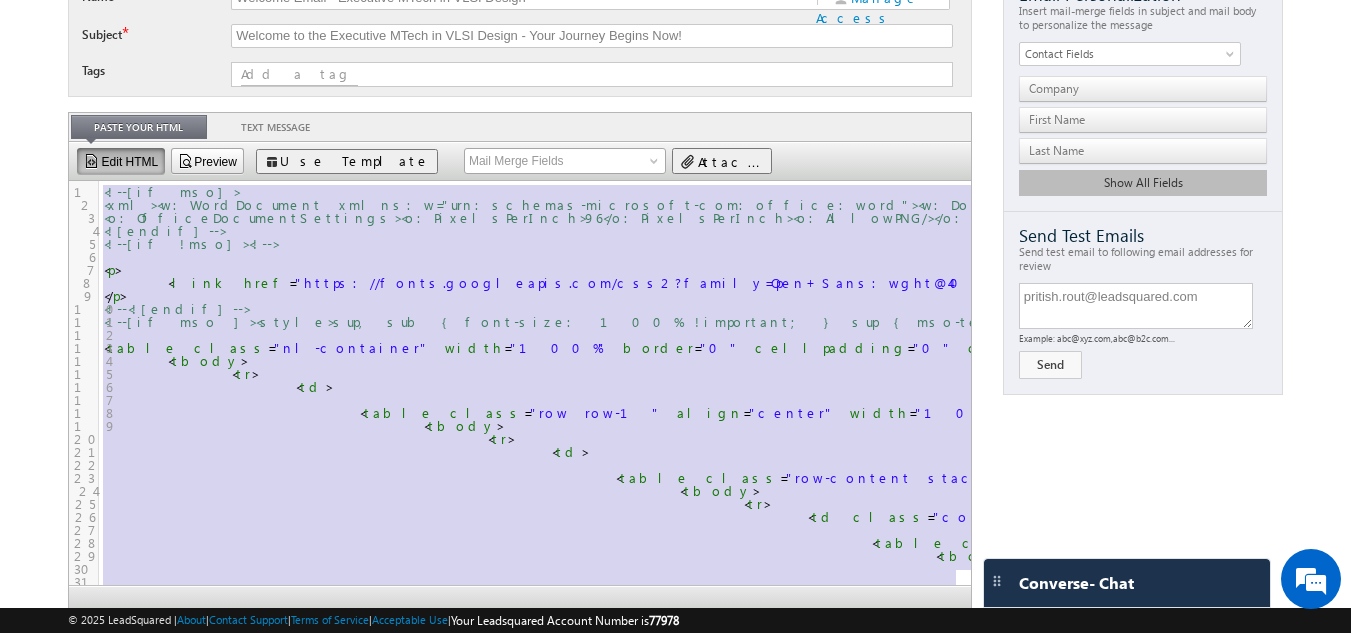 scroll, scrollTop: 5, scrollLeft: 0, axis: vertical 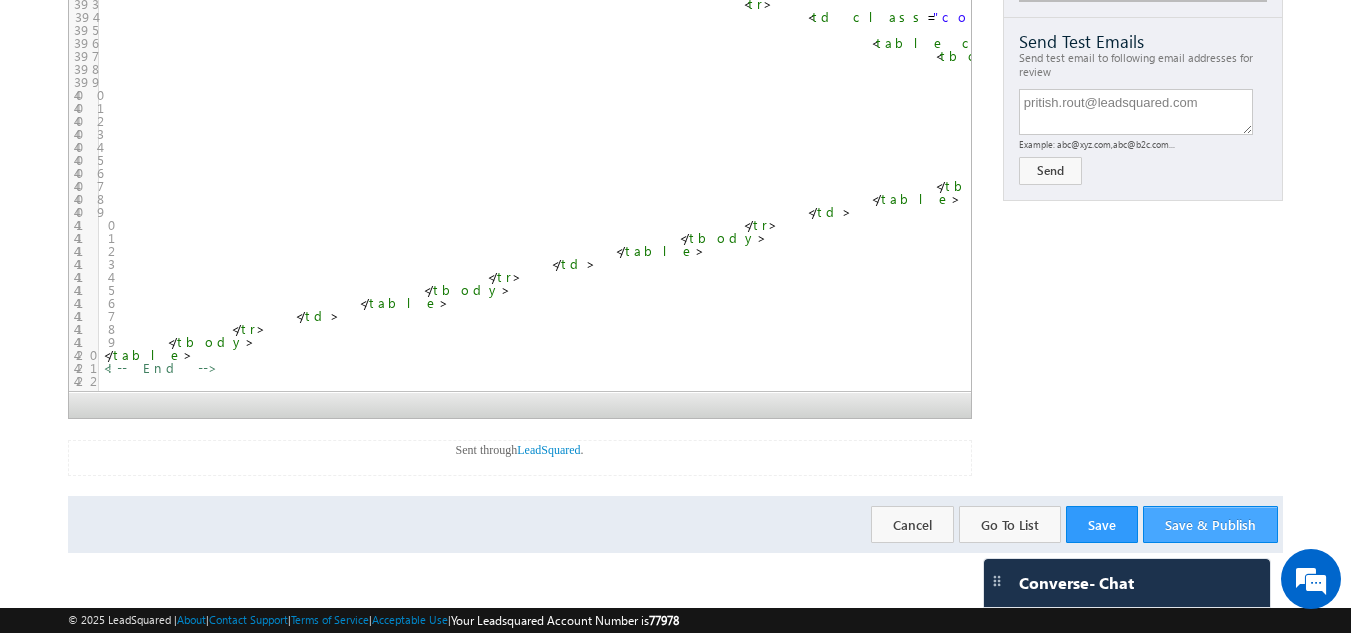 type 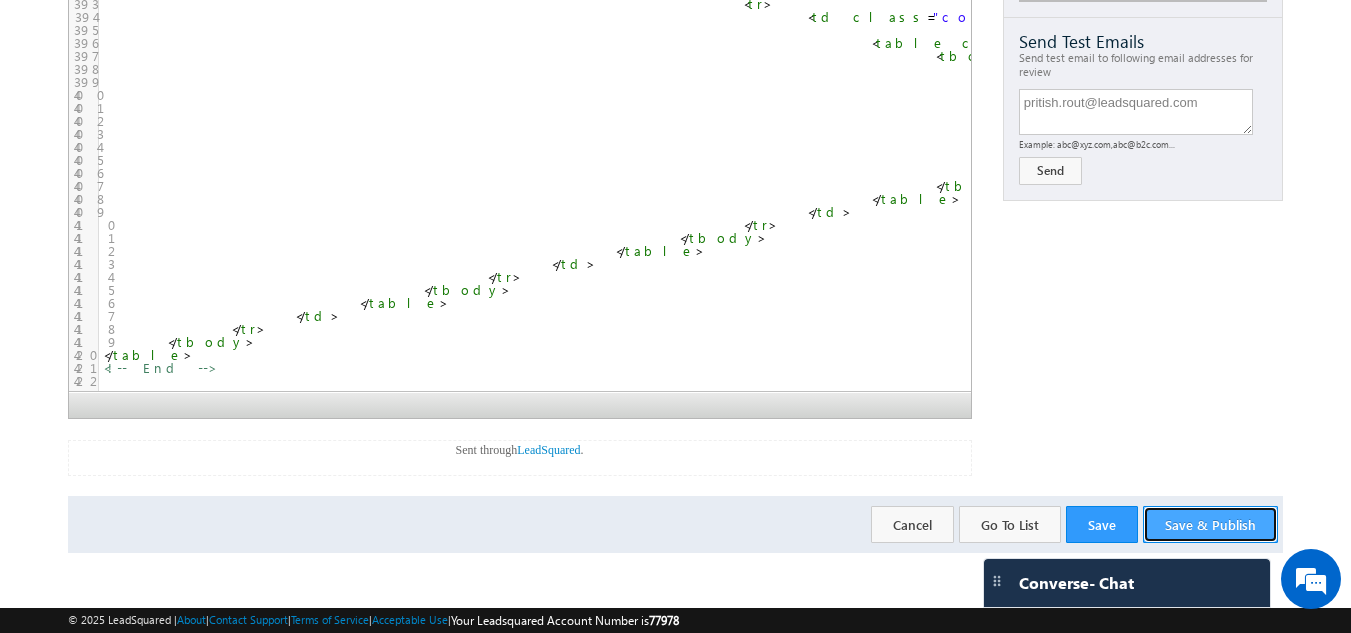 click on "Save & Publish" at bounding box center (1210, 524) 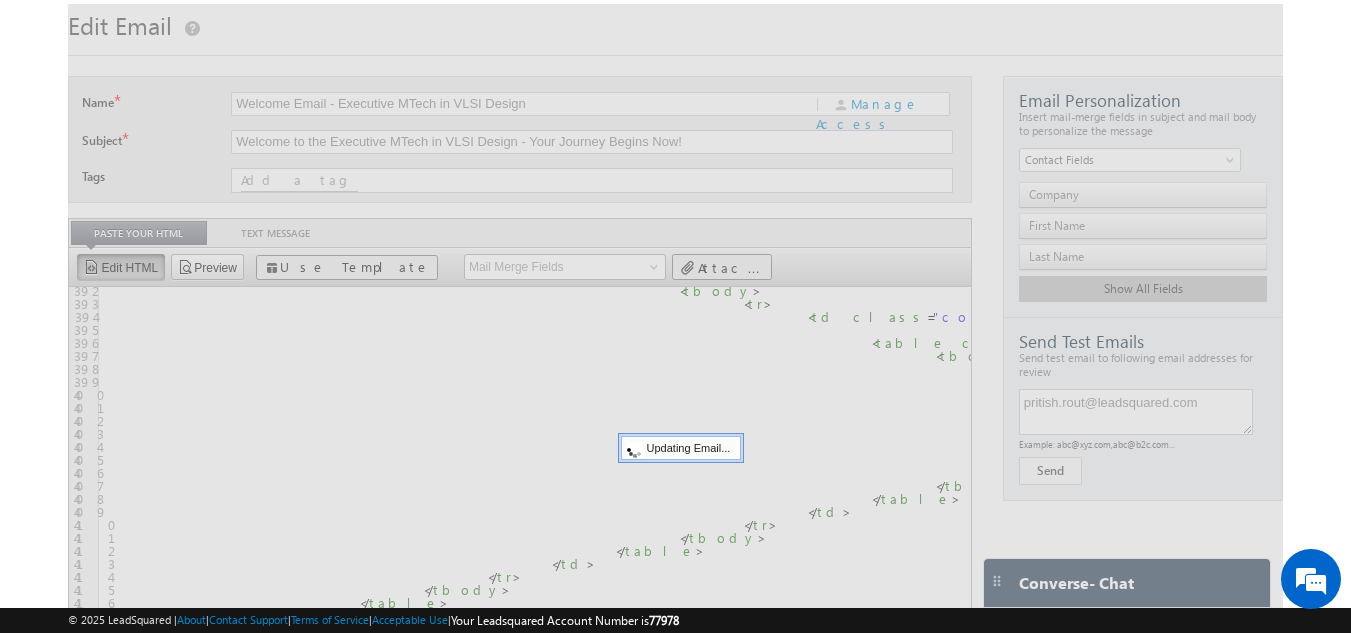 scroll, scrollTop: 0, scrollLeft: 0, axis: both 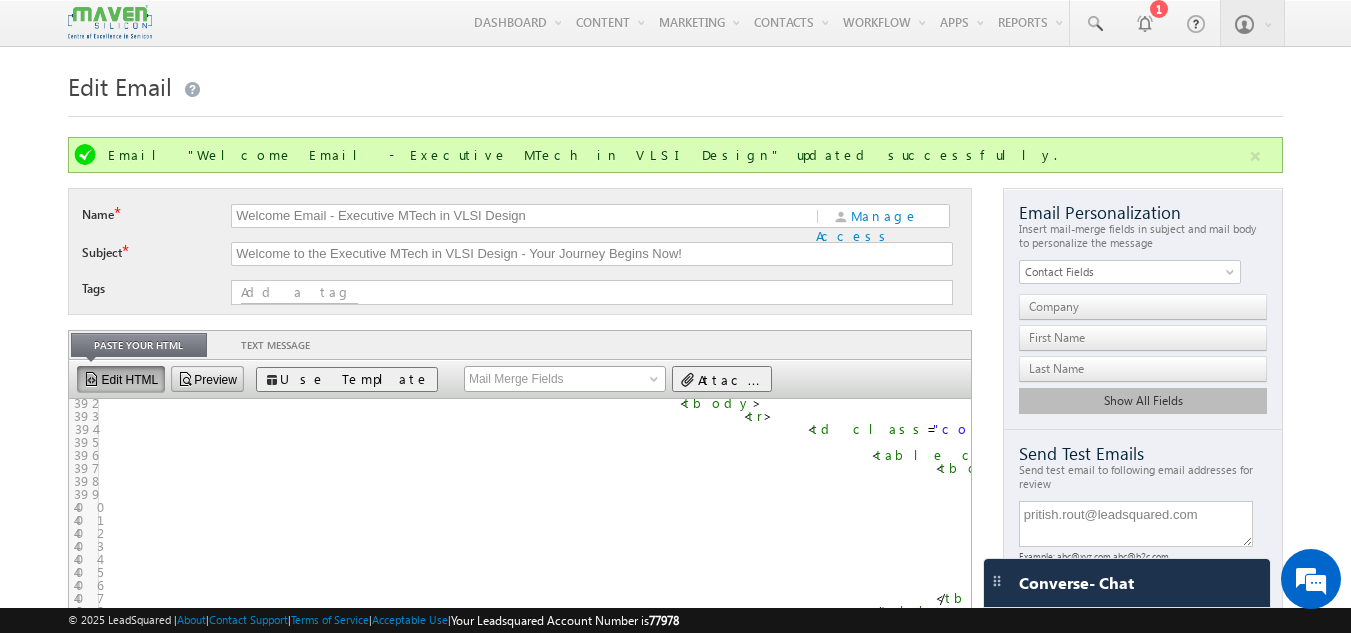 click on "Preview" at bounding box center (207, 379) 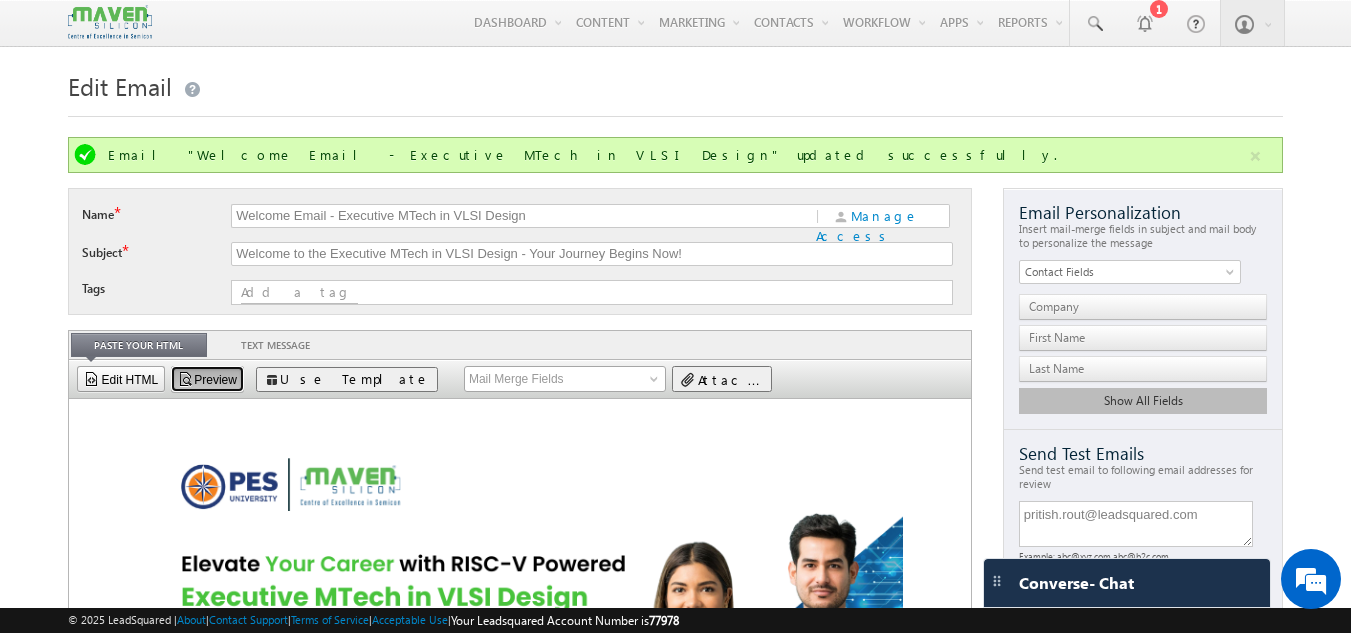 scroll, scrollTop: 413, scrollLeft: 0, axis: vertical 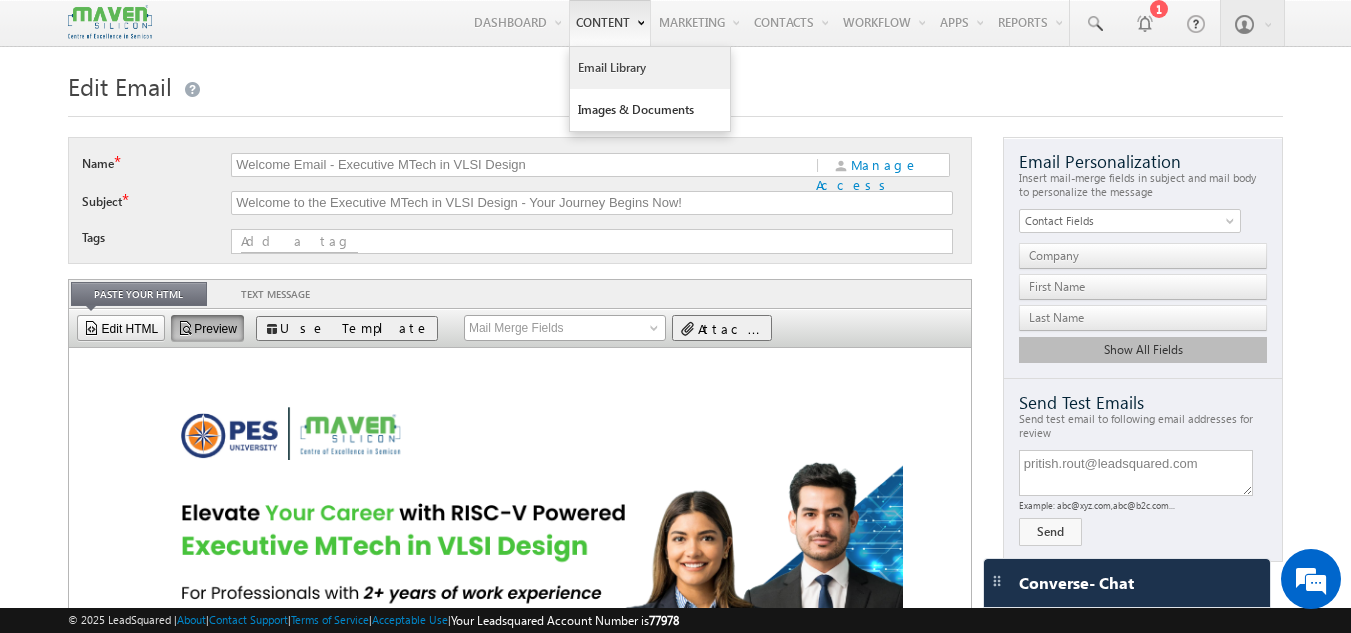 click on "Email Library" at bounding box center [650, 68] 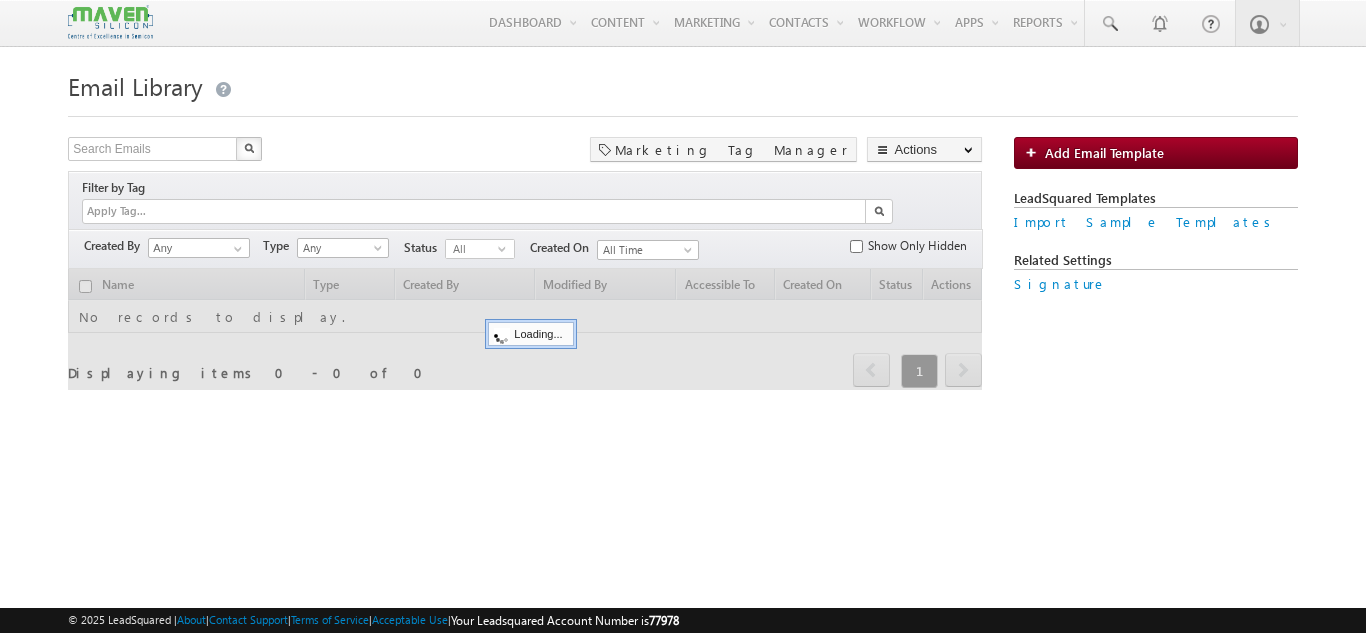 scroll, scrollTop: 0, scrollLeft: 0, axis: both 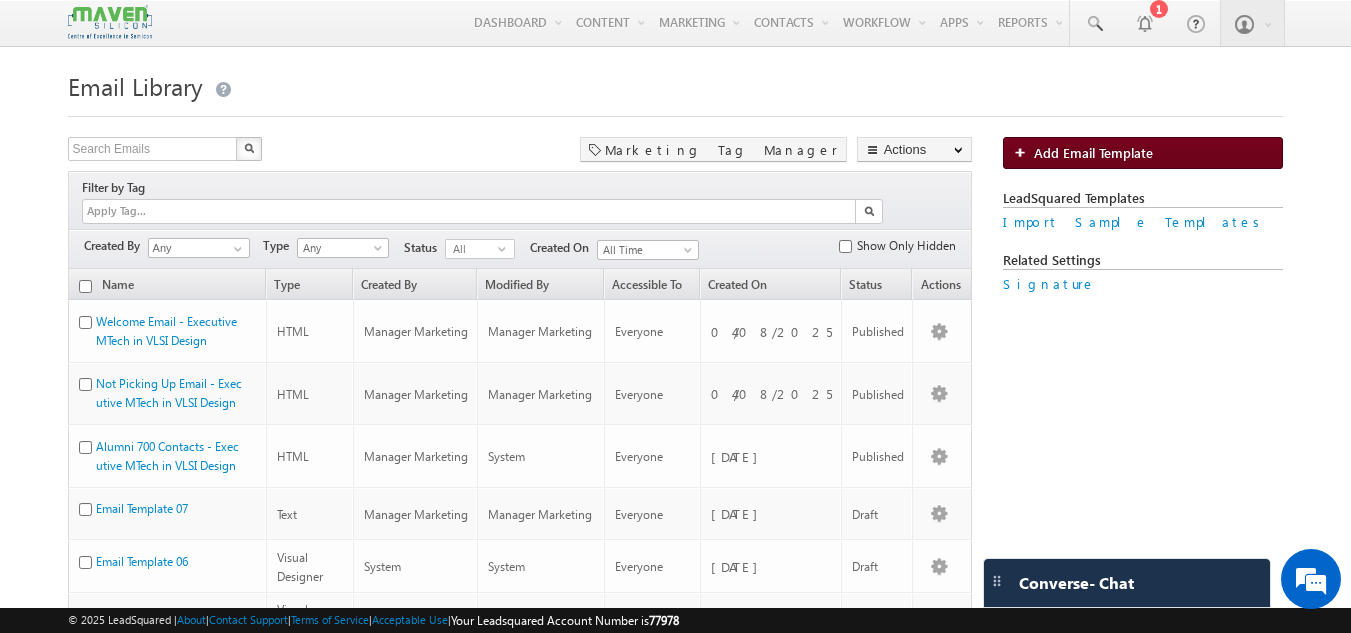 click on "Add Email Template" at bounding box center (1093, 152) 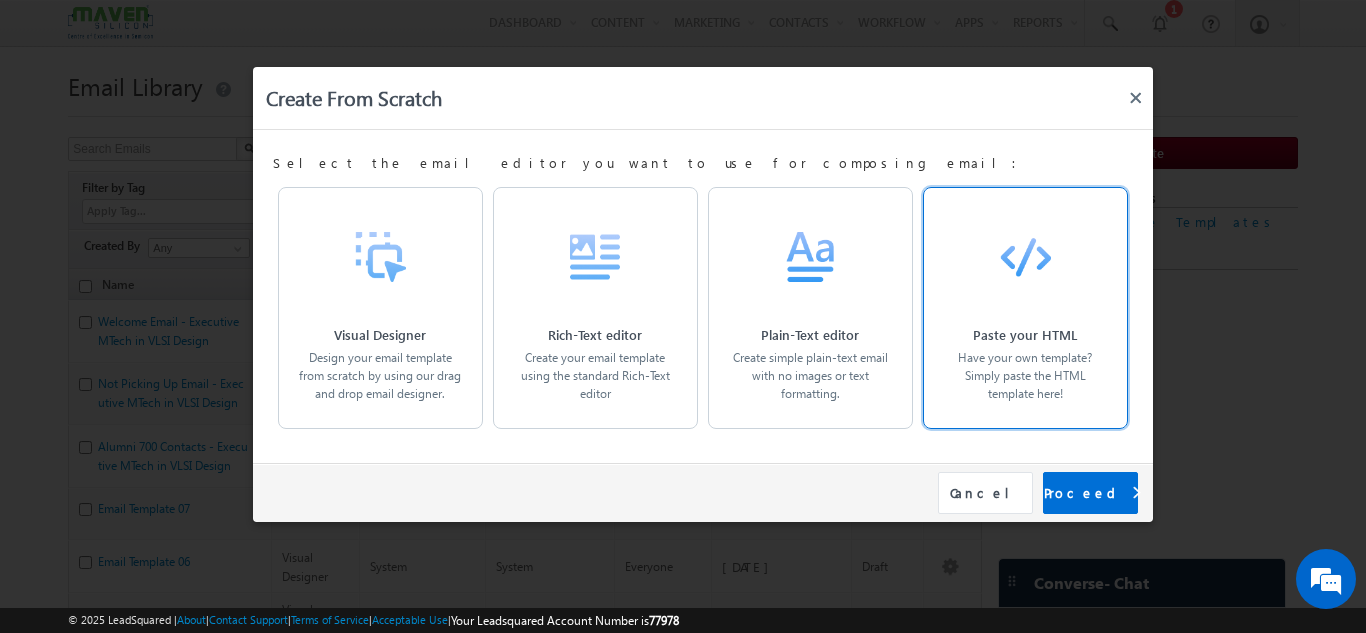 click at bounding box center (1025, 257) 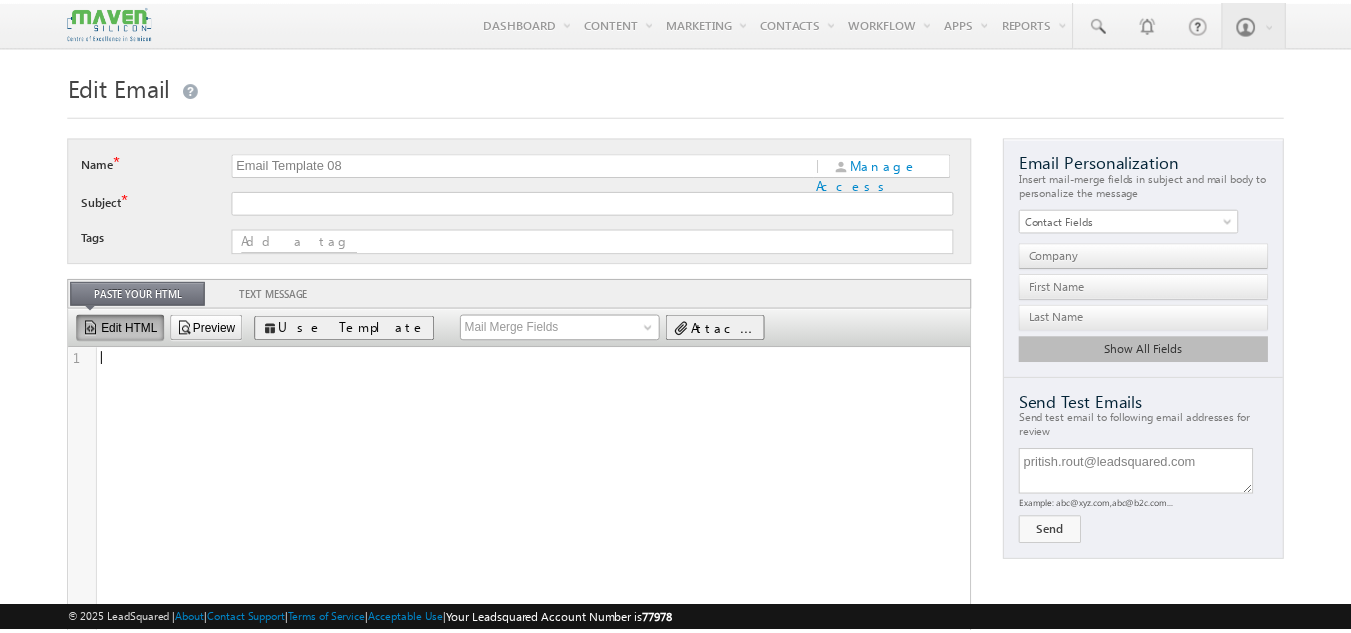 scroll, scrollTop: 0, scrollLeft: 0, axis: both 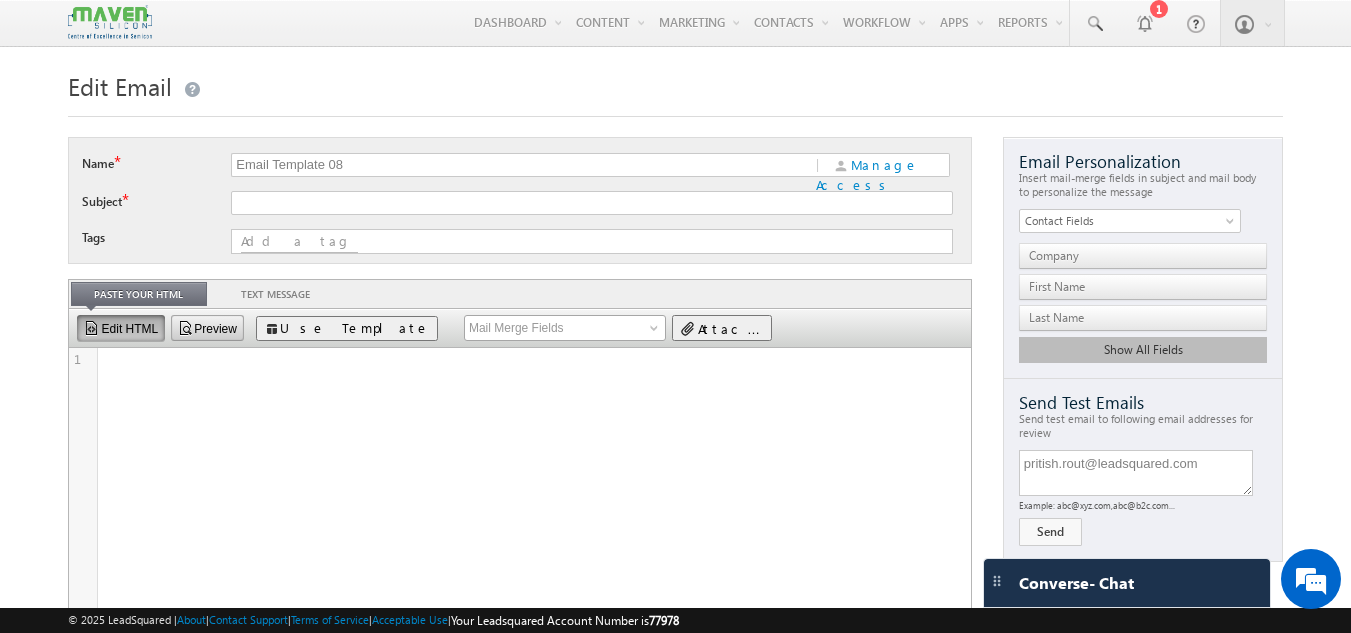 click on "Preview" at bounding box center (207, 328) 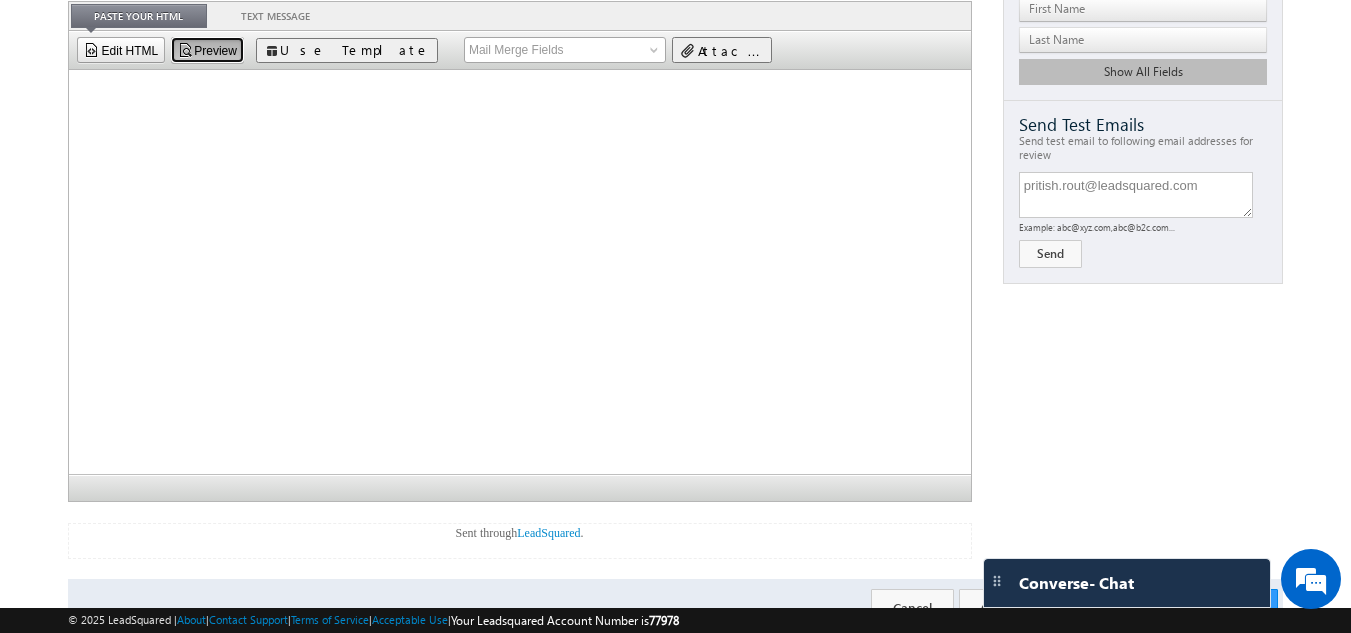 scroll, scrollTop: 280, scrollLeft: 0, axis: vertical 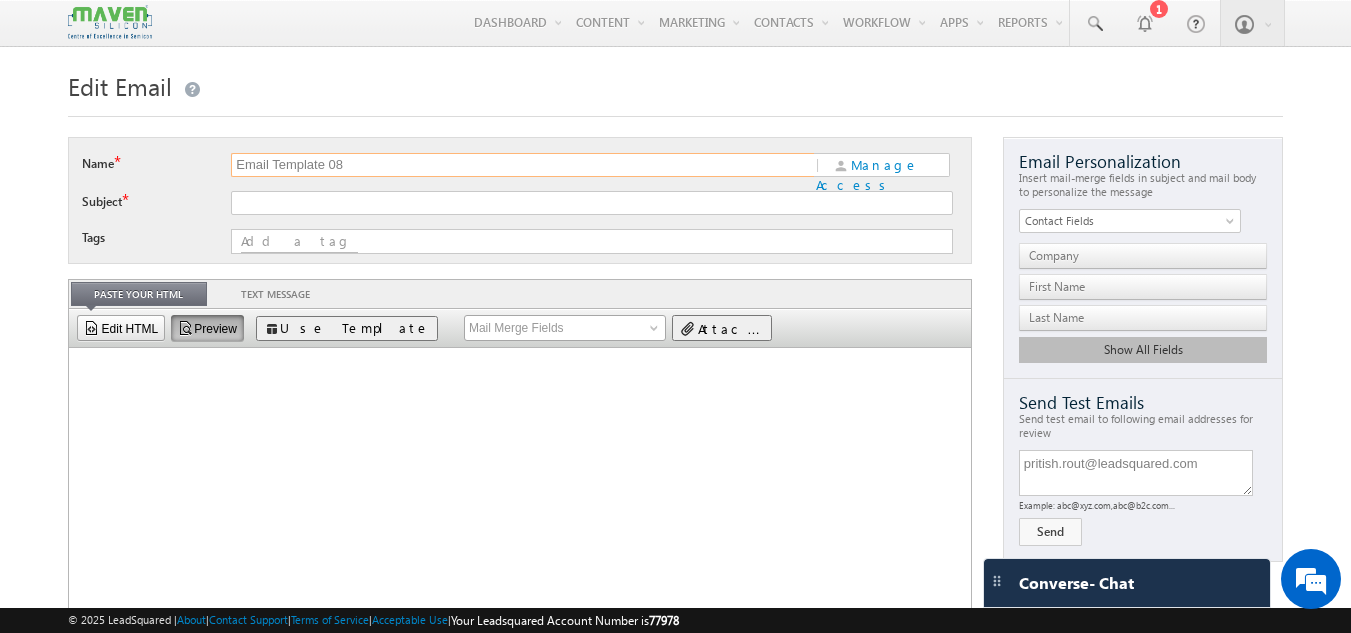 drag, startPoint x: 395, startPoint y: 164, endPoint x: 150, endPoint y: 185, distance: 245.89835 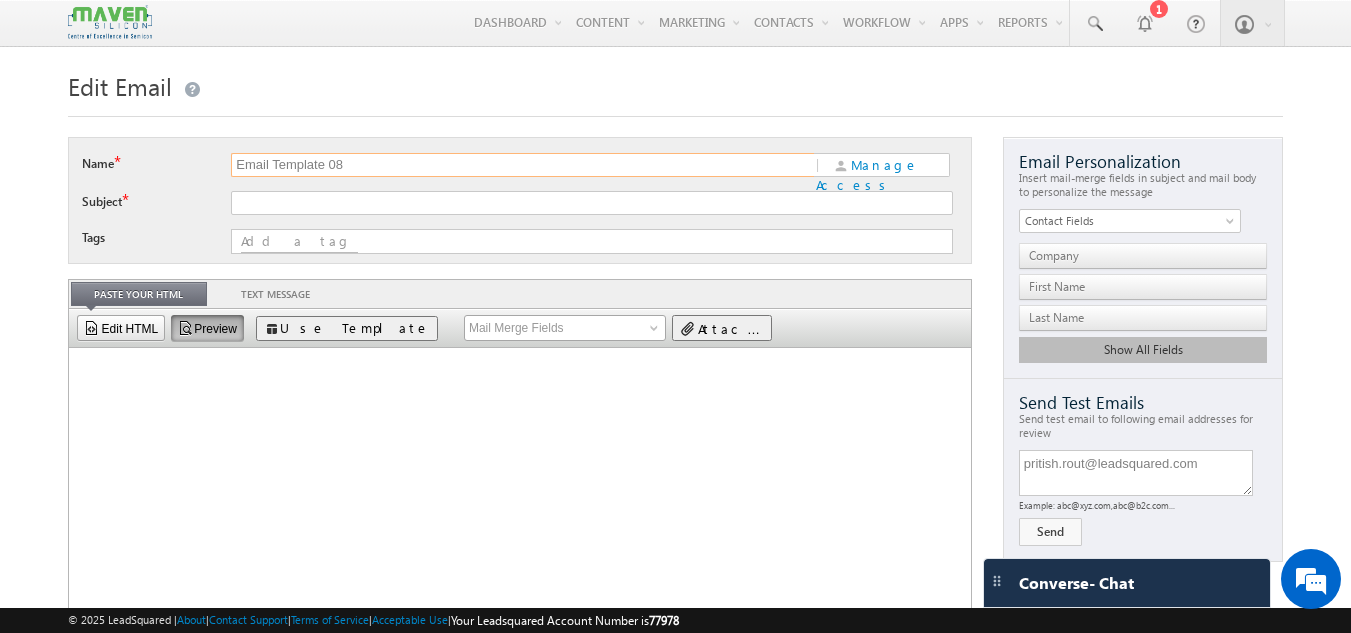click on "Name  *
Email Template 08
|  Manage Access" at bounding box center [520, 169] 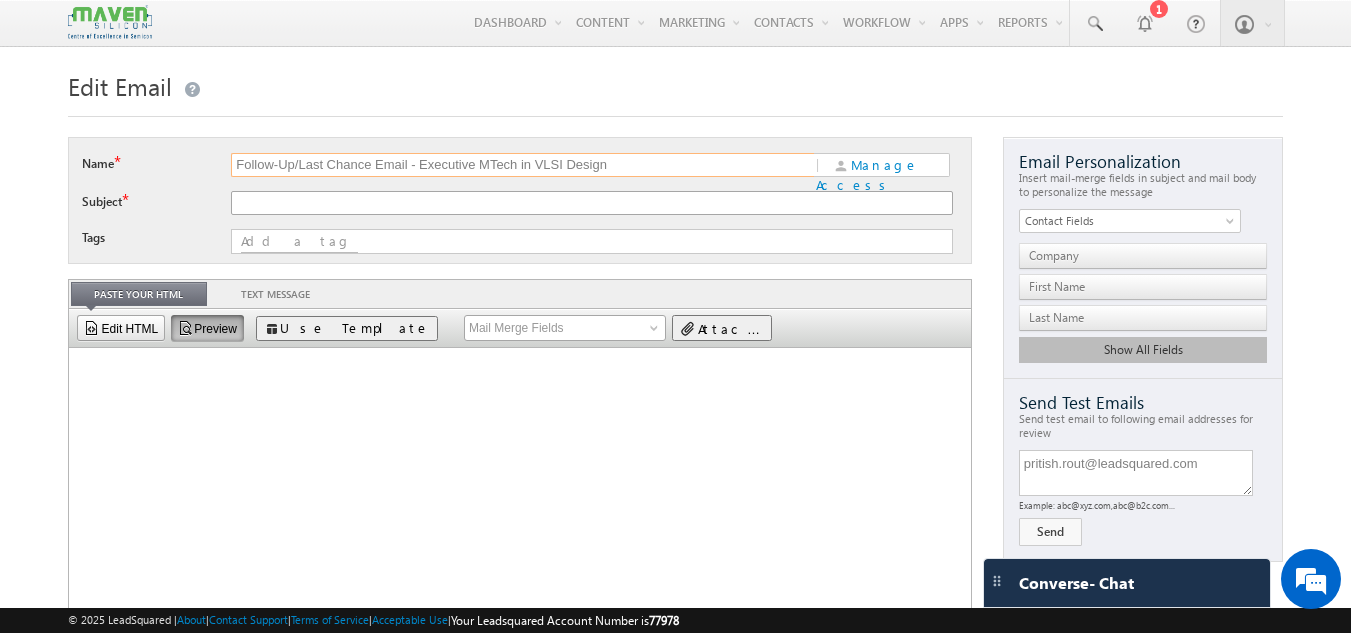 type on "Follow-Up/Last Chance Email - Executive MTech in VLSI Design" 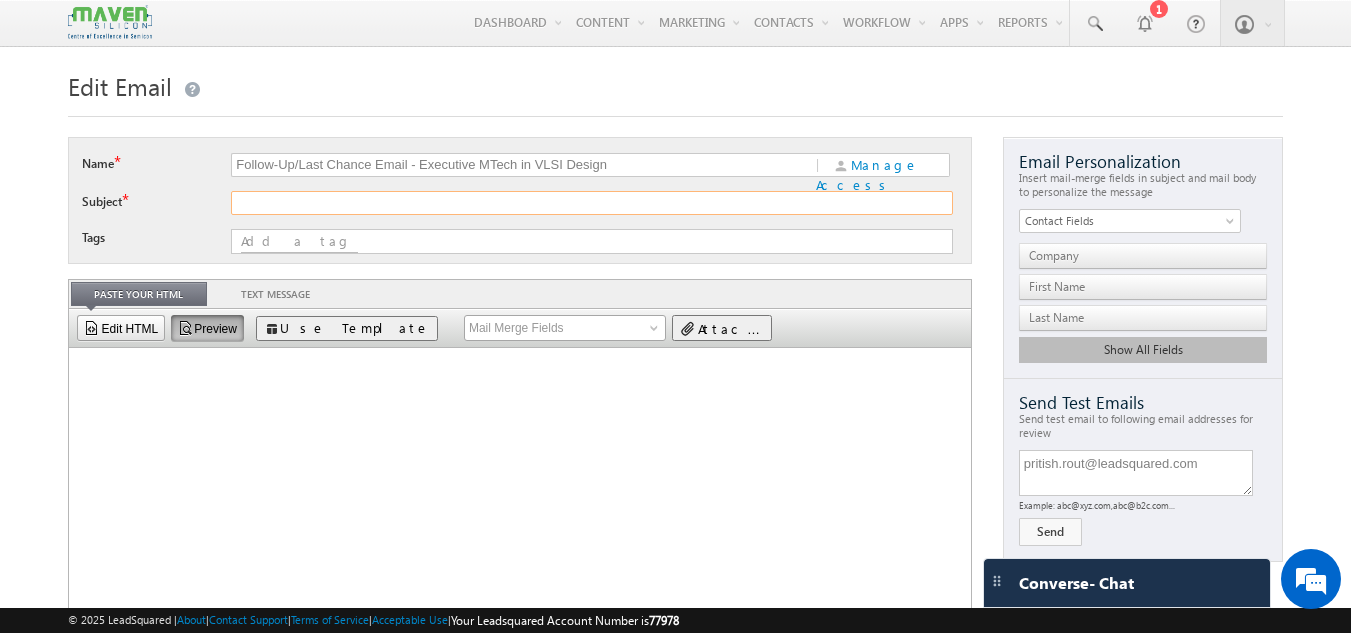 click at bounding box center [592, 203] 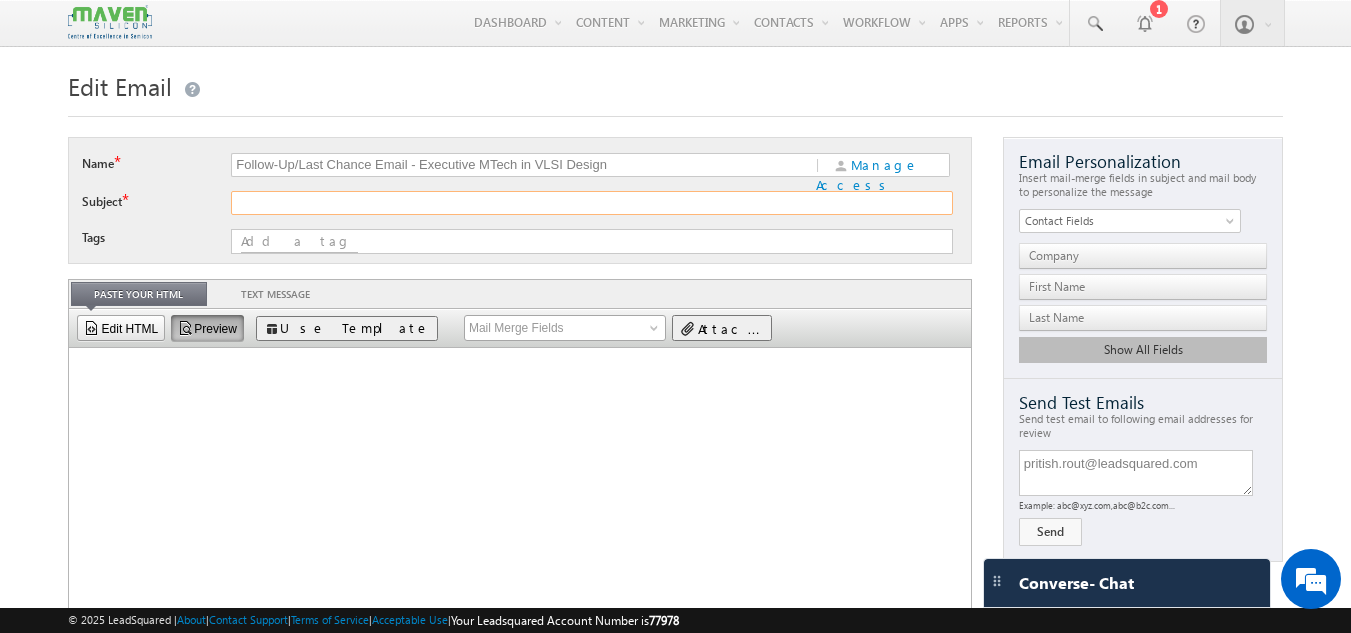 paste on "Final Call: ₹50K Discount on Executive MTech in VLSI - Apply Now!" 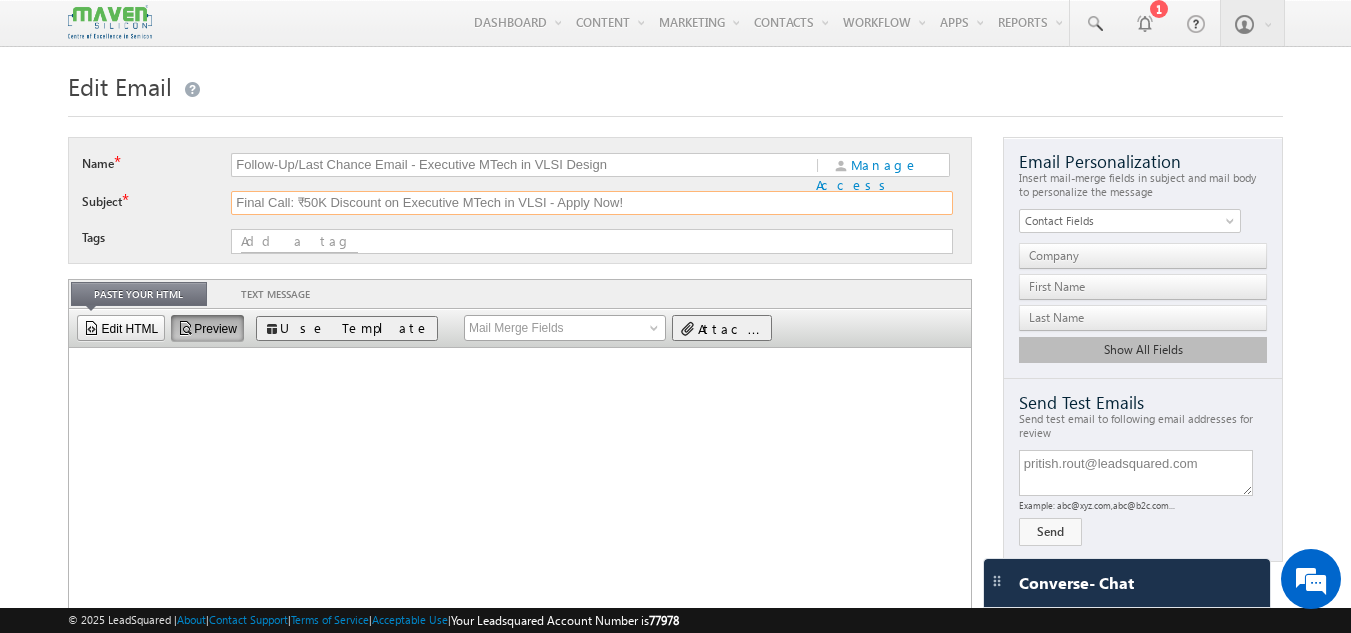 type on "Final Call: ₹50K Discount on Executive MTech in VLSI - Apply Now!" 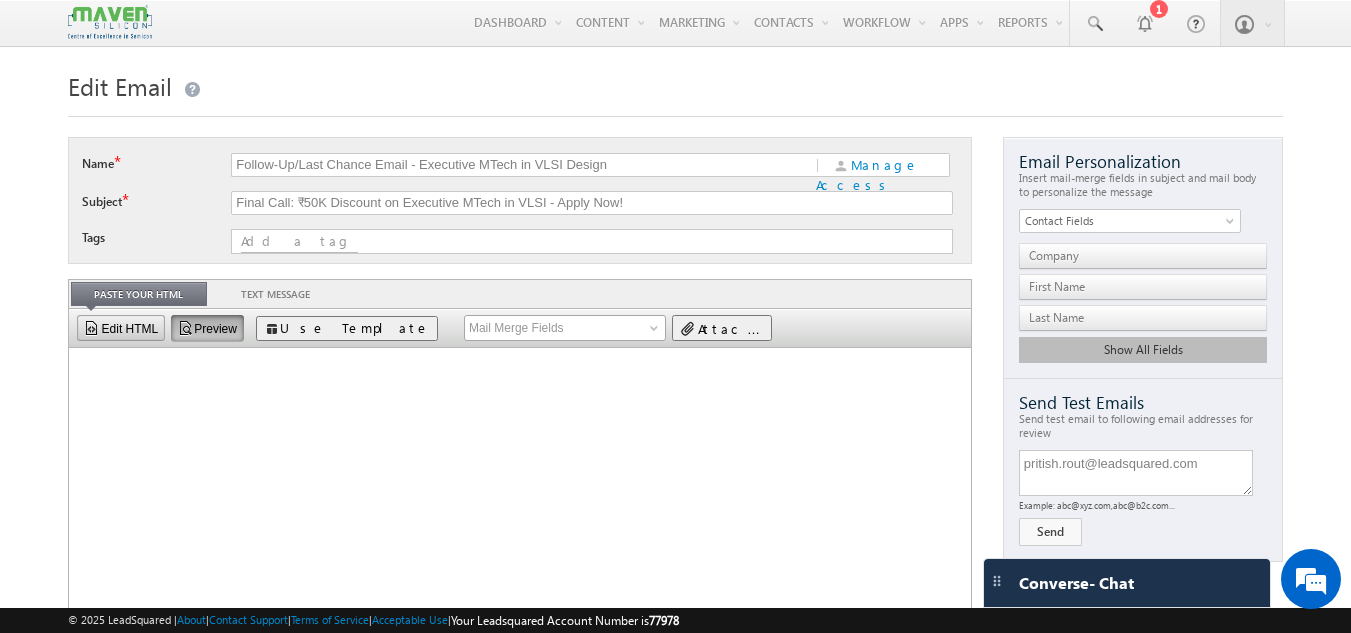 click on "Edit HTML" at bounding box center (121, 328) 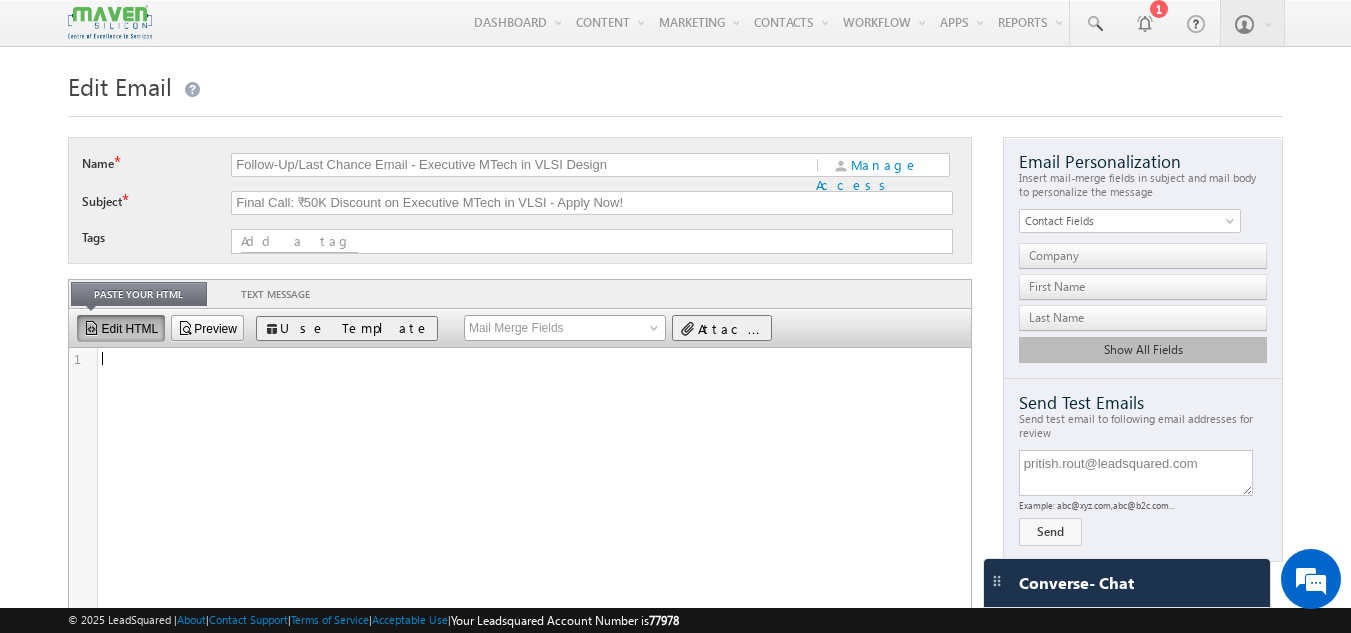 scroll, scrollTop: 7, scrollLeft: 0, axis: vertical 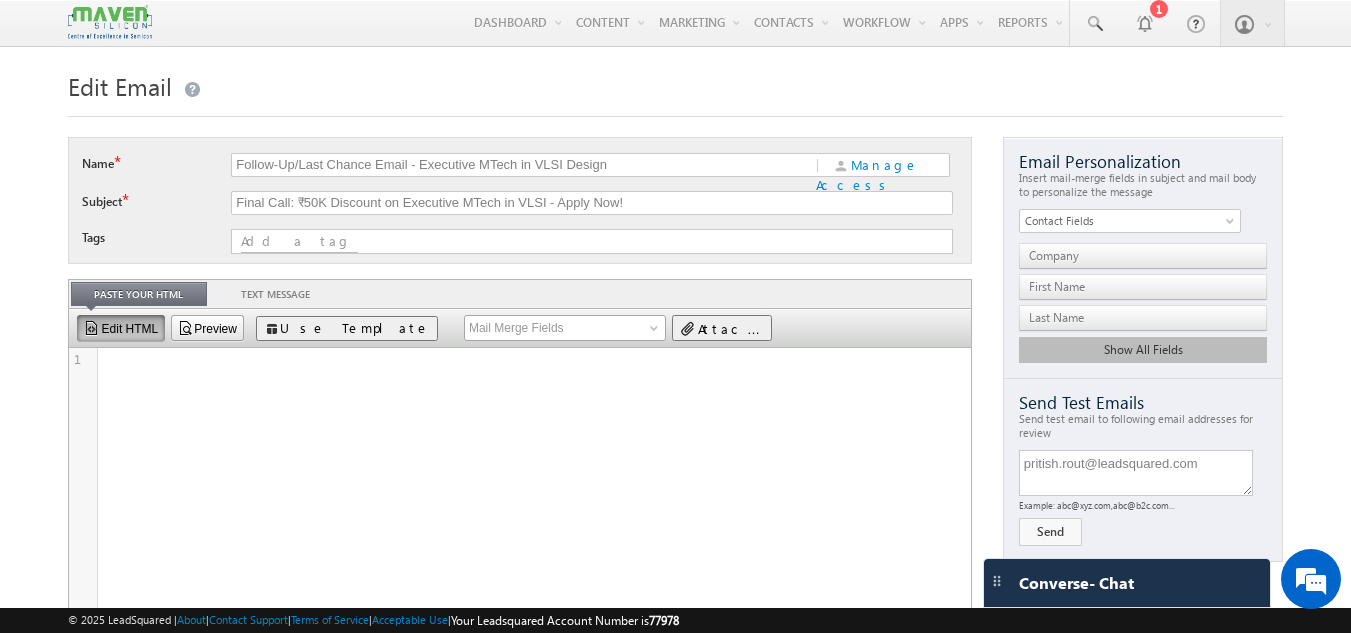 click on "1   1 ​" at bounding box center (535, 565) 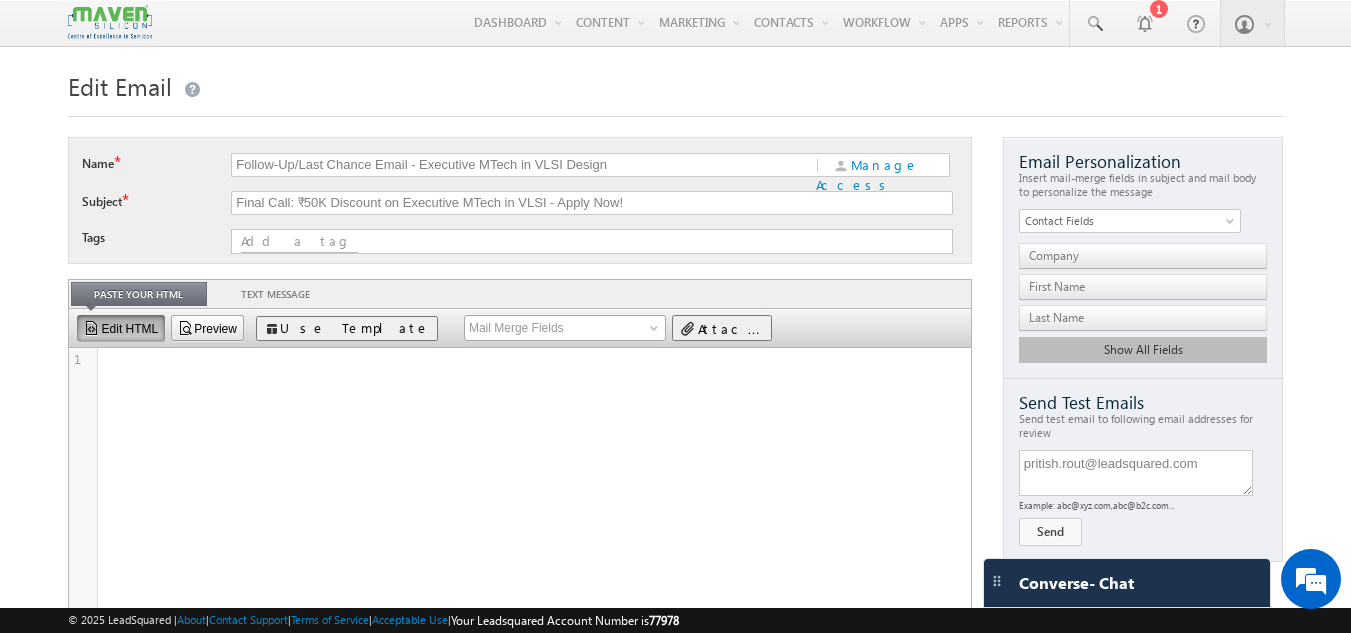 paste on "<!--[if mso]>
<xml><w:WordDocument xmlns:w="urn:schemas-microsoft-com:office:word"><w:DontUseAdvancedTypographyReadingMail/></w:WordDocument>
<o:OfficeDocumentSettings><o:PixelsPerInch>96</o:PixelsPerInch><o:AllowPNG/></o:OfficeDocumentSettings></xml>
<![endif]-->
<!--[if !mso]><!-->
<p>
<link href="https://fonts.googleapis.com/css2?family=Open+Sans:wght@400;700&display=swap" rel="stylesheet" type="text/css">
</p>
<!--<![endif]-->
<!--[if mso ]><style>sup, sub { font-size: 100% !important; } sup { mso-text-raise:10% } sub { mso-text-raise:-10% }</style> <![endif]-->
<table class="nl-container" width="100%" border="0" cellpadding="0" cellspacing="0" style="background-color: rgb(250, 255, 250); width: 100%;">
<tbody>
<tr>
<td>
<table class="row row-1" align="center" width="100%" border="0" cellpadding="0" cellspacing="0" style="background-color: rgb(255, 255, 255); width: 100%;">
<tbody>
<tr>
<td>
<table class="row-content stack" align="center" border="0" cellpadding=..." 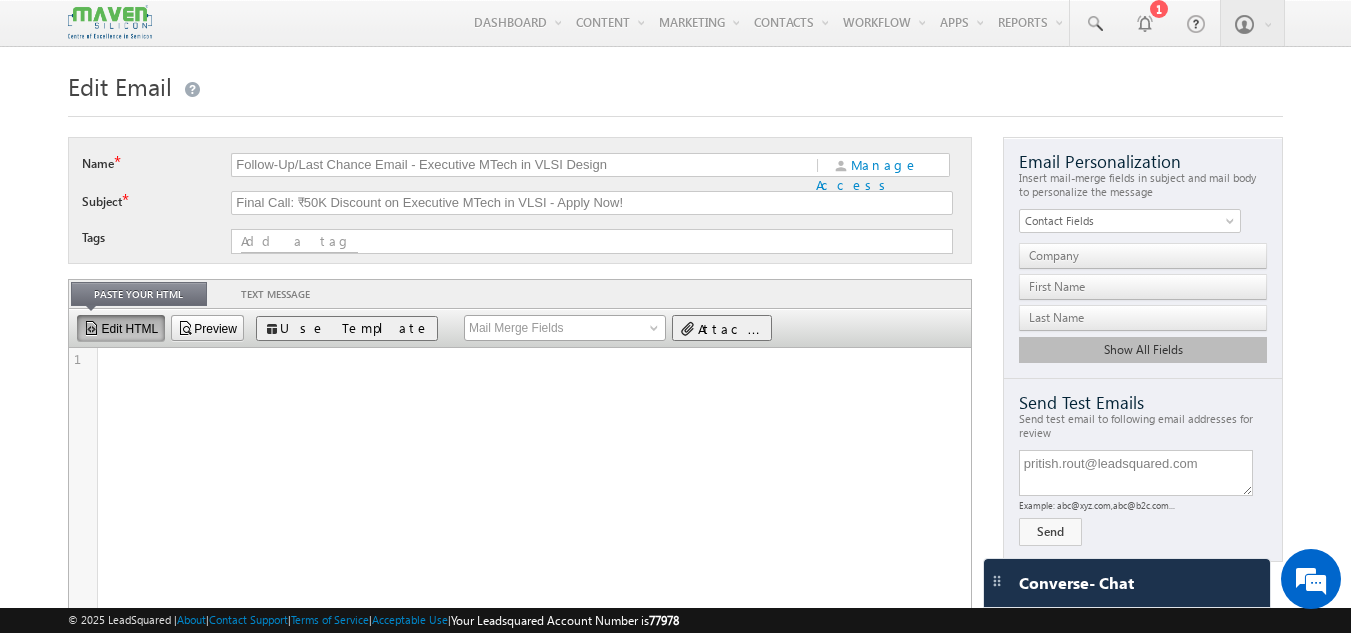 type on "<!--[if mso]>
<xml><w:WordDocument xmlns:w="urn:schemas-microsoft-com:office:word"><w:DontUseAdvancedTypographyReadingMail/></w:WordDocument>
<o:OfficeDocumentSettings><o:PixelsPerInch>96</o:PixelsPerInch><o:AllowPNG/></o:OfficeDocumentSettings></xml>
<![endif]-->
<!--[if !mso]><!-->
<p>
<link href="https://fonts.googleapis.com/css2?family=Open+Sans:wght@400;700&display=swap" rel="stylesheet" type="text/css">
</p>
<!--<![endif]-->
<!--[if mso ]><style>sup, sub { font-size: 100% !important; } sup { mso-text-raise:10% } sub { mso-text-raise:-10% }</style> <![endif]-->
<table class="nl-container" width="100%" border="0" cellpadding="0" cellspacing="0" style="background-color: rgb(250, 255, 250); width: 100%;">
<tbody>
<tr>
<td>
<table class="row row-1" align="center" width="100%" border="0" cellpadding="0" cellspacing="0" style="background-color: rgb(255, 255, 255); width: 100%;">
<tbody>
<tr>
<td>
<table class="row-content stack" align="center" border="0" cellpadding=..." 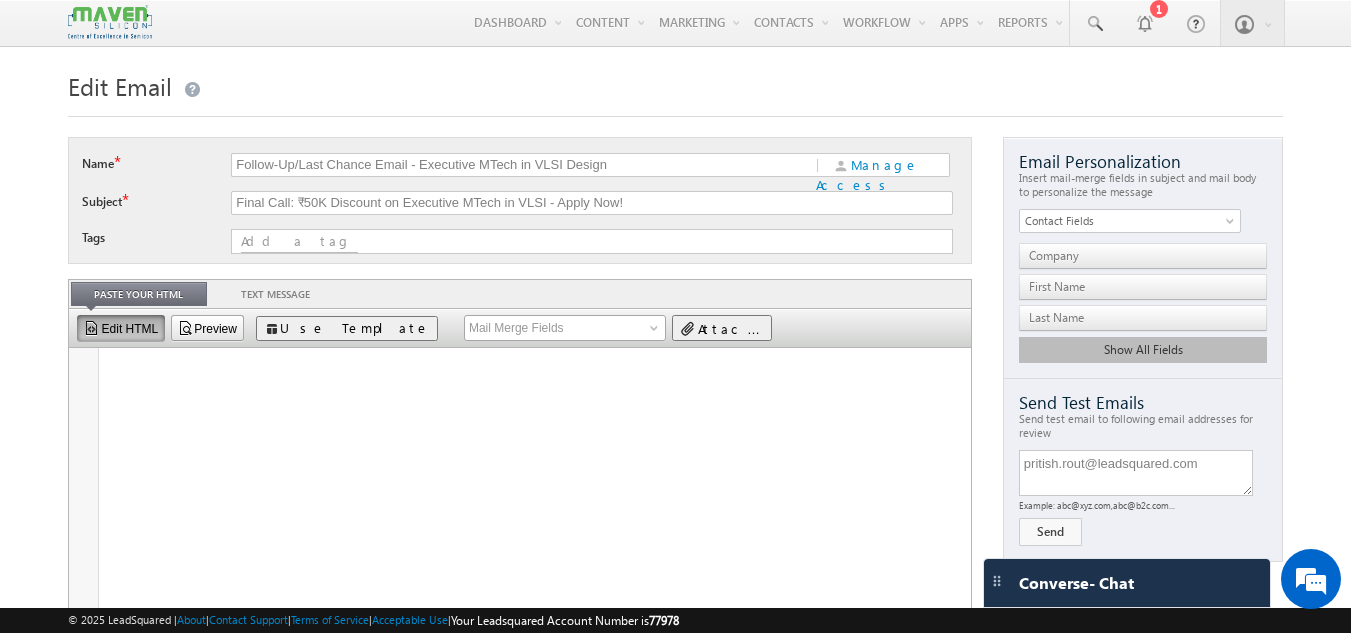 scroll, scrollTop: 120, scrollLeft: 0, axis: vertical 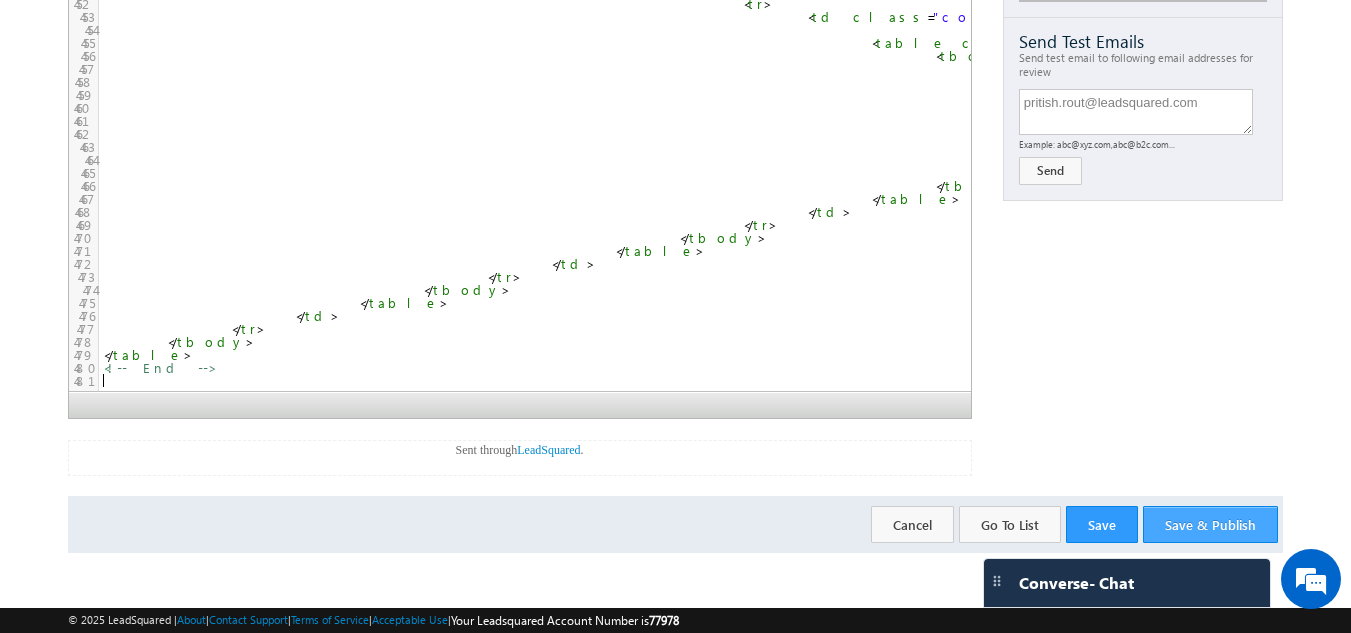 type 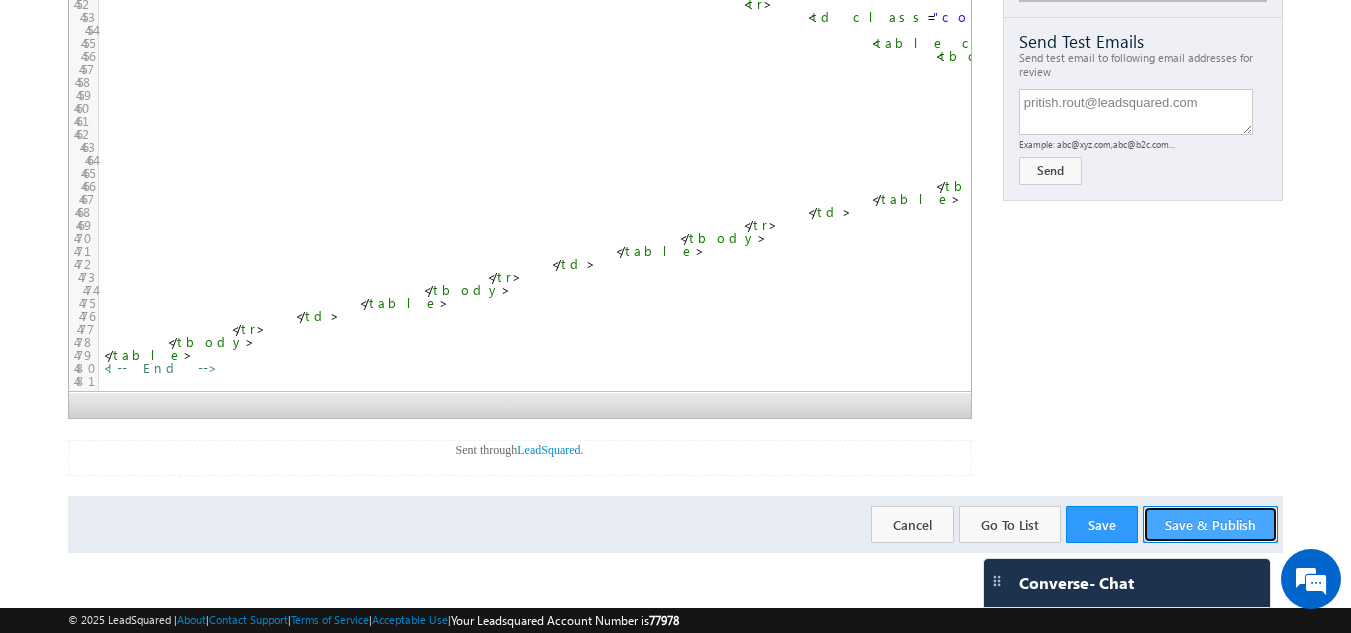click on "Save & Publish" at bounding box center (1210, 524) 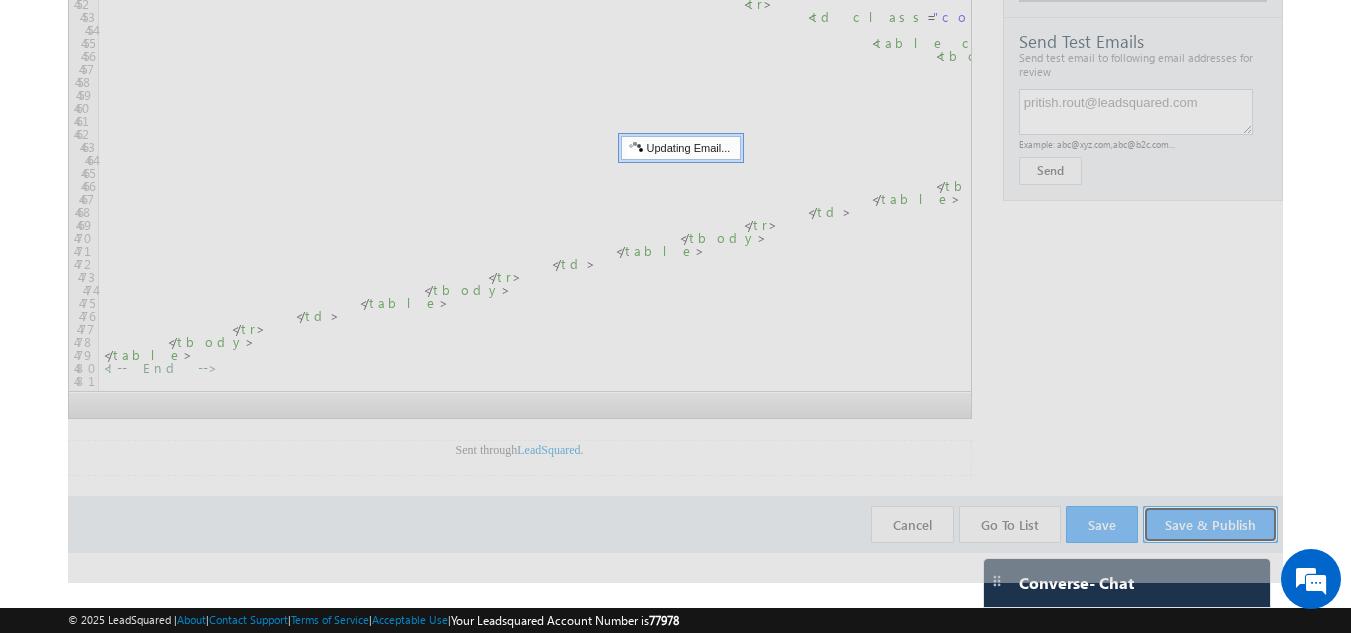 scroll, scrollTop: 0, scrollLeft: 0, axis: both 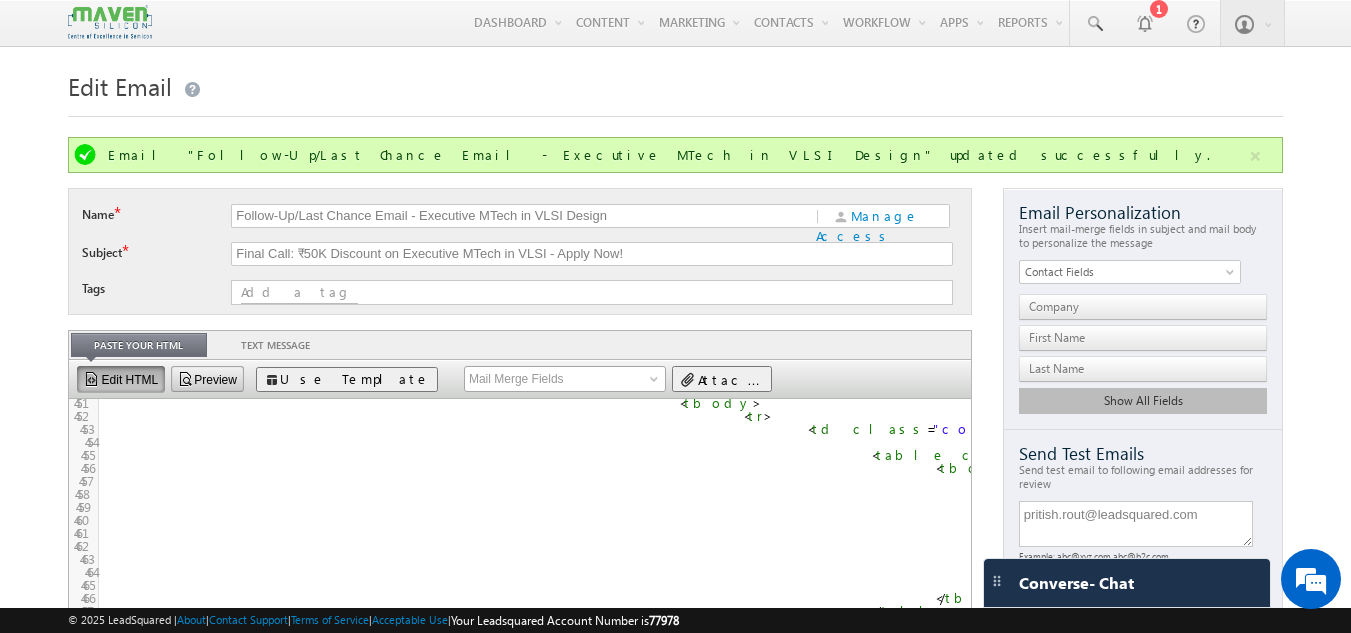 click on "Preview" at bounding box center (207, 379) 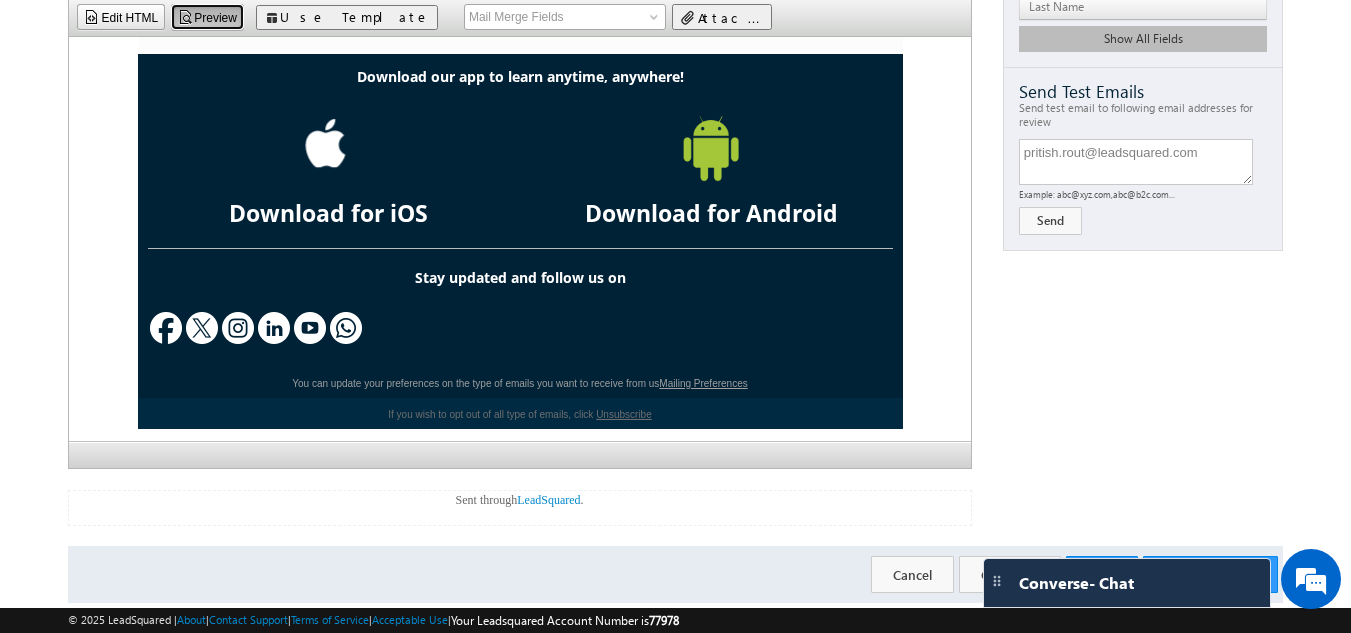 scroll, scrollTop: 362, scrollLeft: 0, axis: vertical 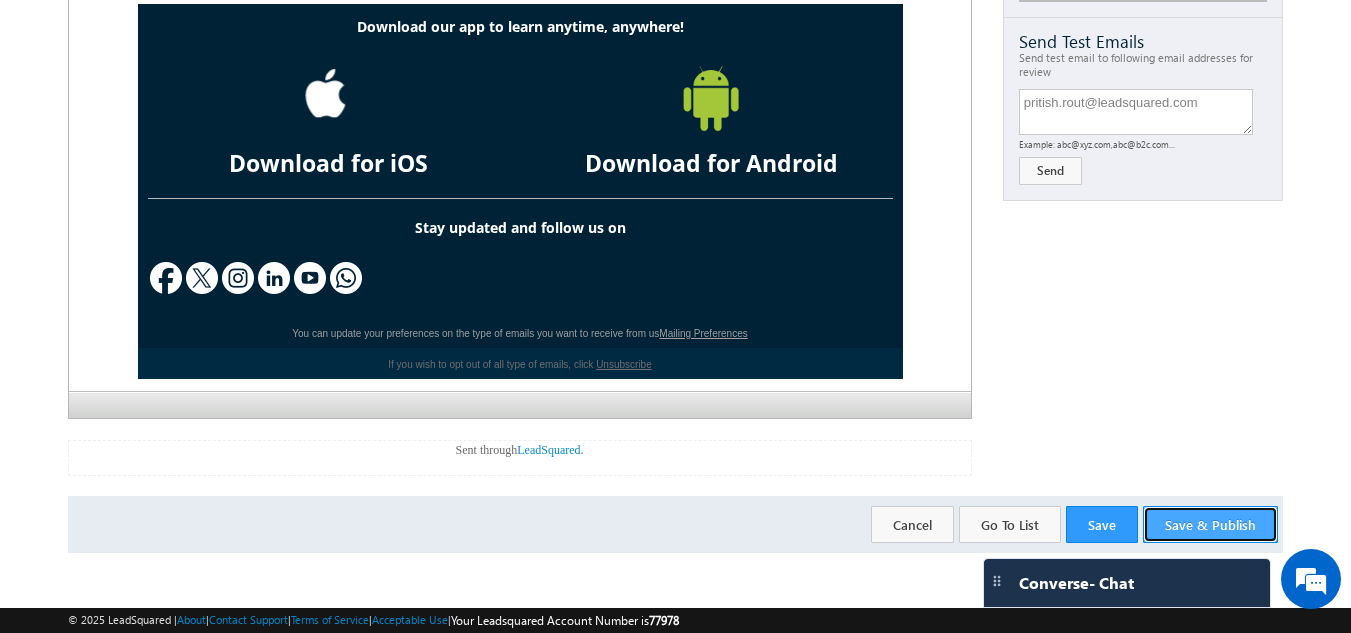 click on "Save & Publish" at bounding box center [1210, 524] 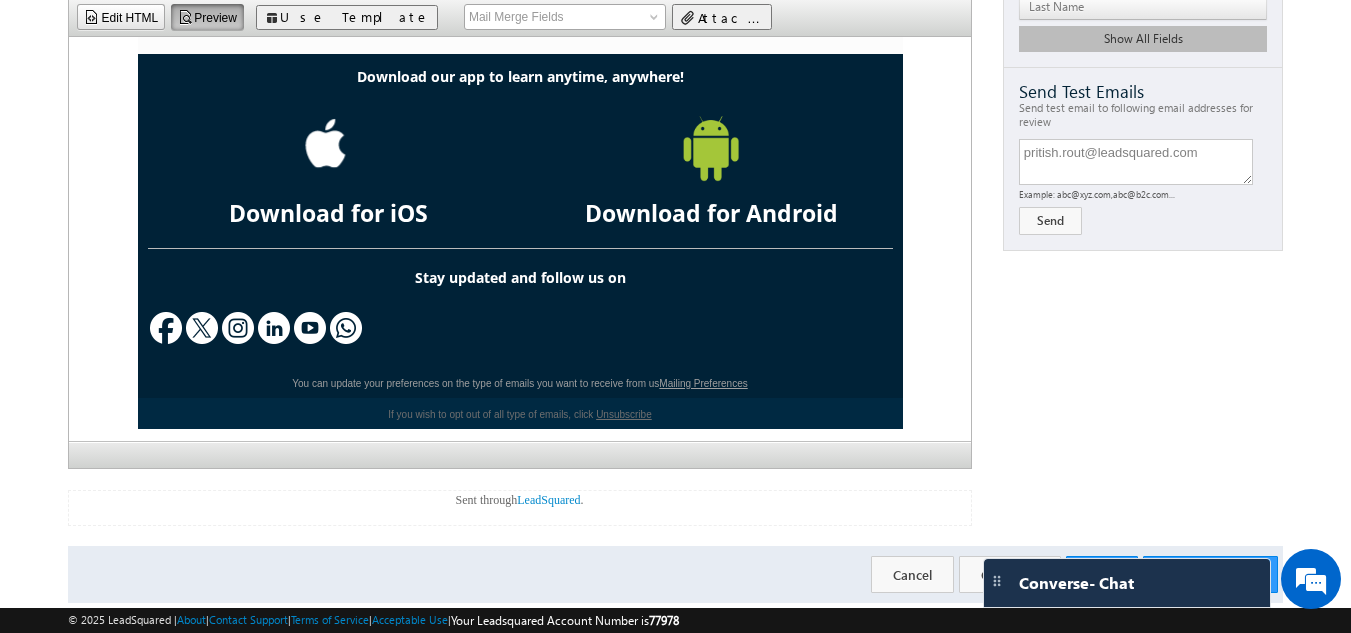 scroll, scrollTop: 0, scrollLeft: 0, axis: both 